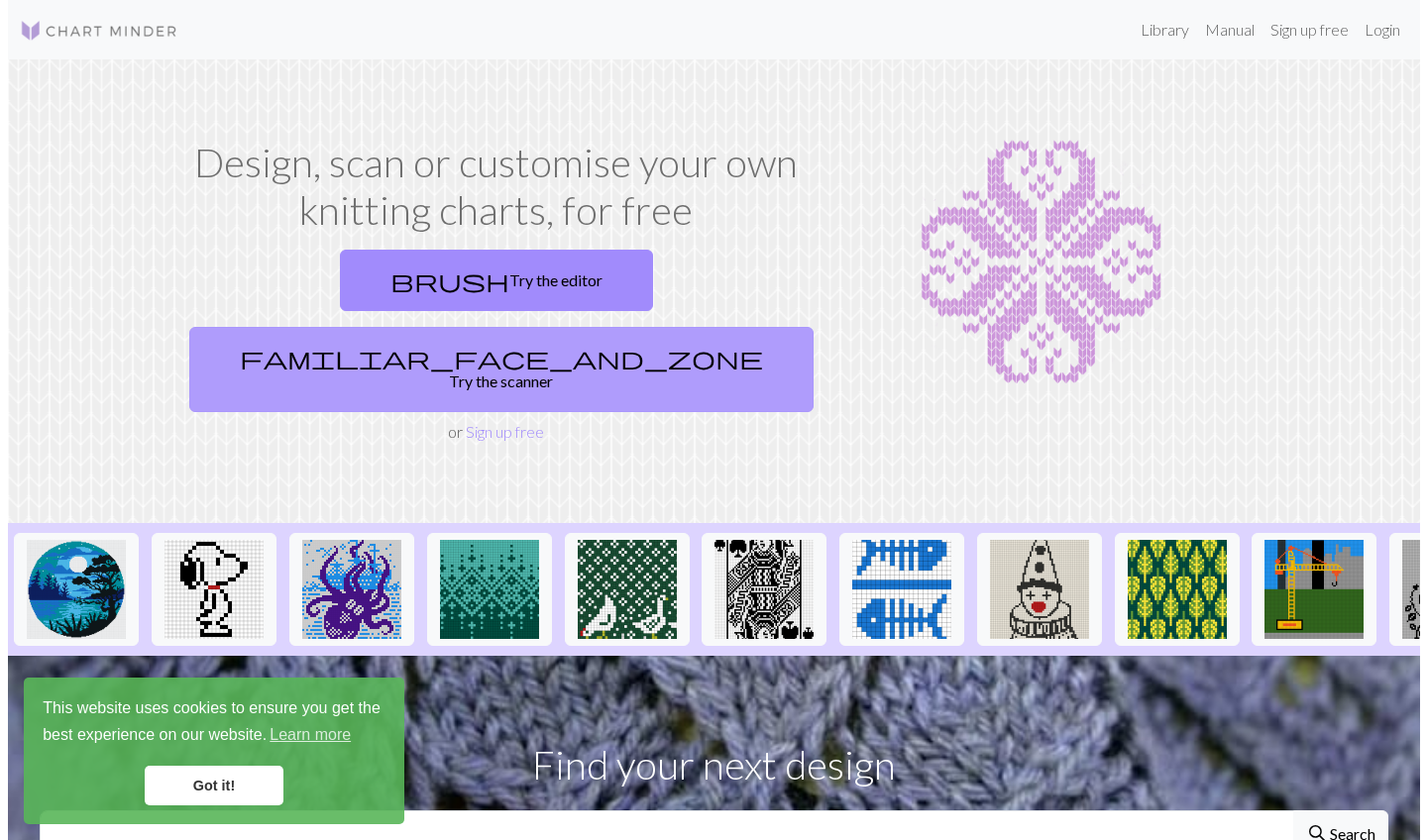 scroll, scrollTop: 0, scrollLeft: 0, axis: both 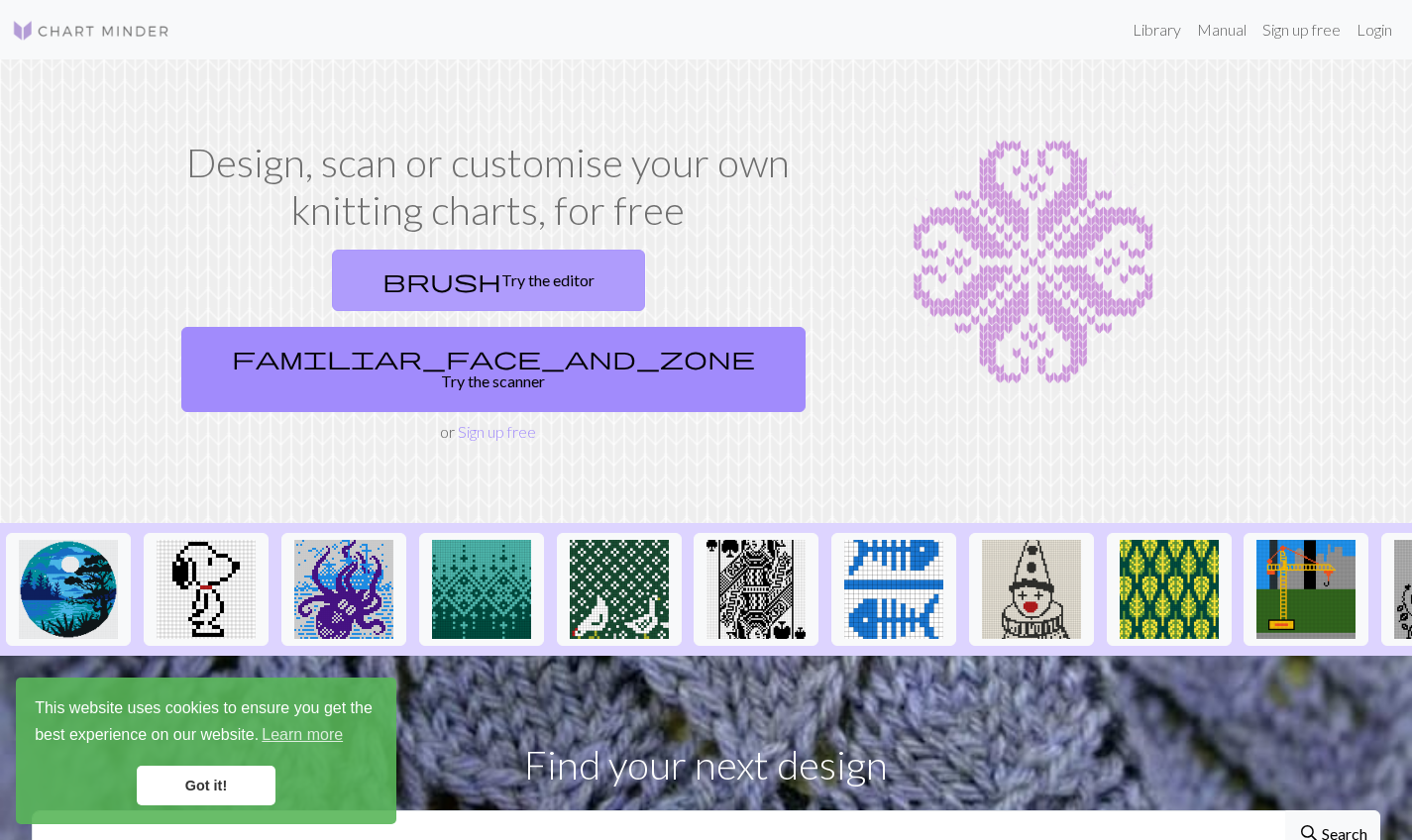 click on "brush  Try the editor" at bounding box center [489, 280] 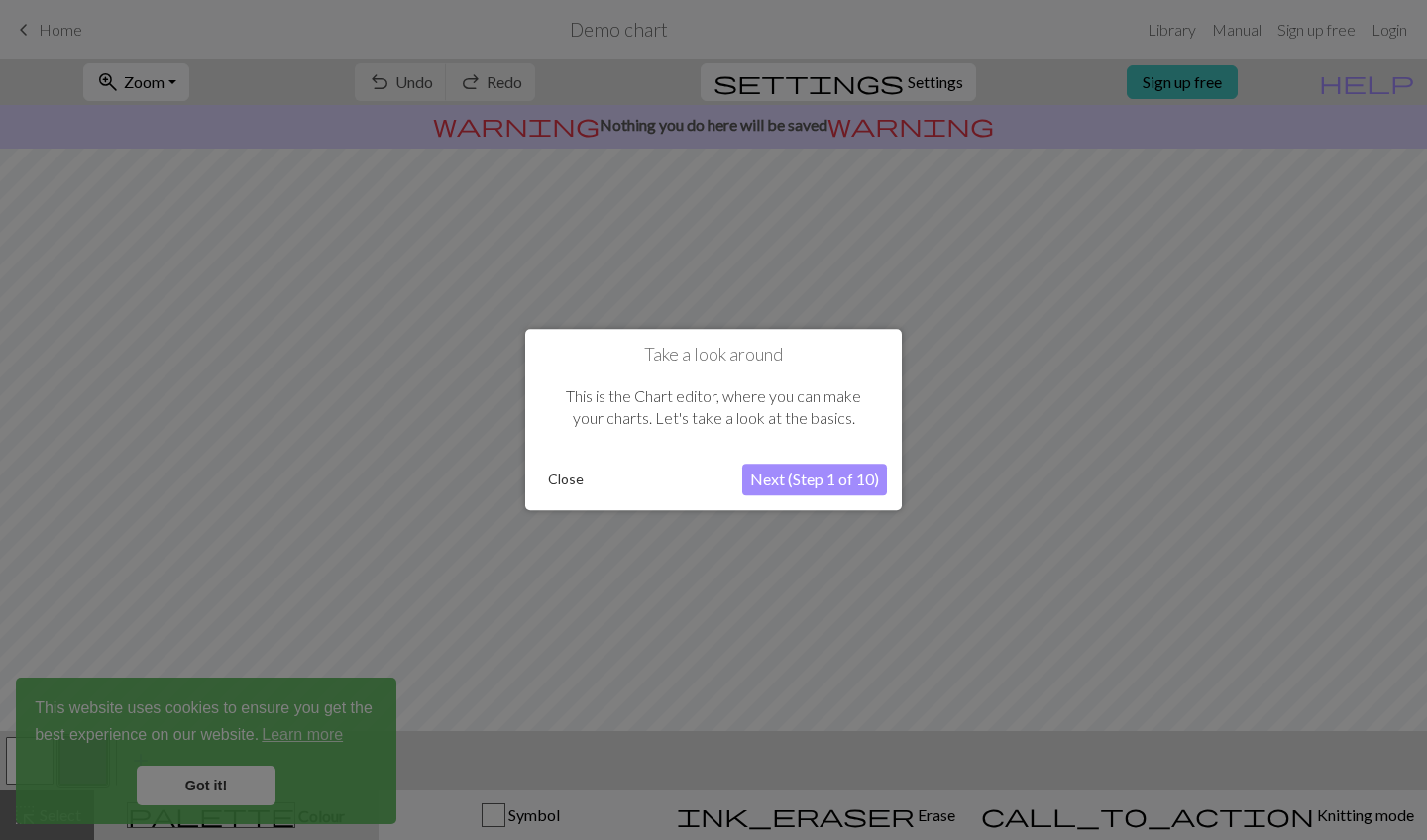 click on "Next (Step 1 of 10)" at bounding box center [815, 480] 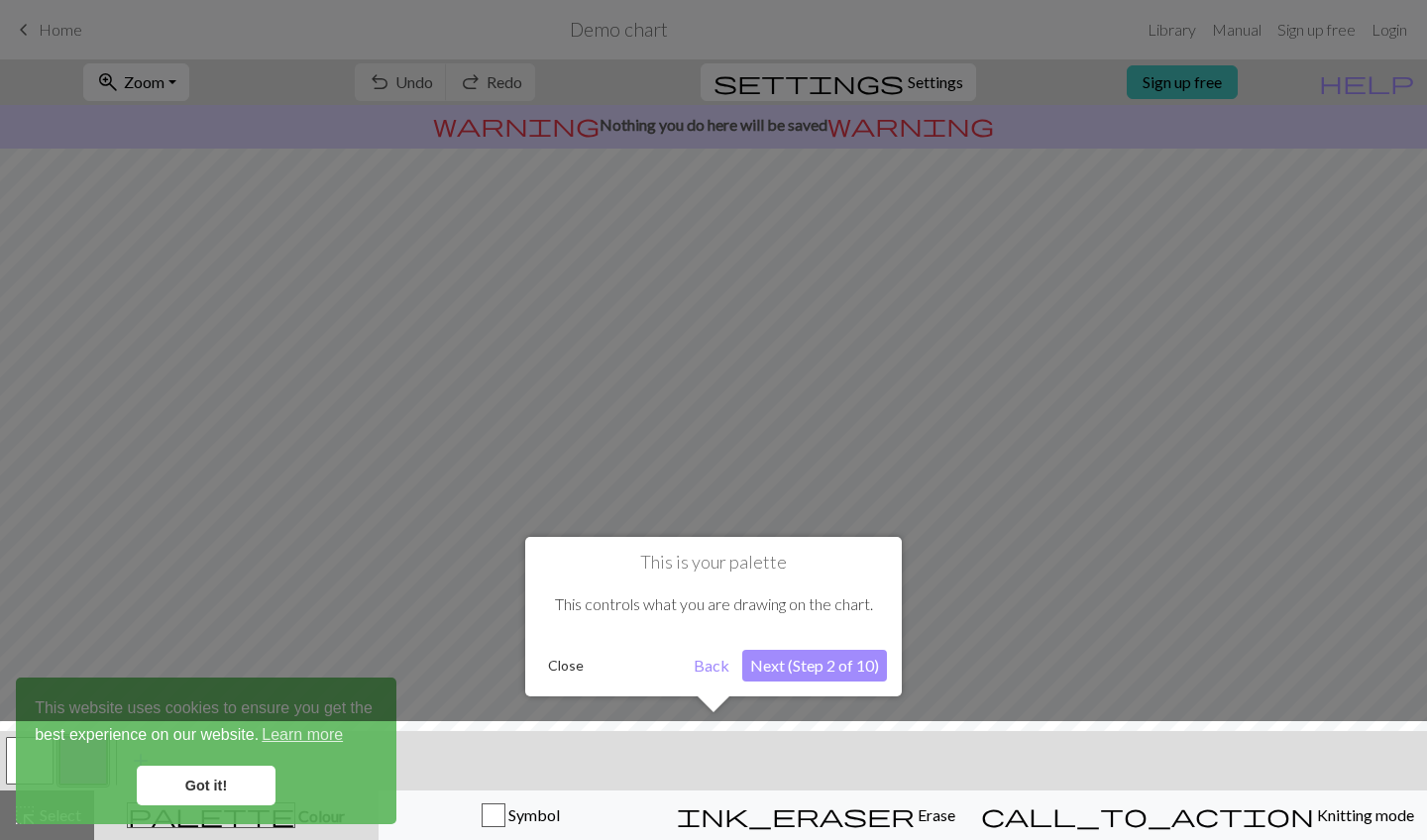 click on "Next (Step 2 of 10)" at bounding box center (815, 666) 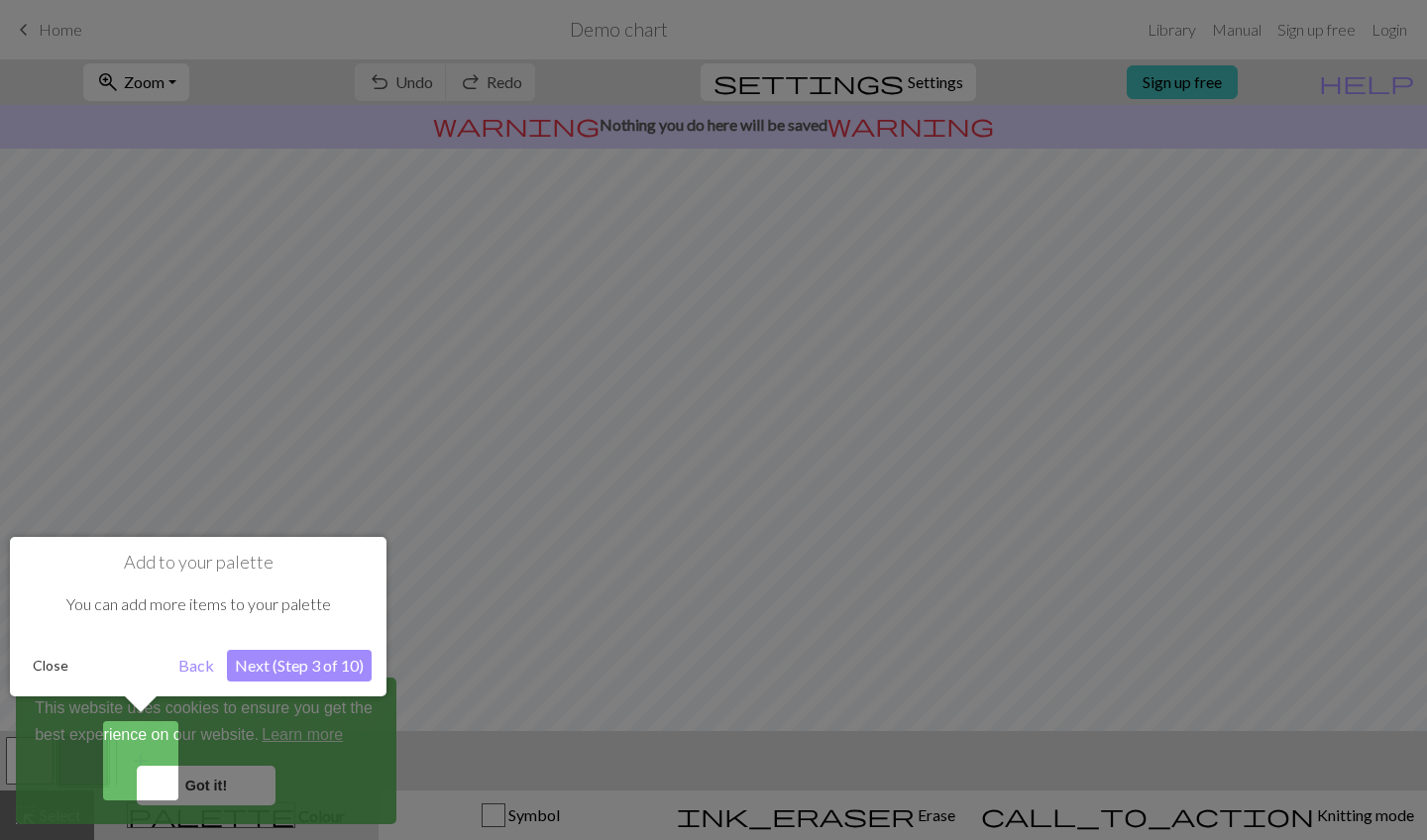 click on "Next (Step 3 of 10)" at bounding box center [299, 666] 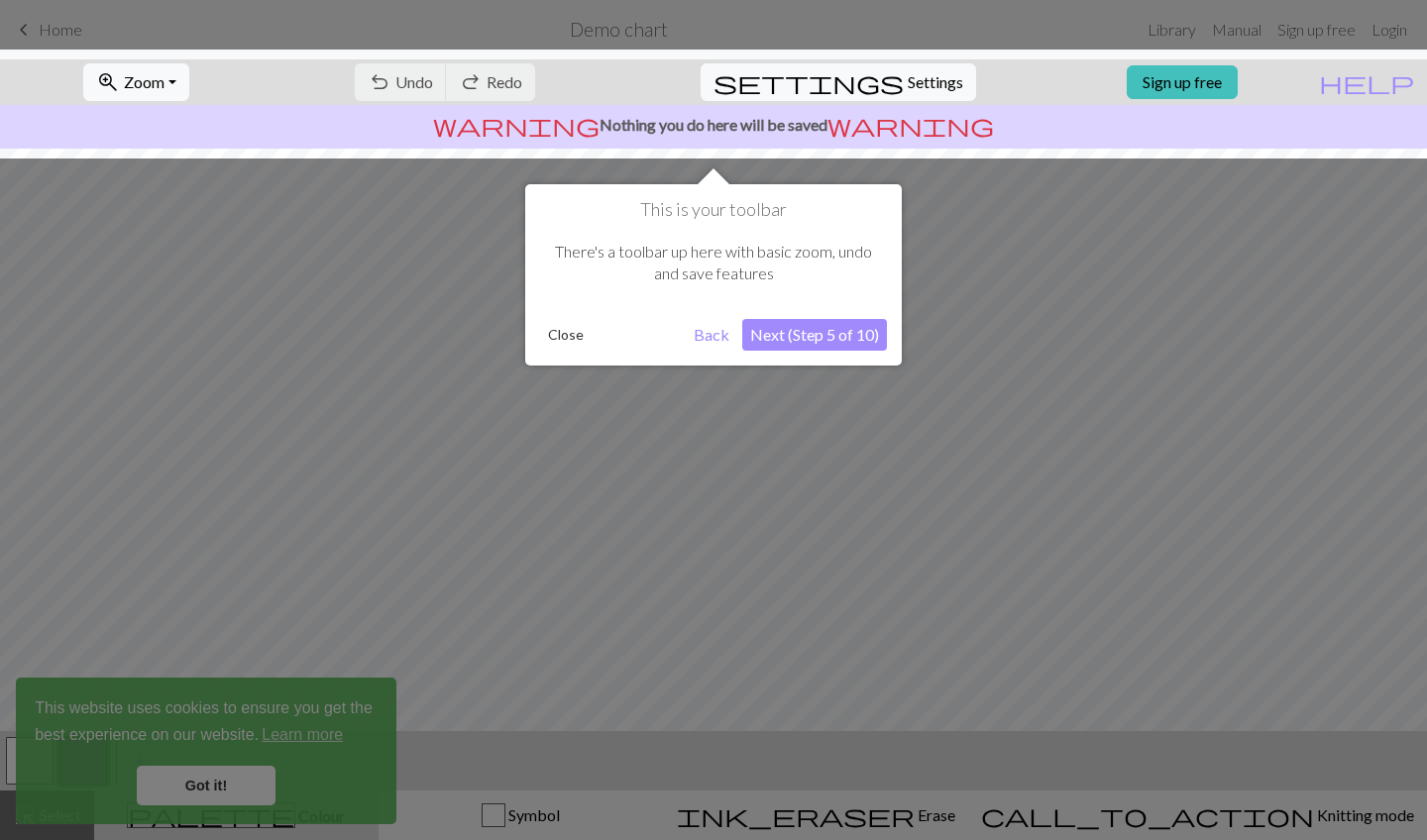 click on "Next (Step 5 of 10)" at bounding box center (815, 335) 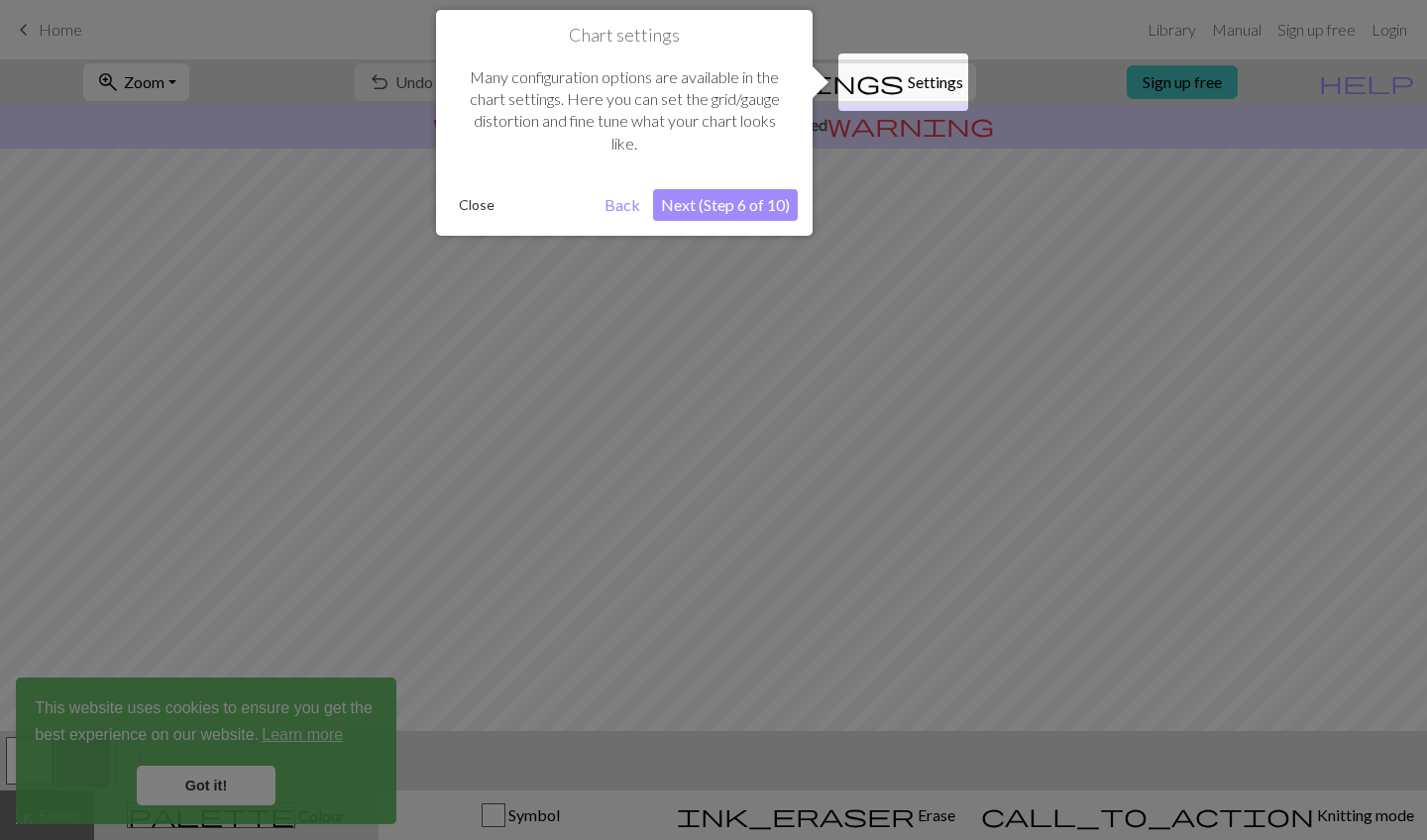 click on "Next (Step 6 of 10)" at bounding box center (725, 205) 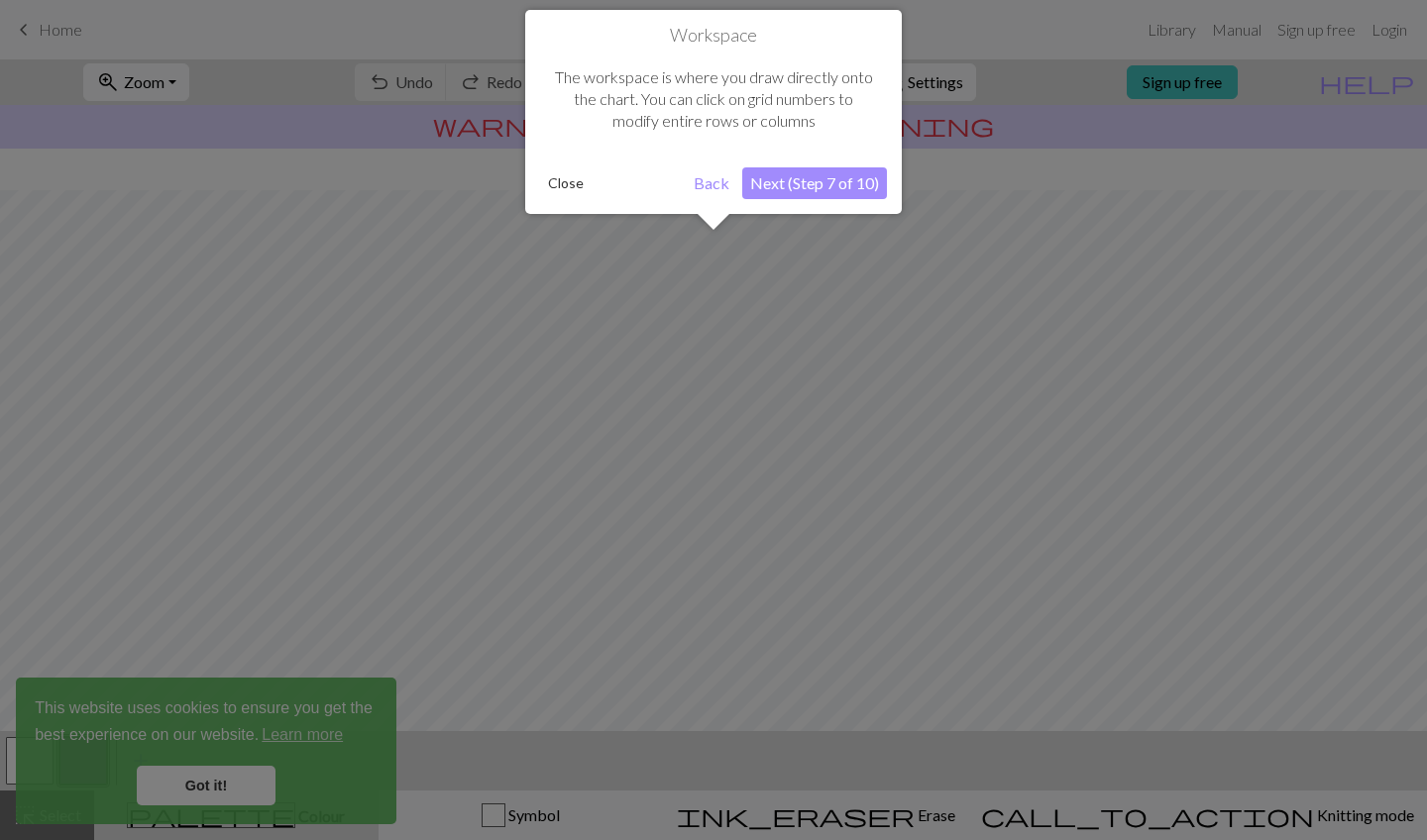 scroll, scrollTop: 119, scrollLeft: 0, axis: vertical 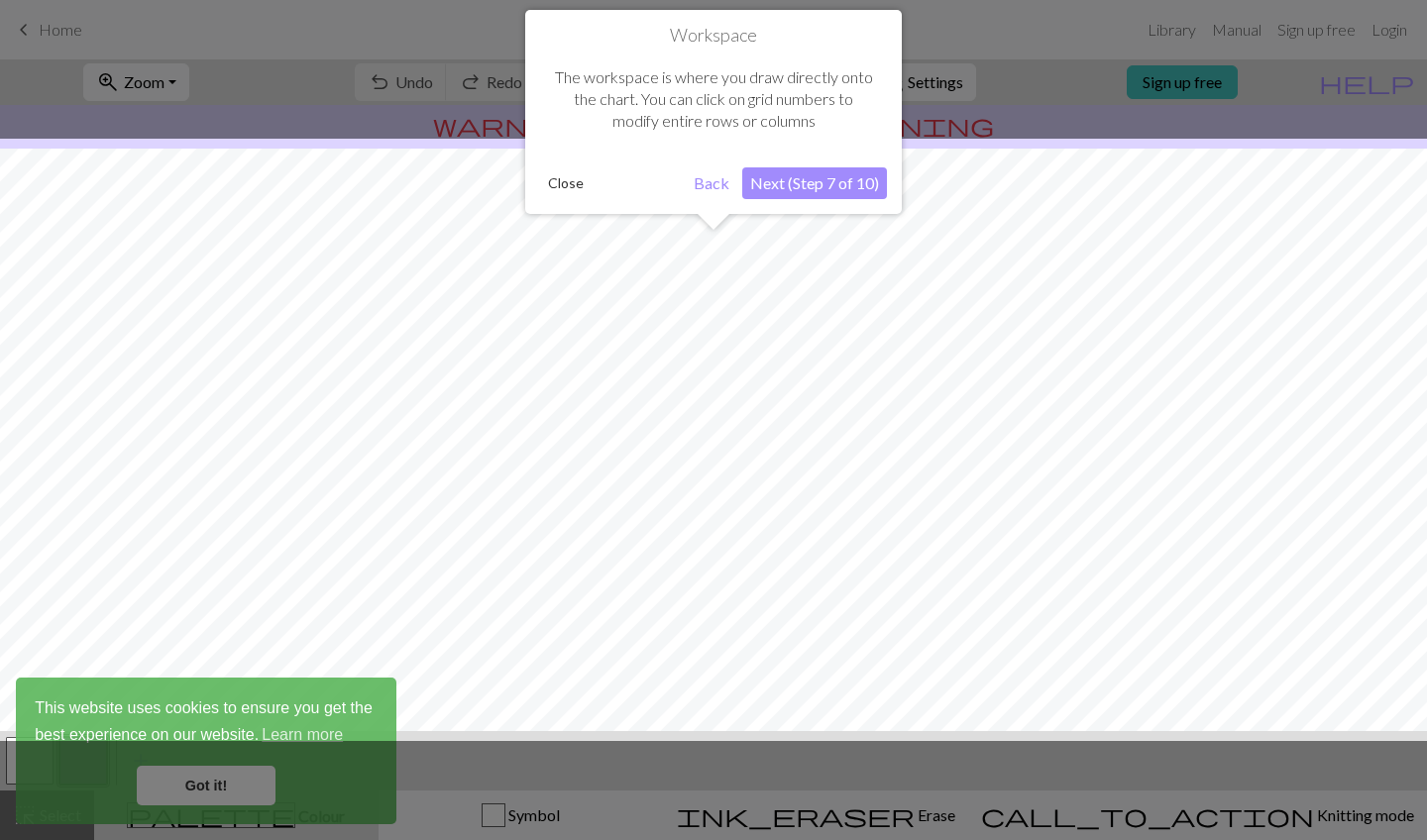 click on "Next (Step 7 of 10)" at bounding box center [815, 183] 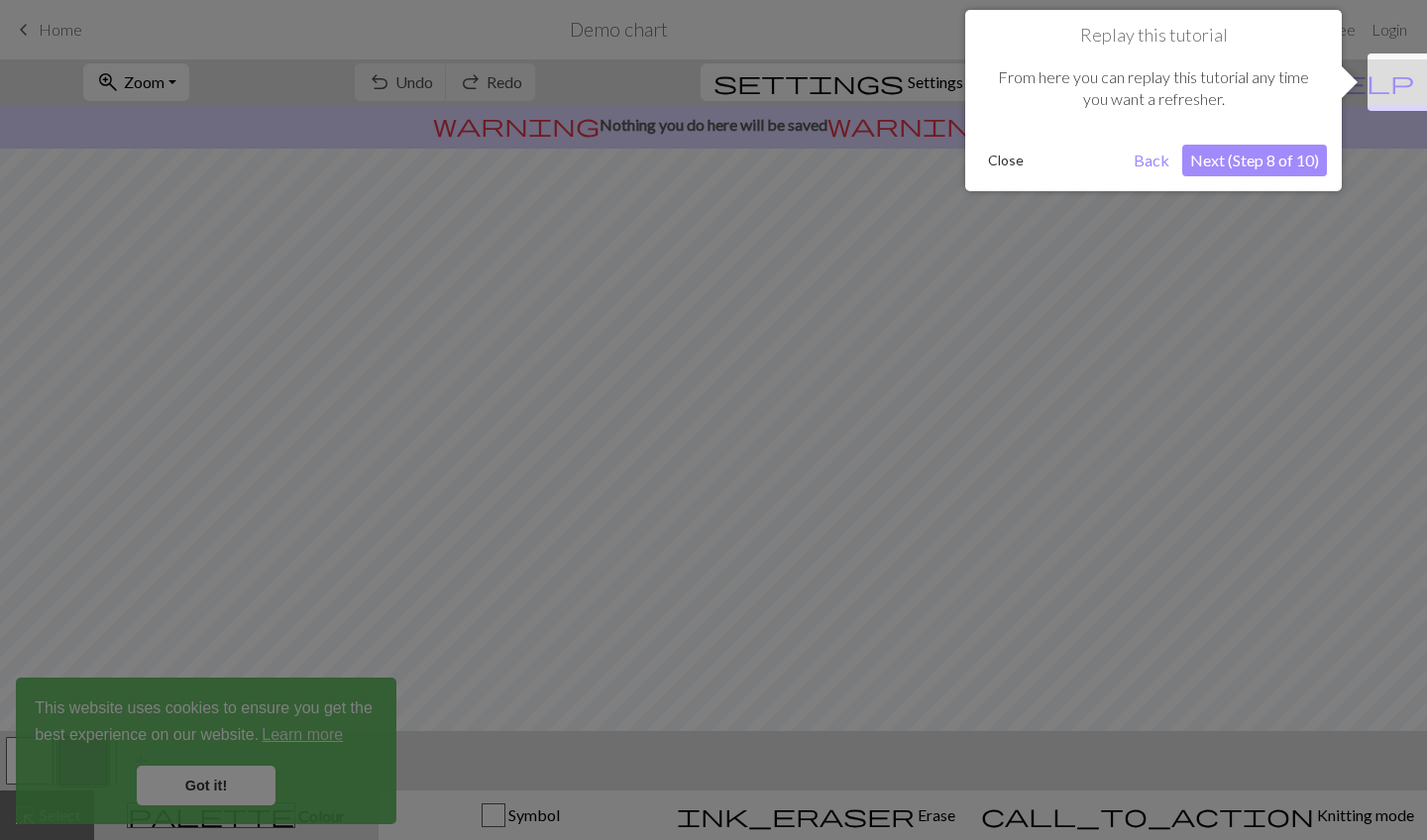 click on "Next (Step 8 of 10)" at bounding box center (1255, 160) 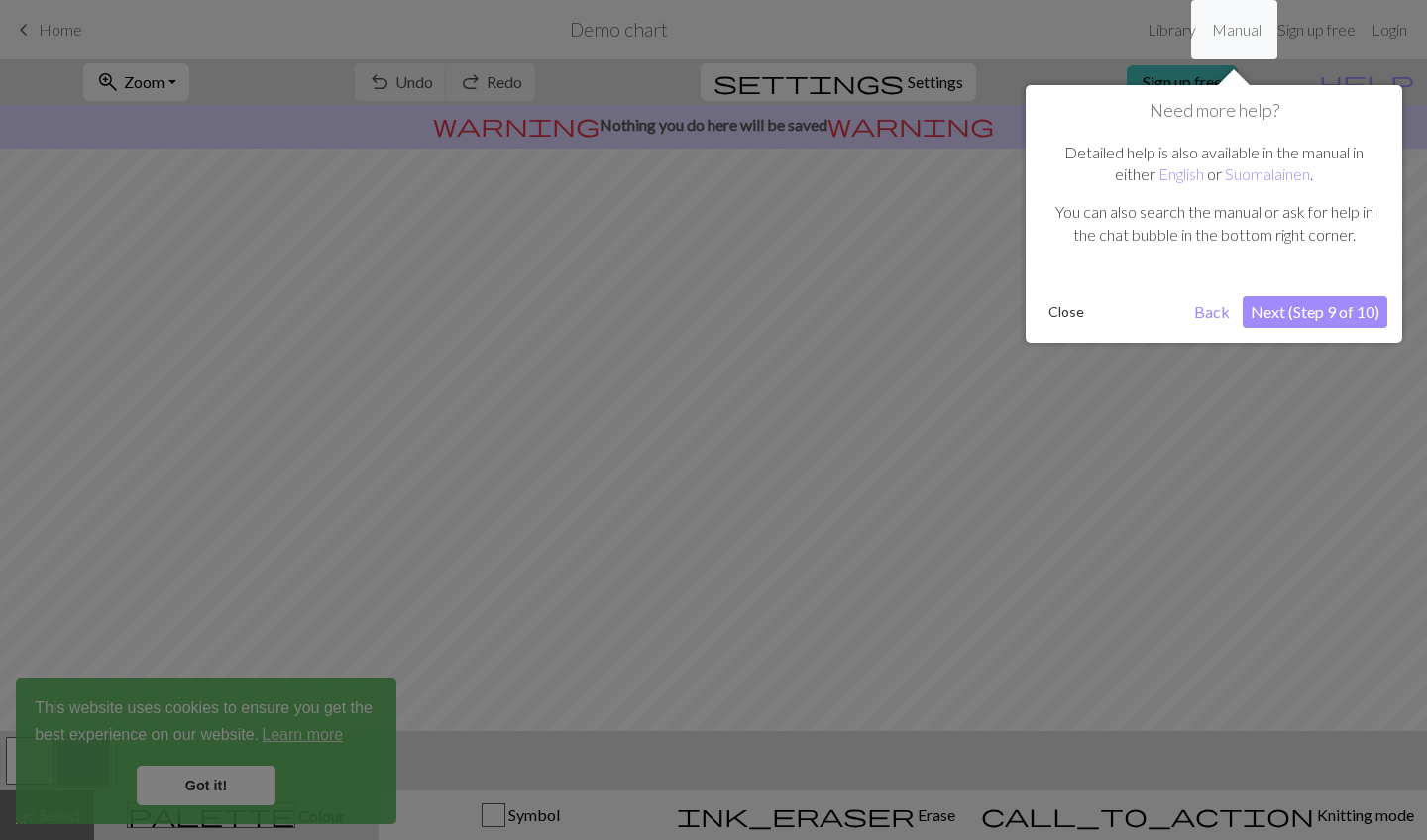 click on "Next (Step 9 of 10)" at bounding box center (1315, 312) 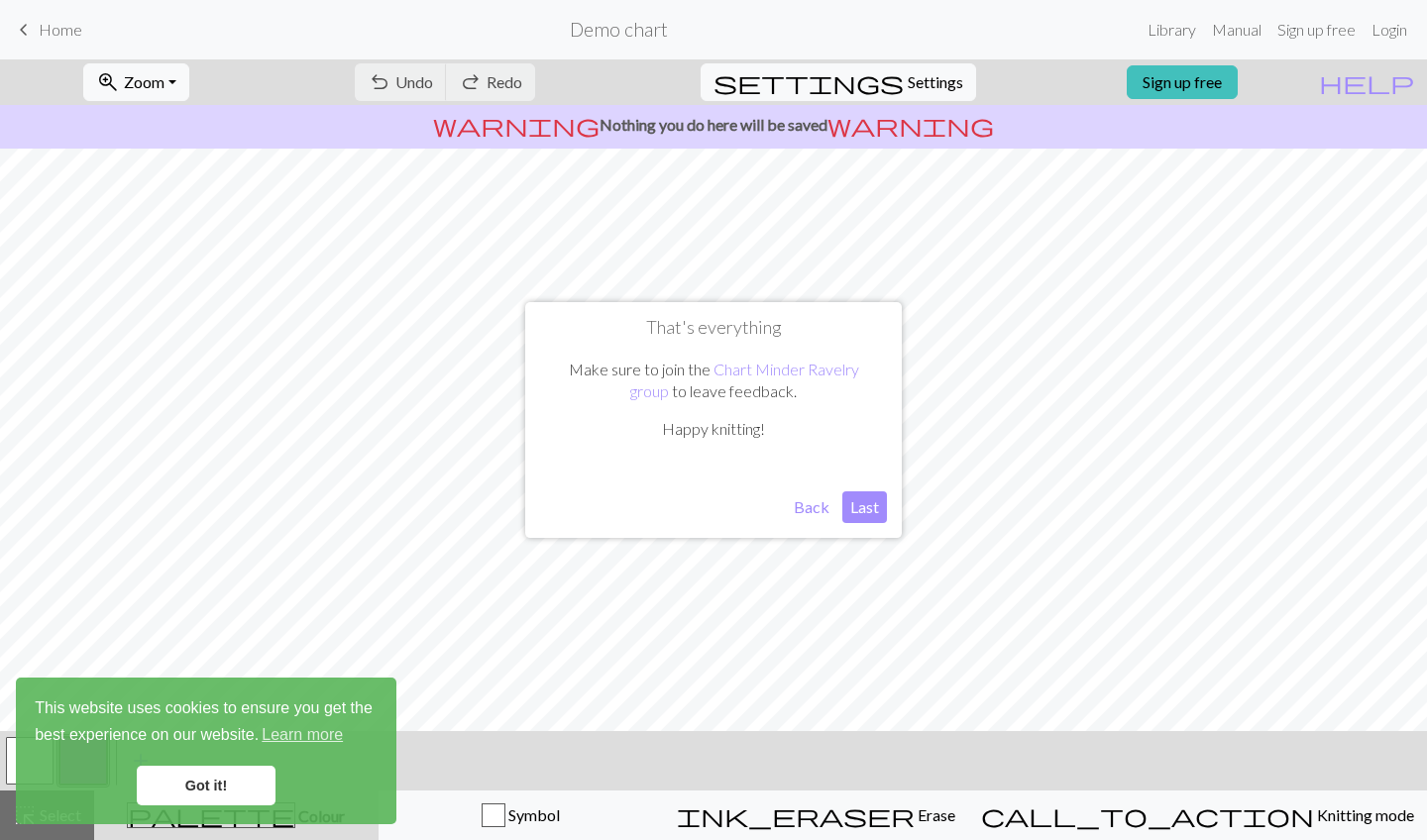 click on "Back" at bounding box center [812, 507] 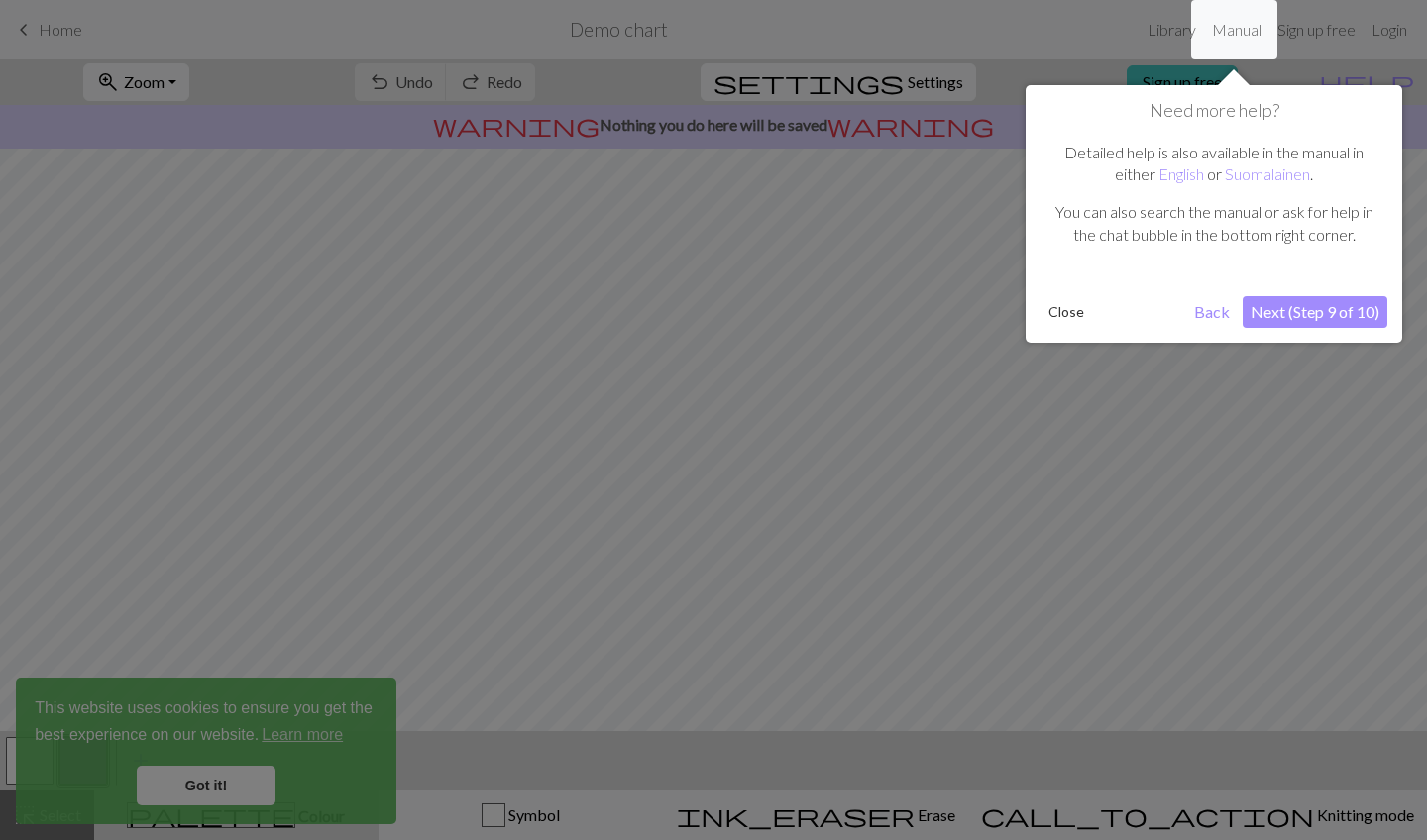 click on "Next (Step 9 of 10)" at bounding box center (1315, 312) 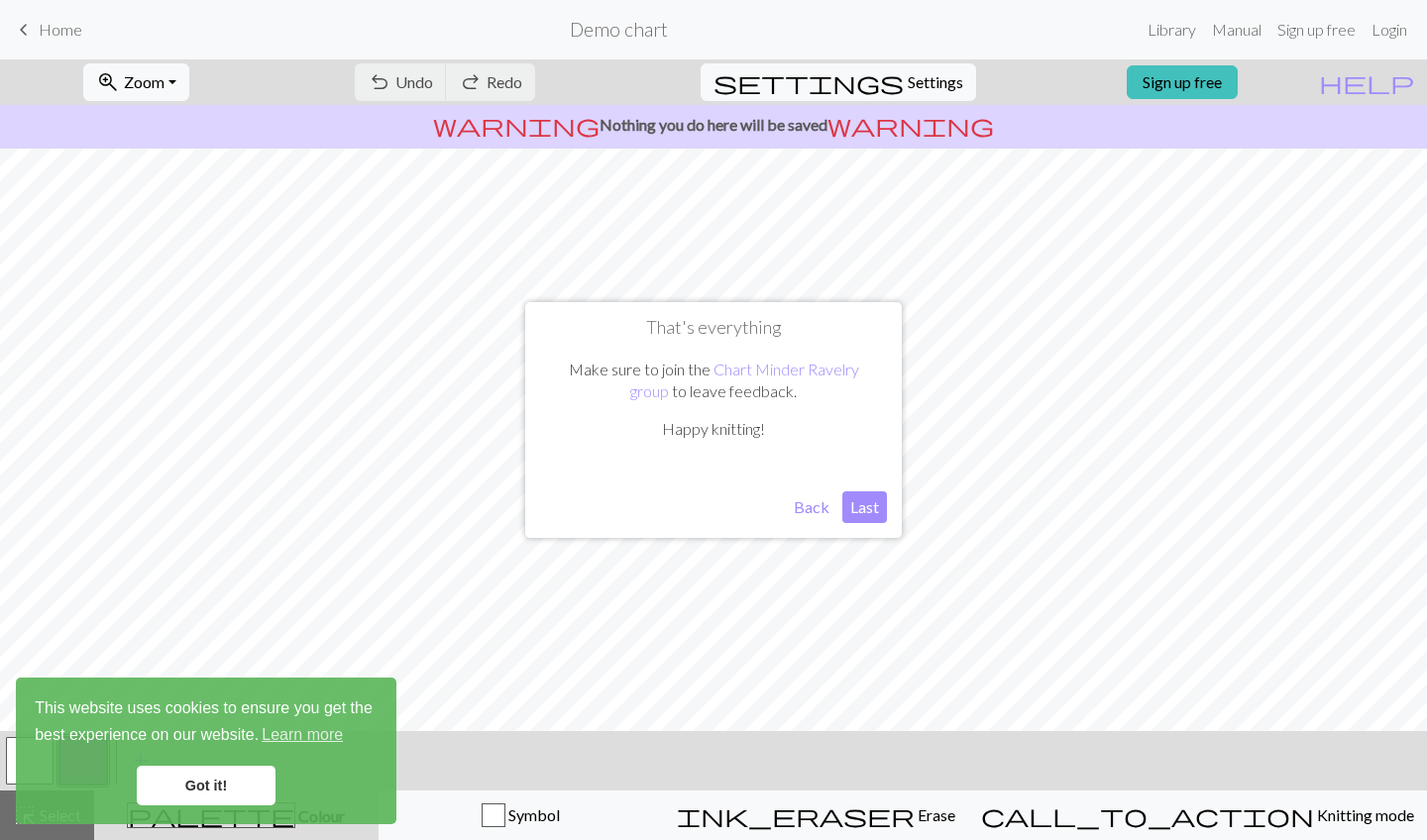 click on "Last" at bounding box center (864, 507) 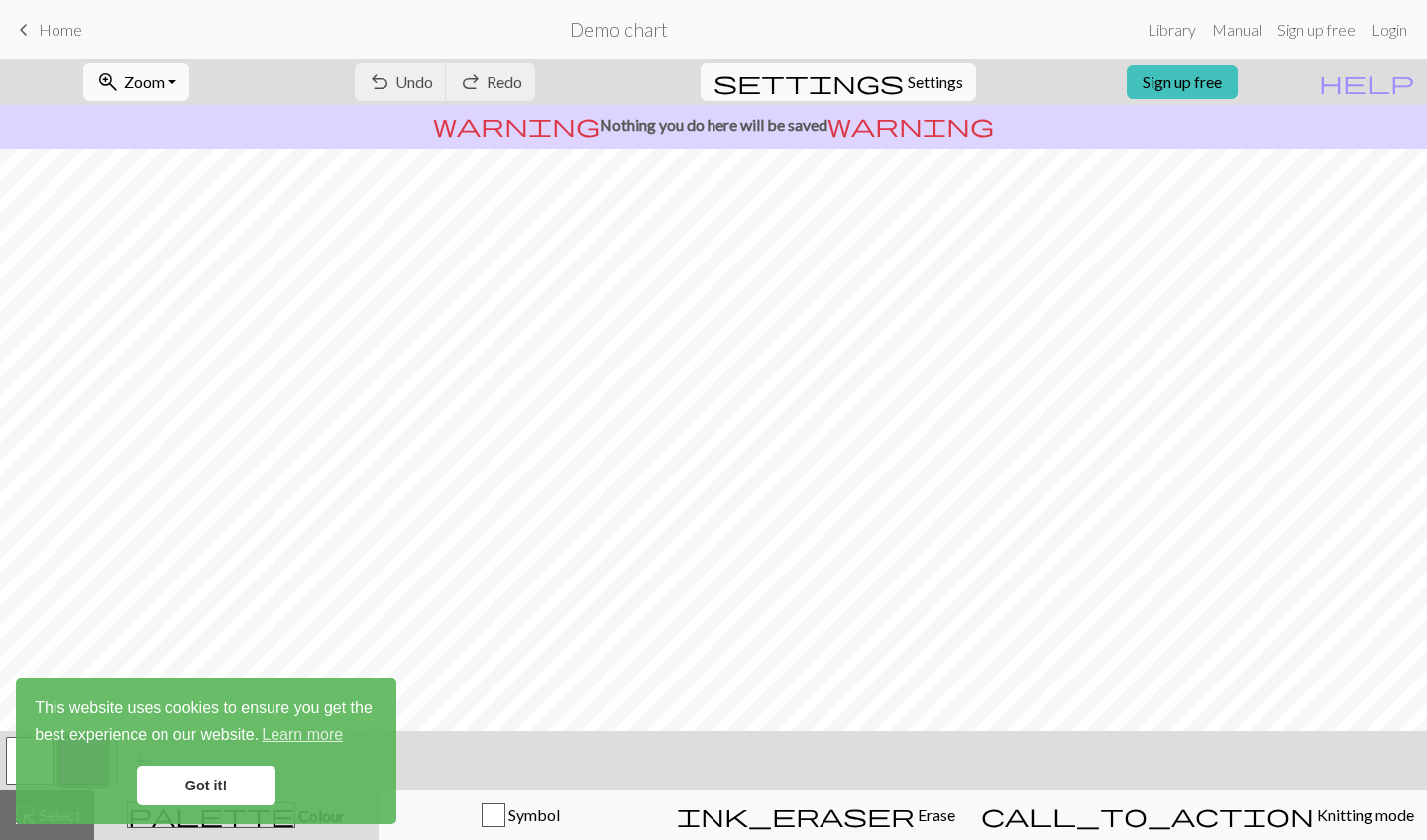 click on "Got it!" at bounding box center [206, 786] 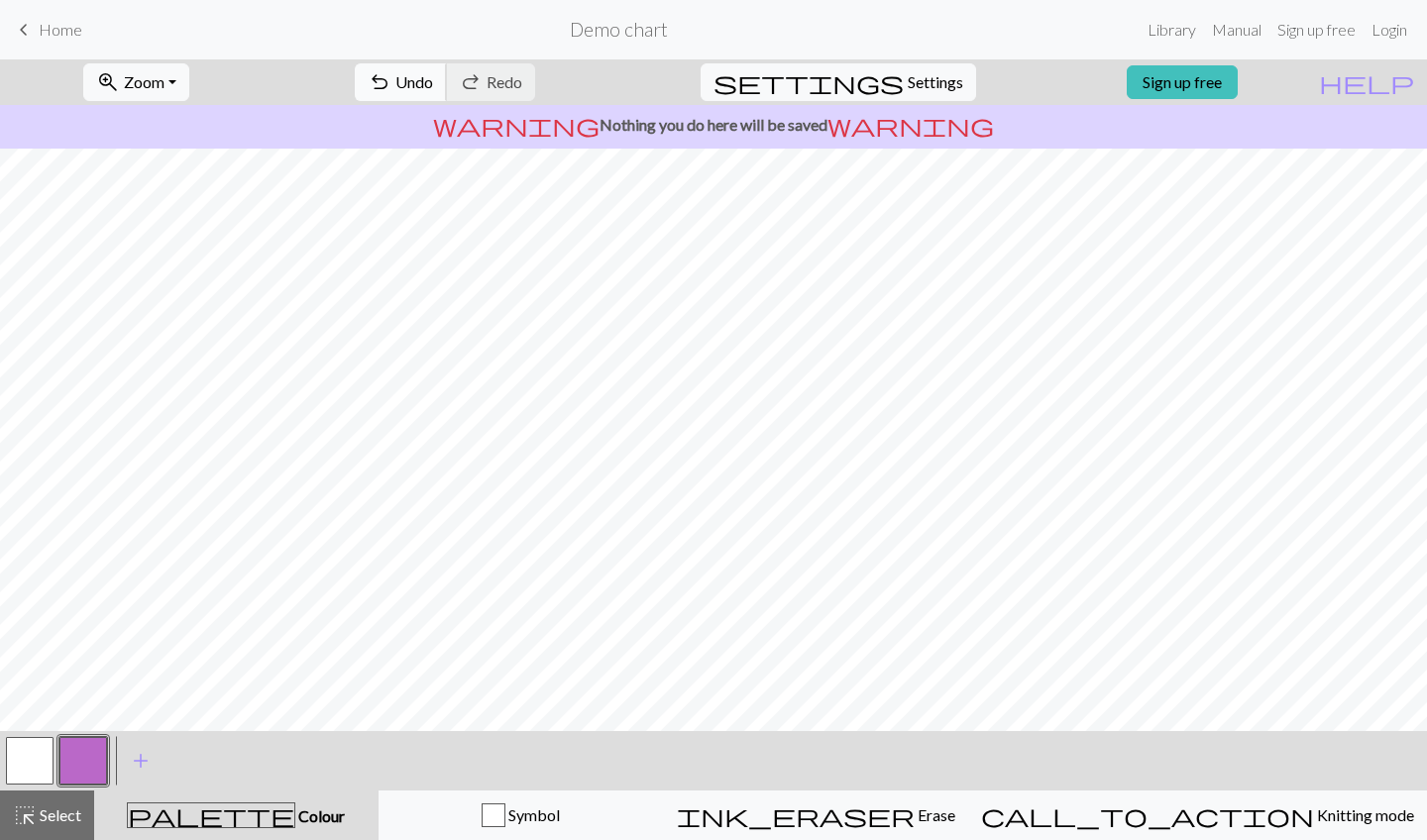 click on "Undo" at bounding box center (414, 81) 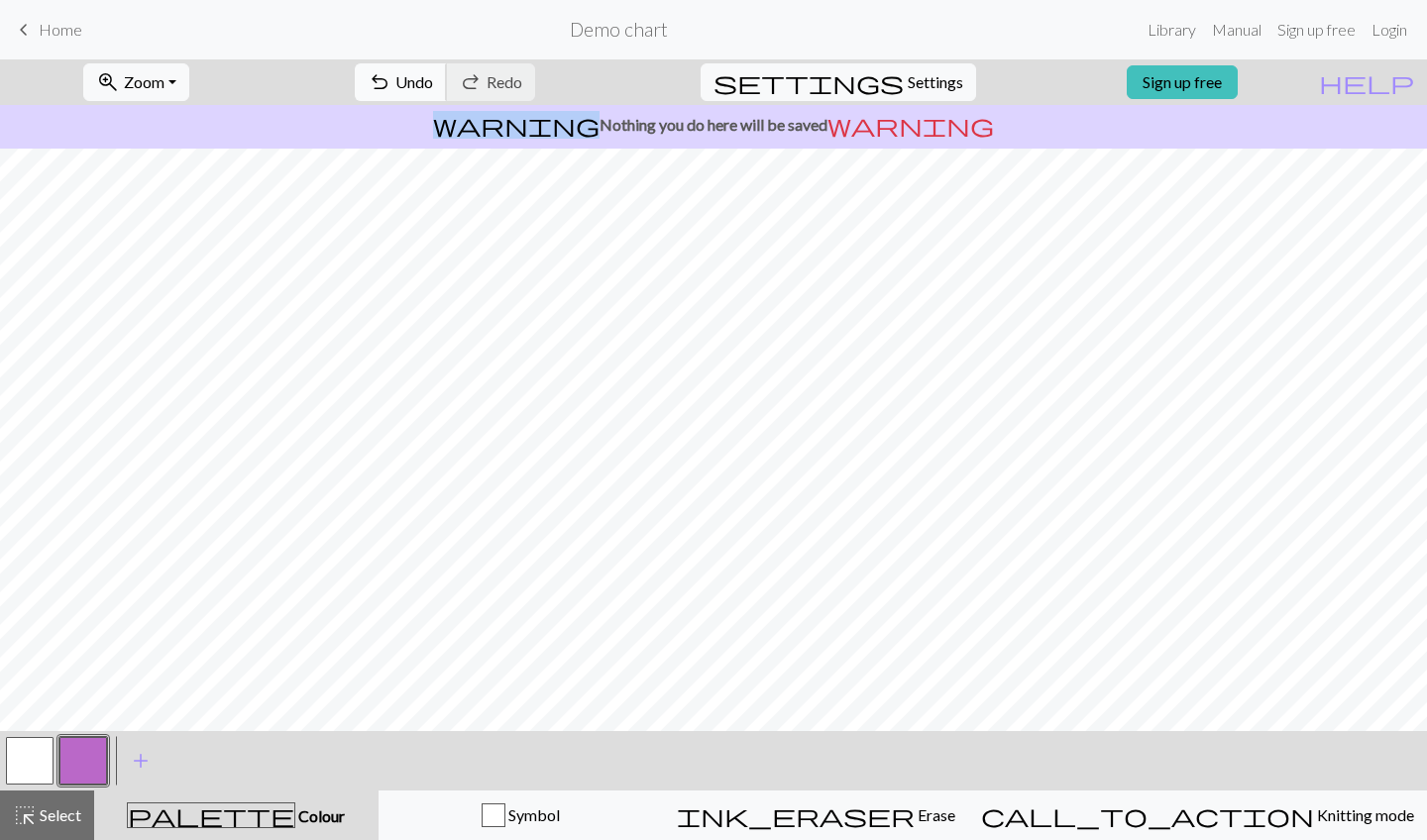 click on "undo Undo Undo redo Redo Redo" at bounding box center [445, 82] 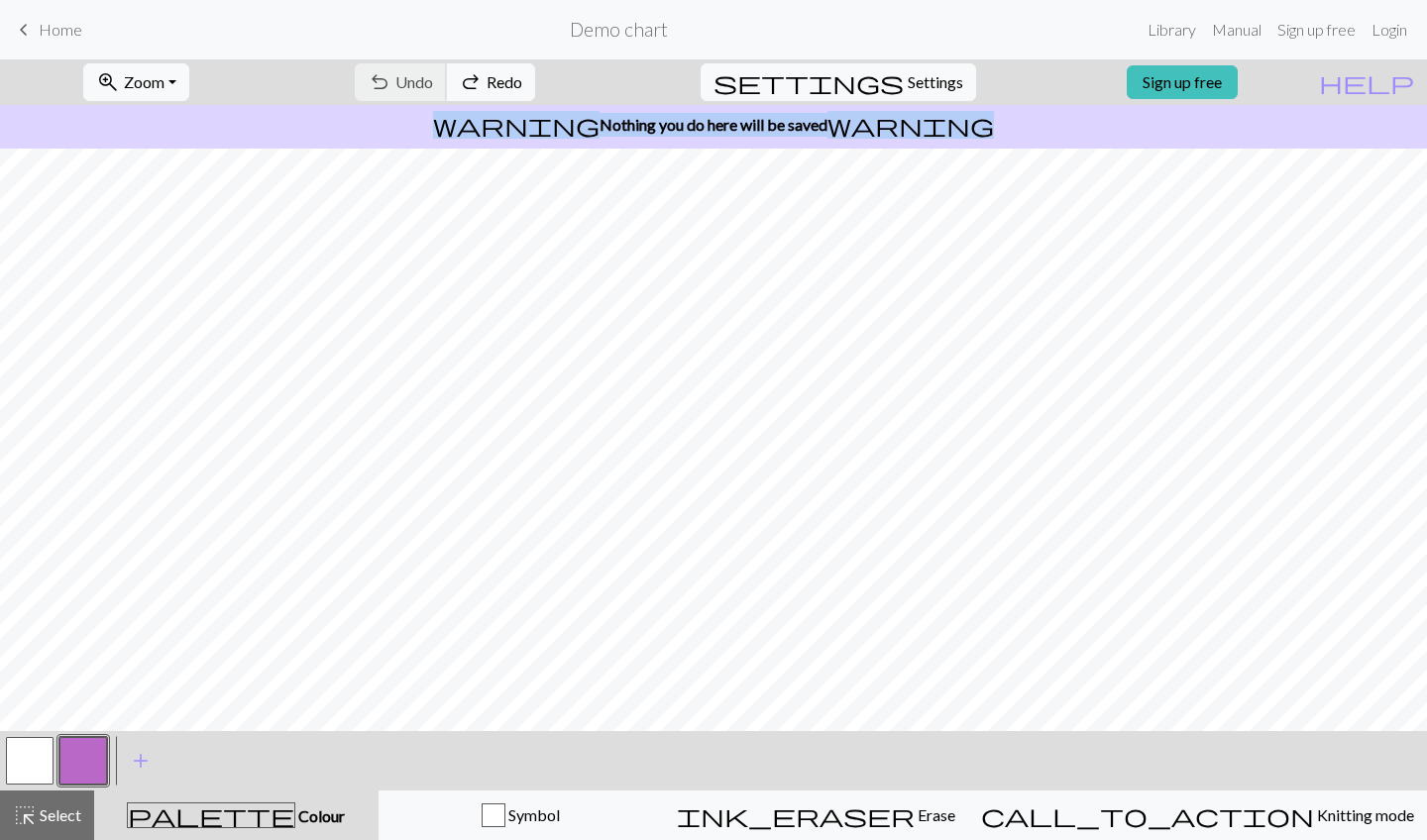 click on "undo Undo Undo redo Redo Redo" at bounding box center (445, 82) 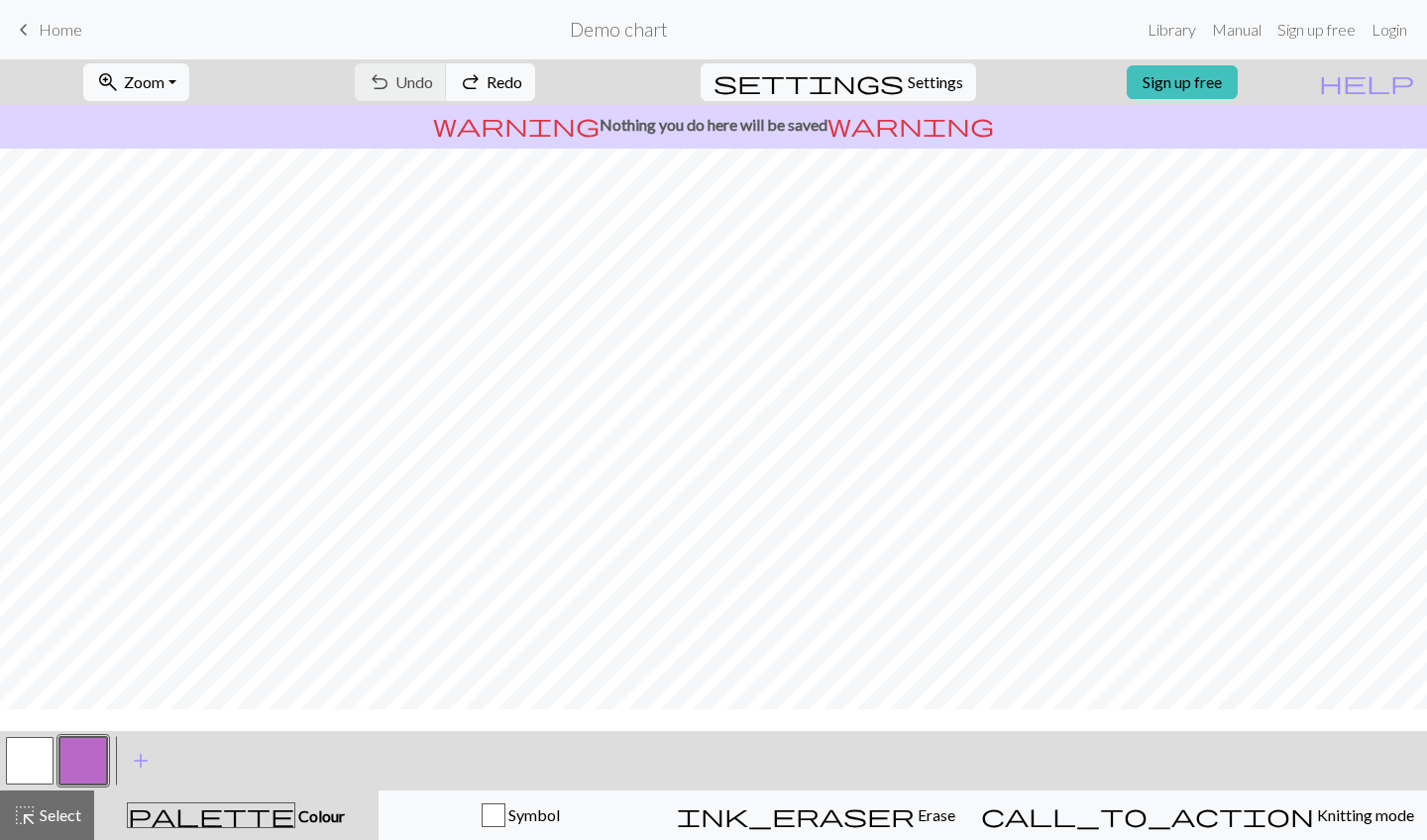 scroll, scrollTop: 0, scrollLeft: 0, axis: both 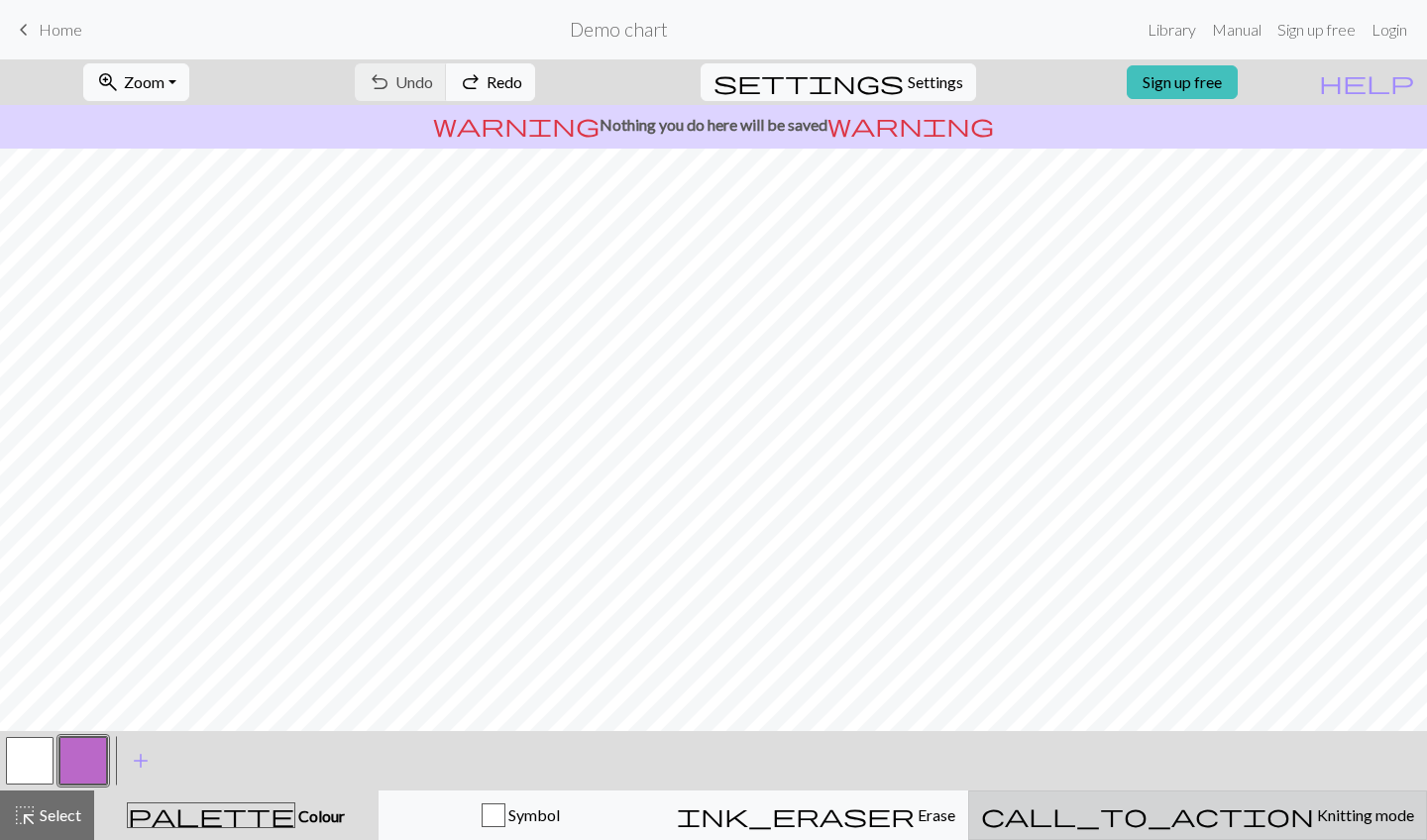 click on "call_to_action   Knitting mode   Knitting mode" at bounding box center [1197, 815] 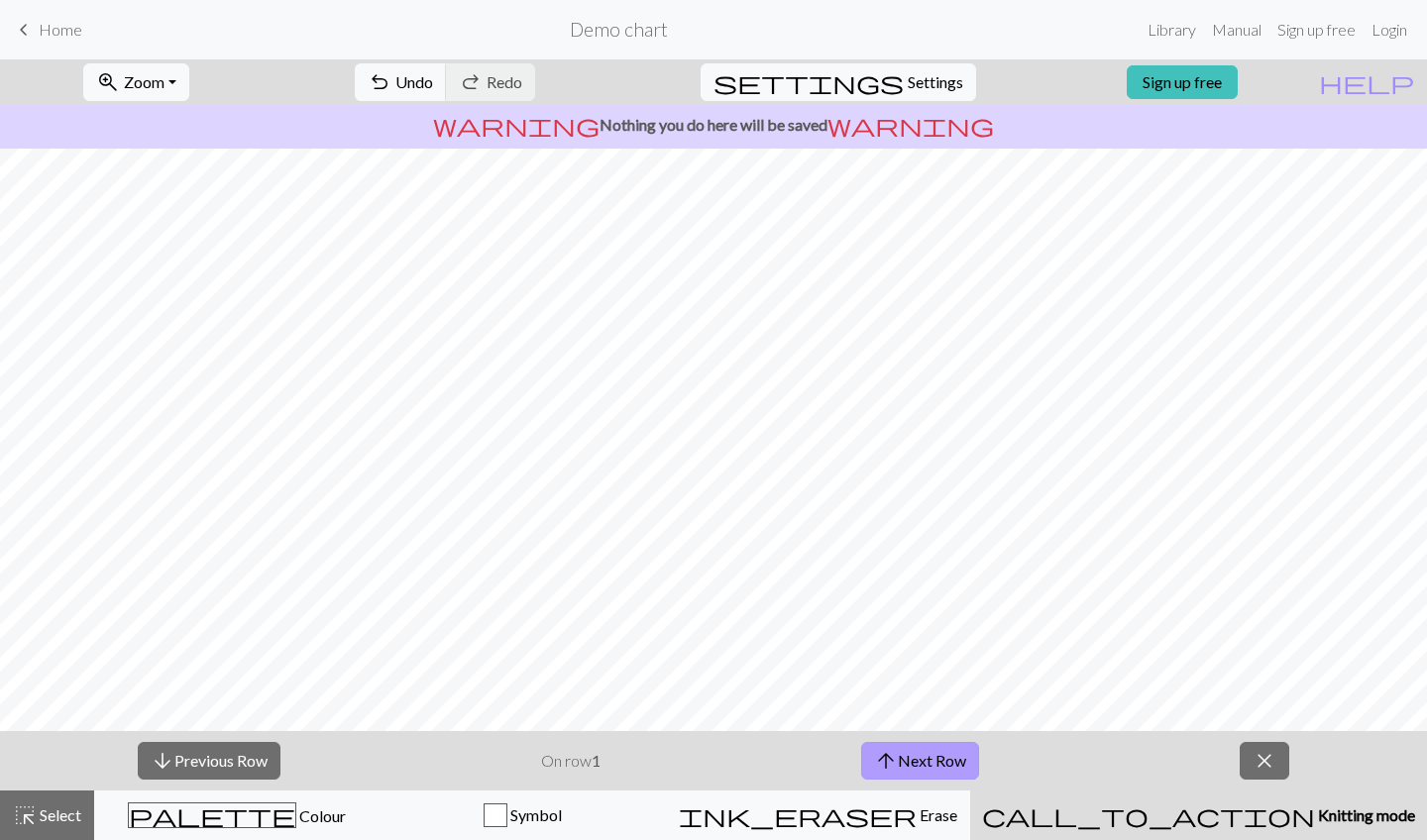 click on "arrow_upward  Next Row" at bounding box center [920, 761] 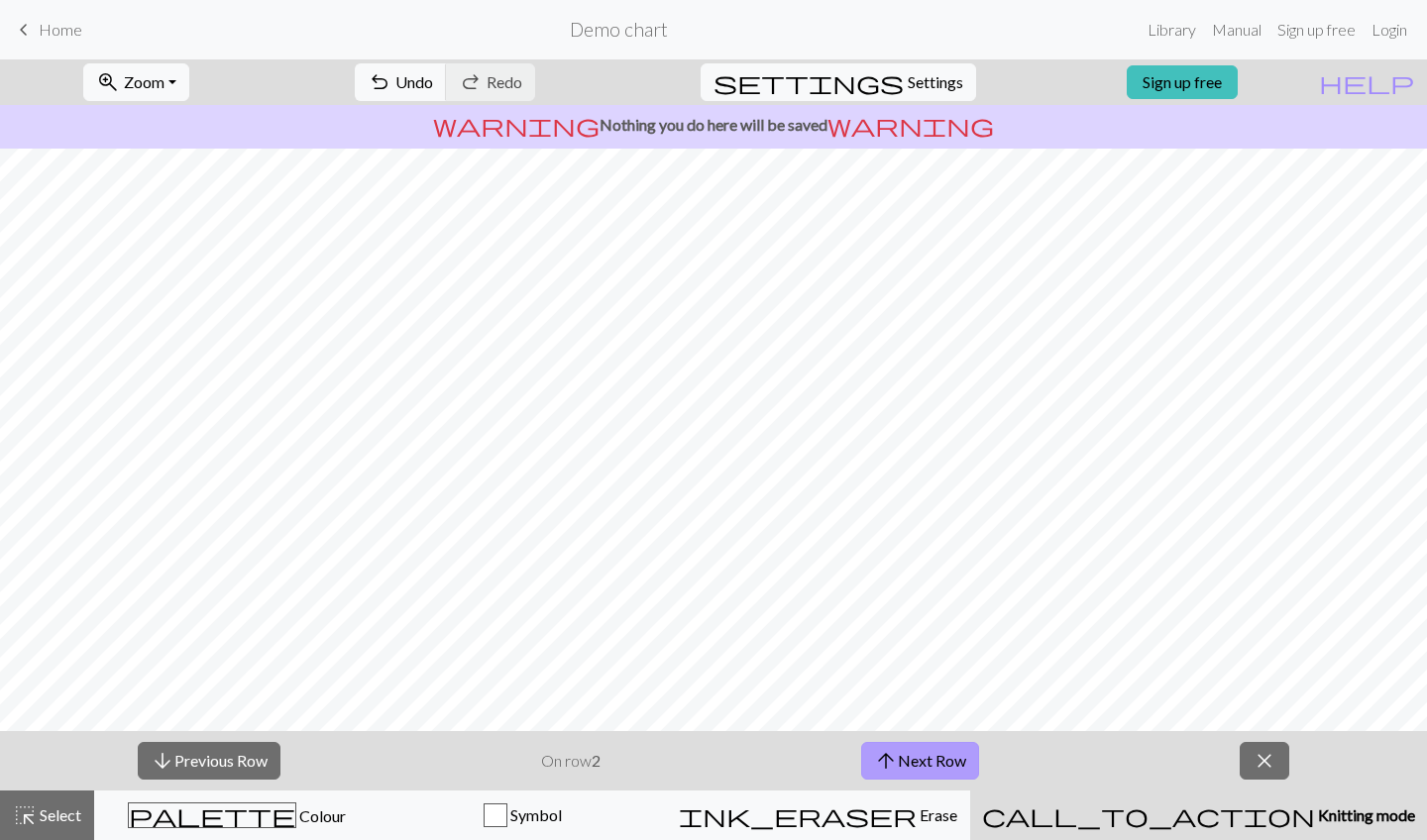 click on "arrow_upward  Next Row" at bounding box center [920, 761] 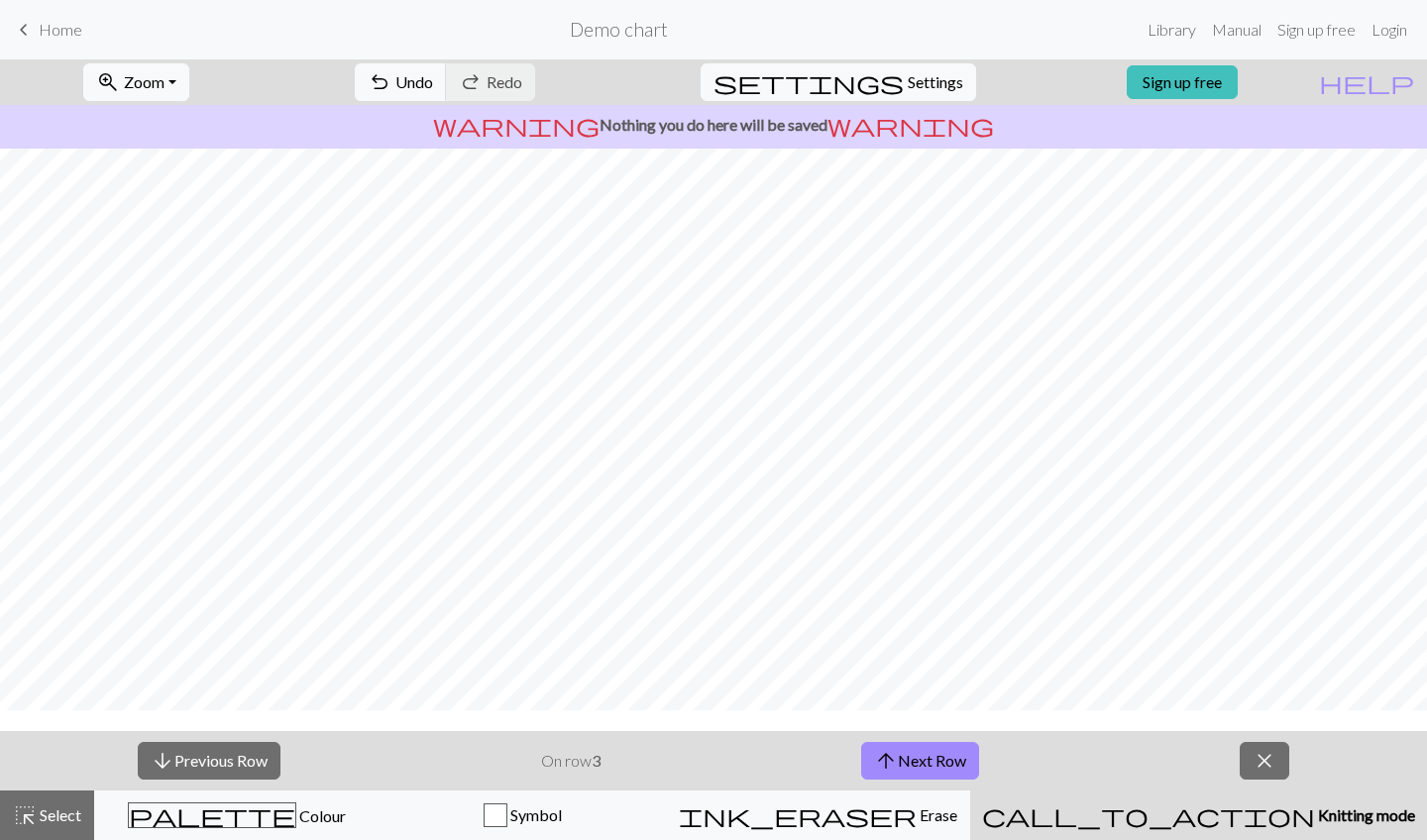 scroll, scrollTop: 156, scrollLeft: 0, axis: vertical 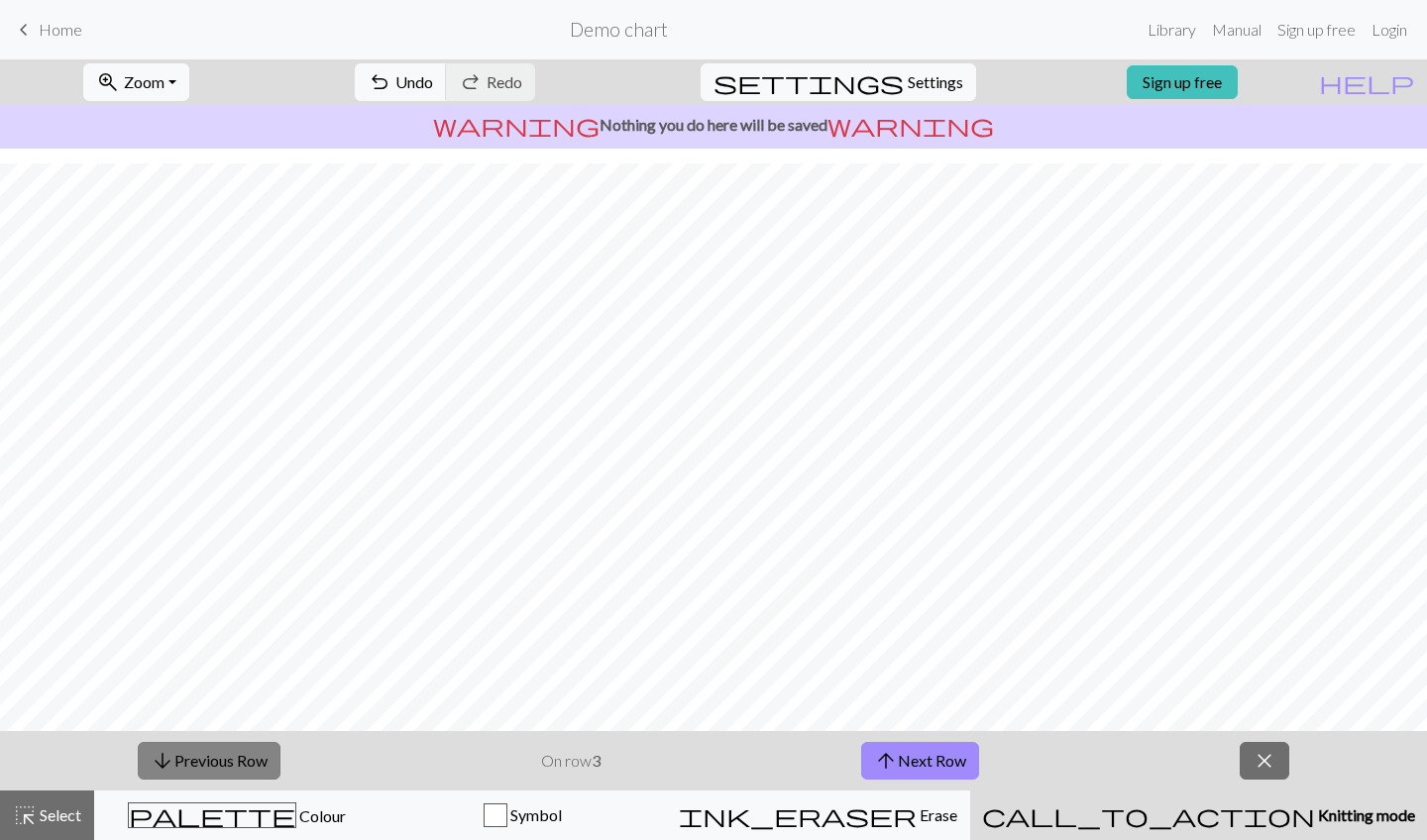click on "arrow_downward Previous Row" at bounding box center (209, 761) 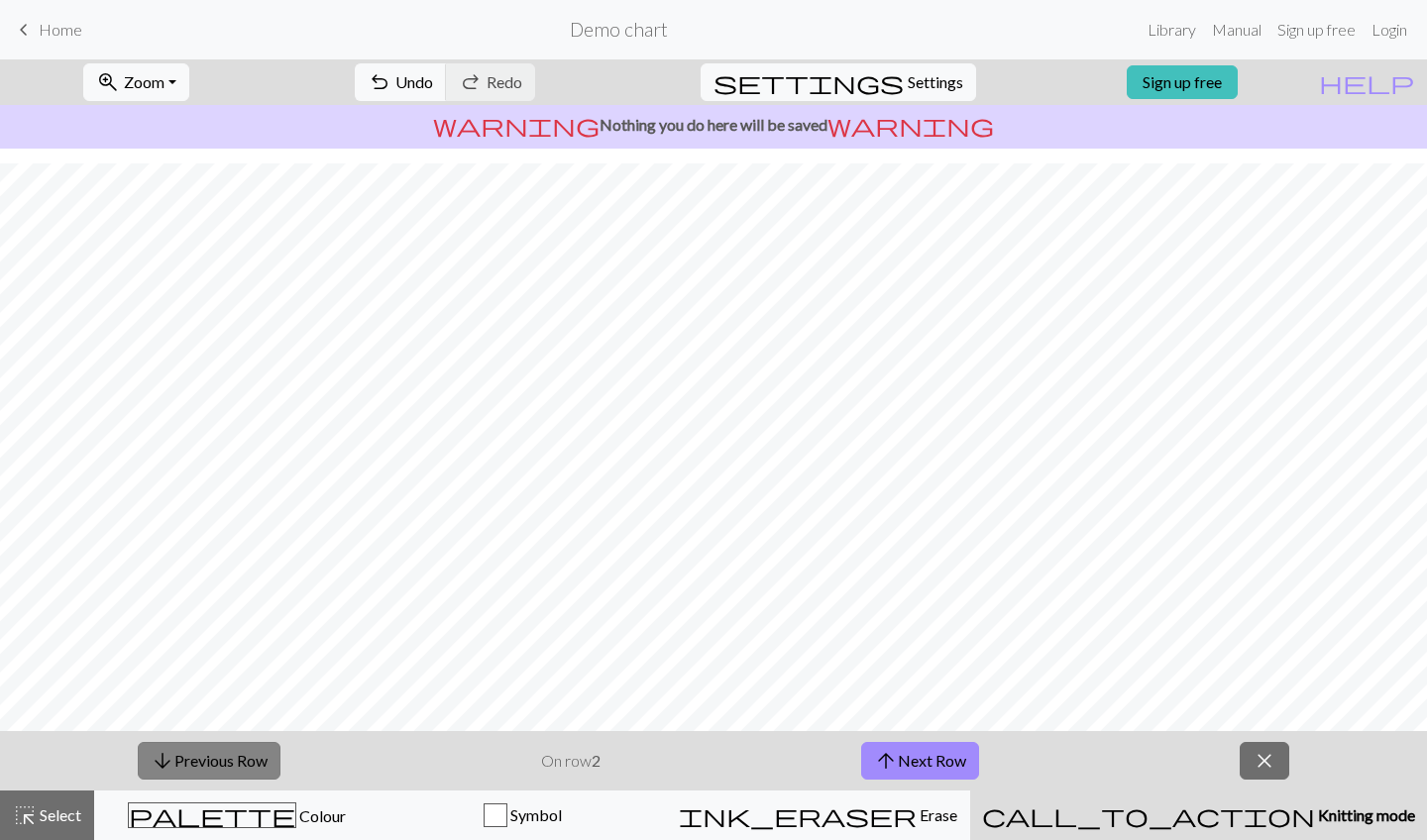 click on "arrow_downward Previous Row" at bounding box center [209, 761] 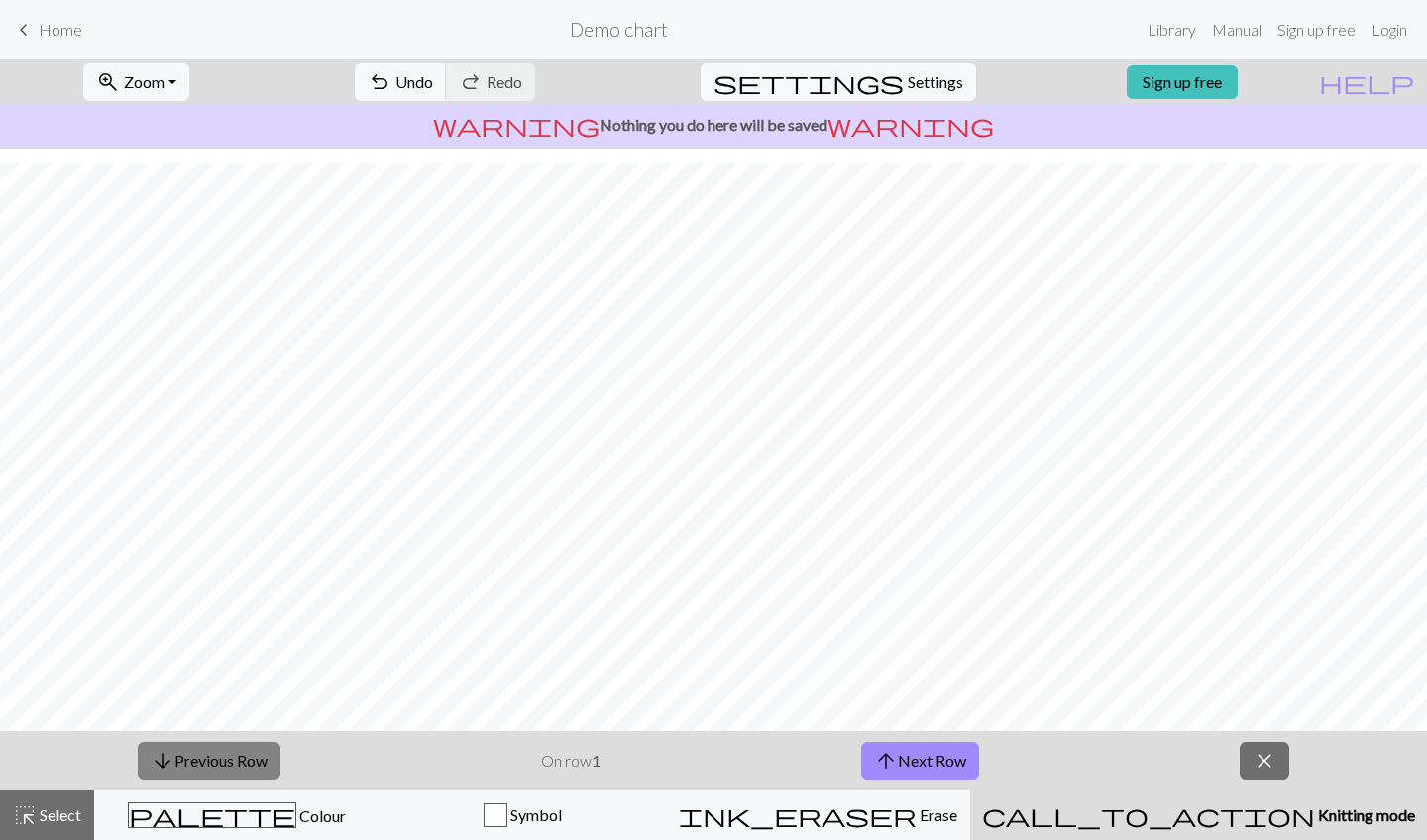 click on "arrow_downward Previous Row" at bounding box center [209, 761] 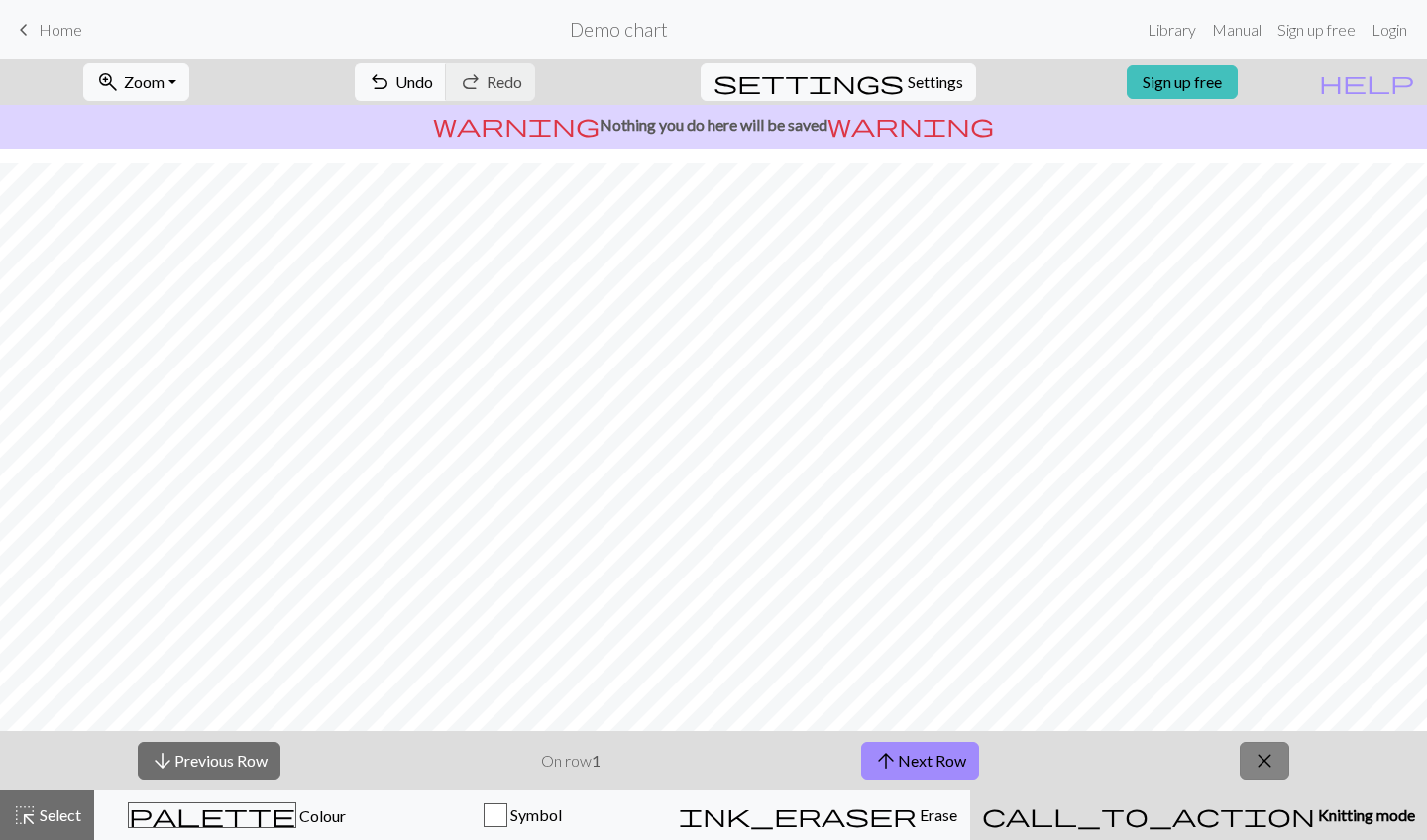 click on "close" at bounding box center (1264, 761) 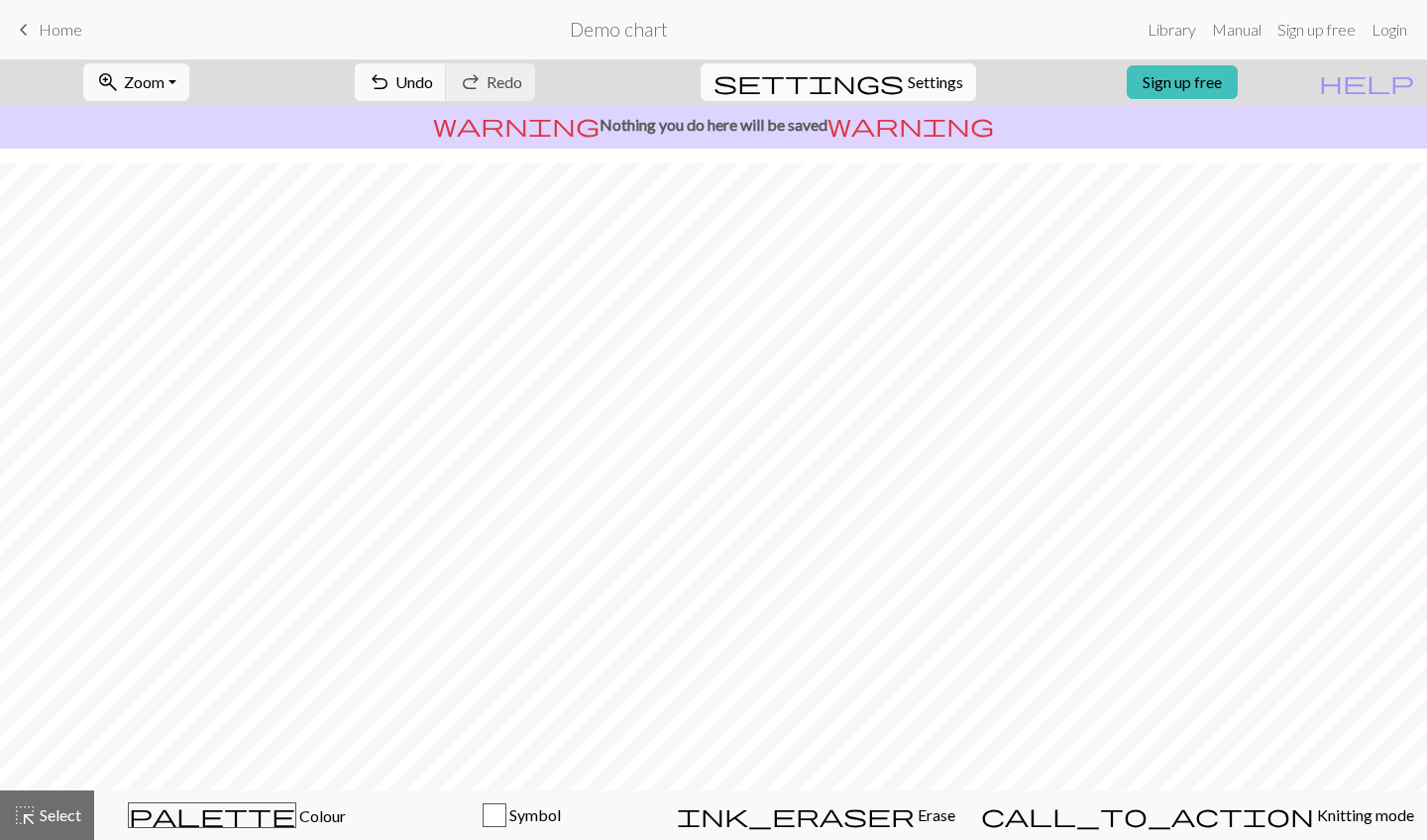 click on "settings" at bounding box center [809, 82] 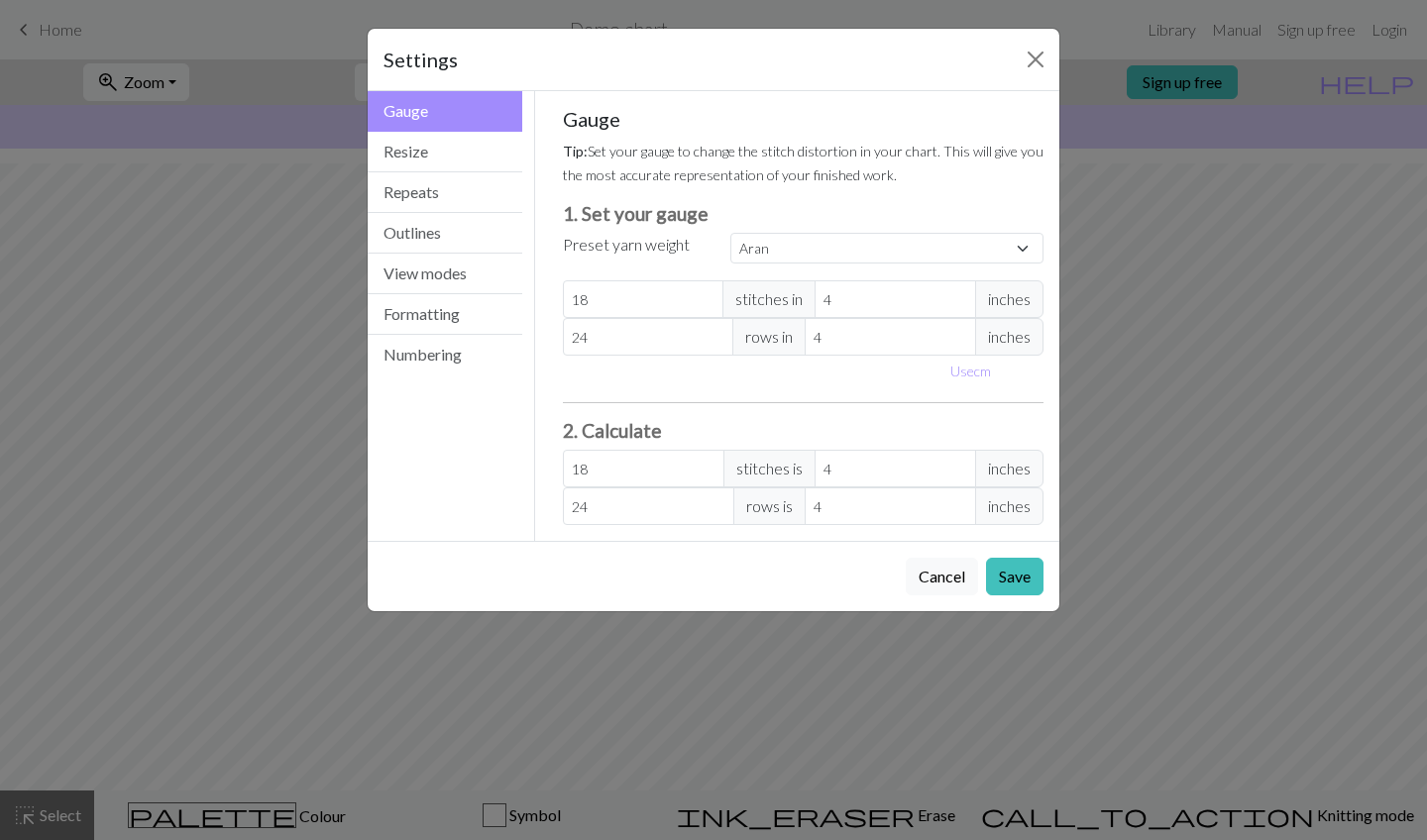 click on "Settings Gauge Gauge Resize Repeats Outlines View modes Formatting Numbering Gauge Resize Repeats Outlines View modes Formatting Numbering Gauge Tip:  Set your gauge to change the stitch distortion in your chart. This will give you the most accurate representation of your finished work. 1. Set your gauge Preset yarn weight Custom Square Lace Light Fingering Fingering Sport Double knit Worsted Aran Bulky Super Bulky 18 stitches in  4 inches 24 rows in  4 inches Use  cm 2. Calculate 18 stitches is 4 inches 24 rows is 4 inches Resize your chart Tip:  Changes will be applied from the bottom right. To change rows and columns in other areas (e.g. within the chart or at the top), use the select tool or click the grid numbers to select then insert or remove from the top toolbar. Width 30 Height 32 Repeats workspace_premium Become a Pro user   to  visualise repeats Tip:   This will show your entire chart repeated, so you can preview what joining panels look like together. arrow_forward  Horizontal 1 arrow_downward 1" at bounding box center (714, 420) 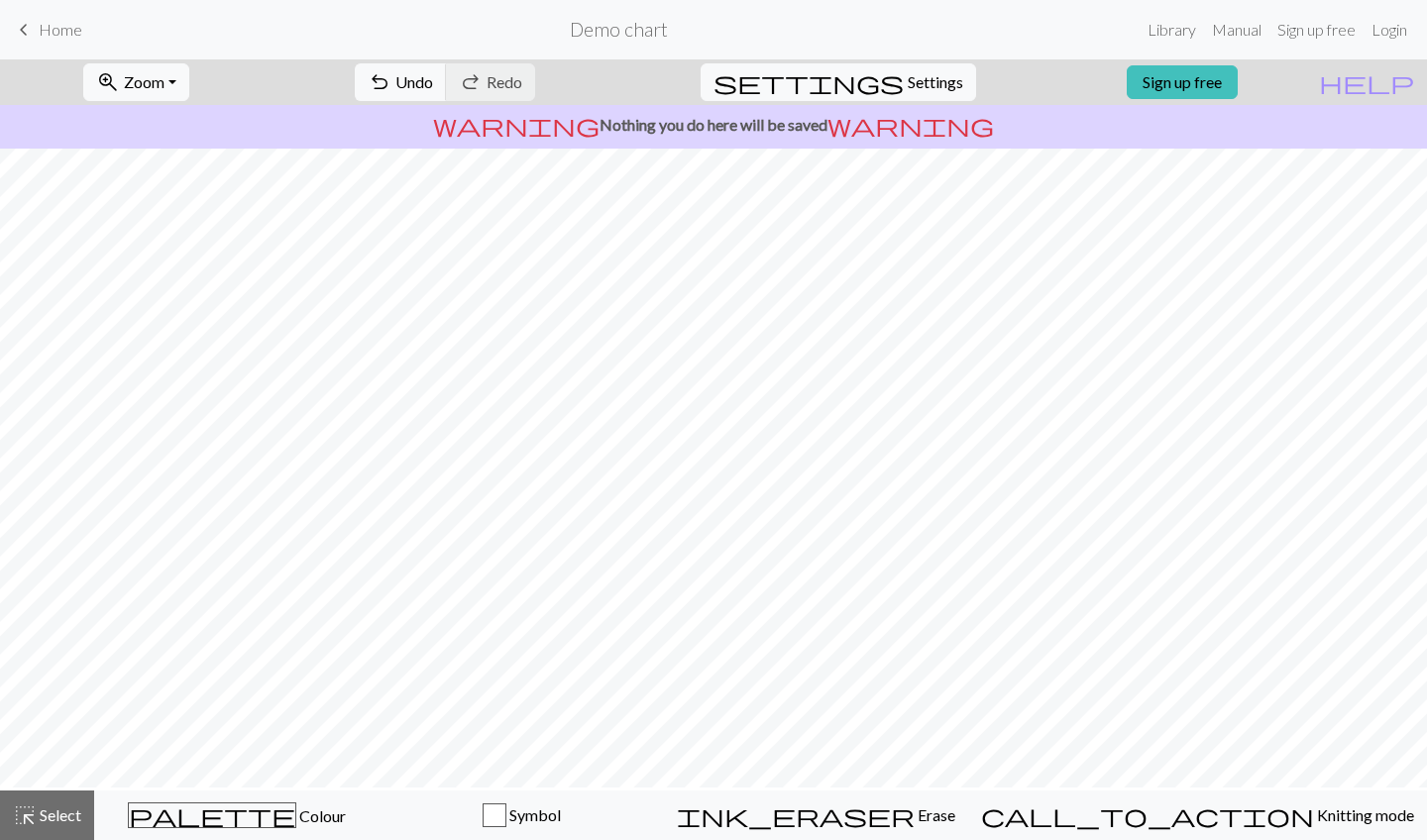 scroll, scrollTop: 0, scrollLeft: 0, axis: both 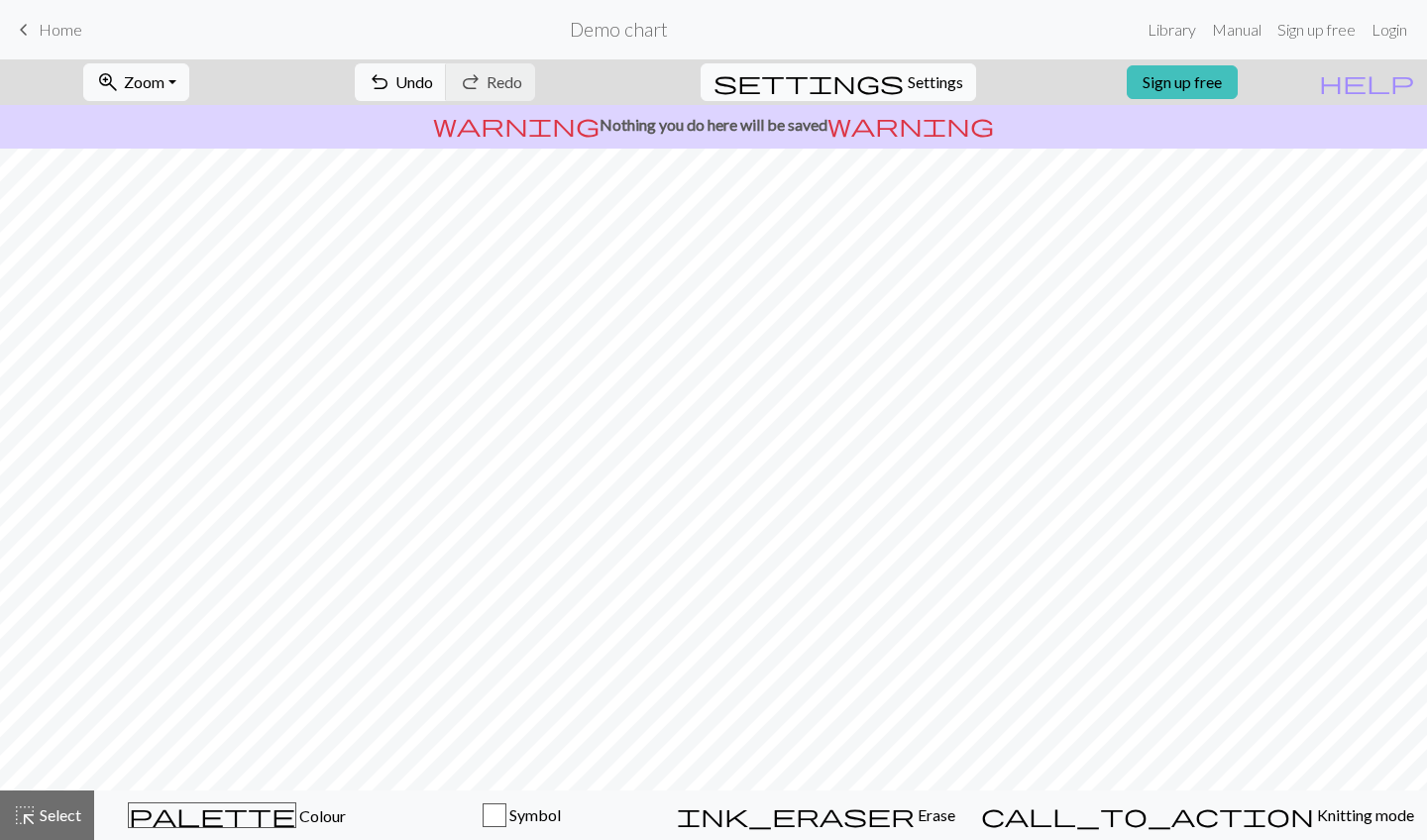 click on "Settings" at bounding box center (935, 82) 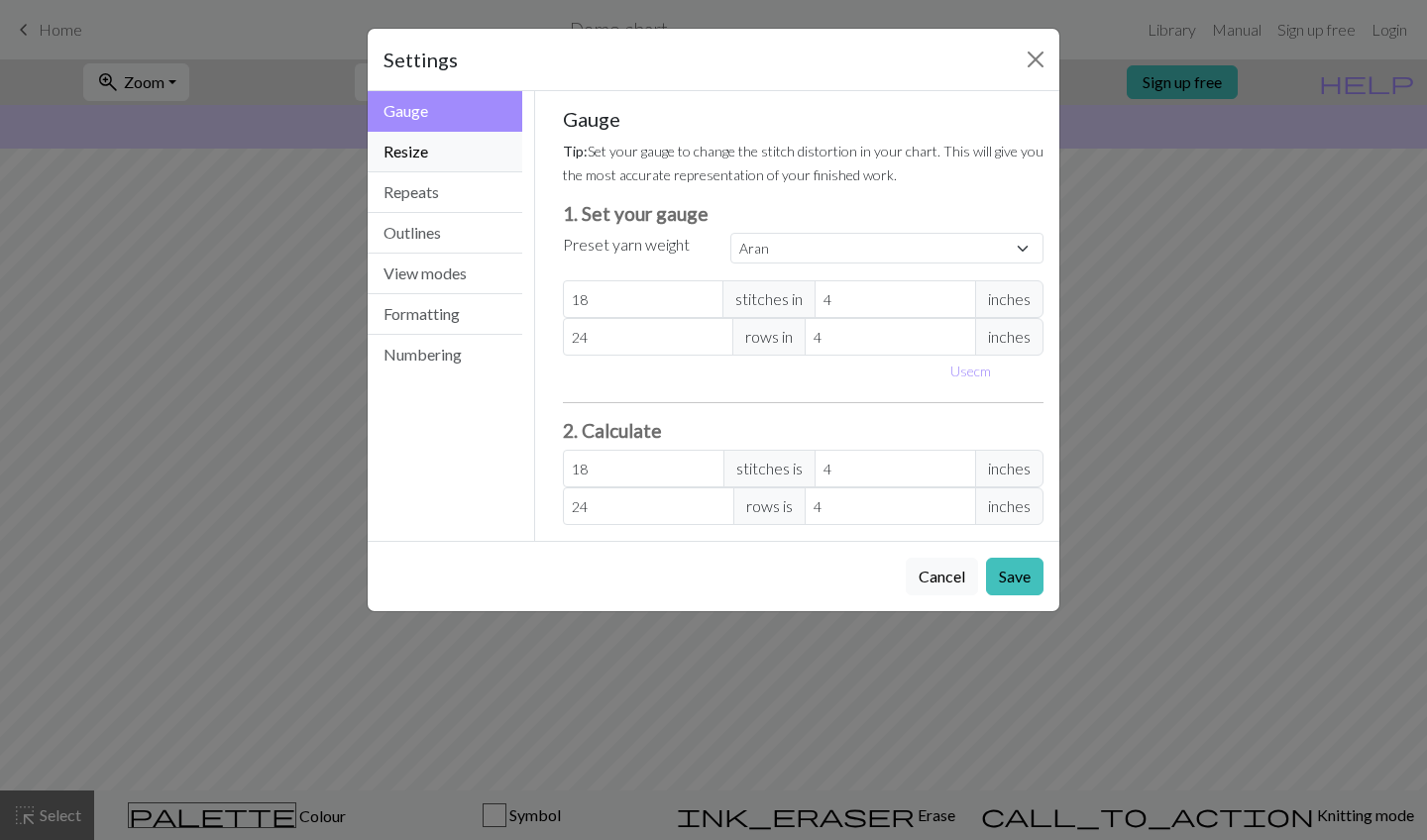 click on "Resize" at bounding box center [445, 152] 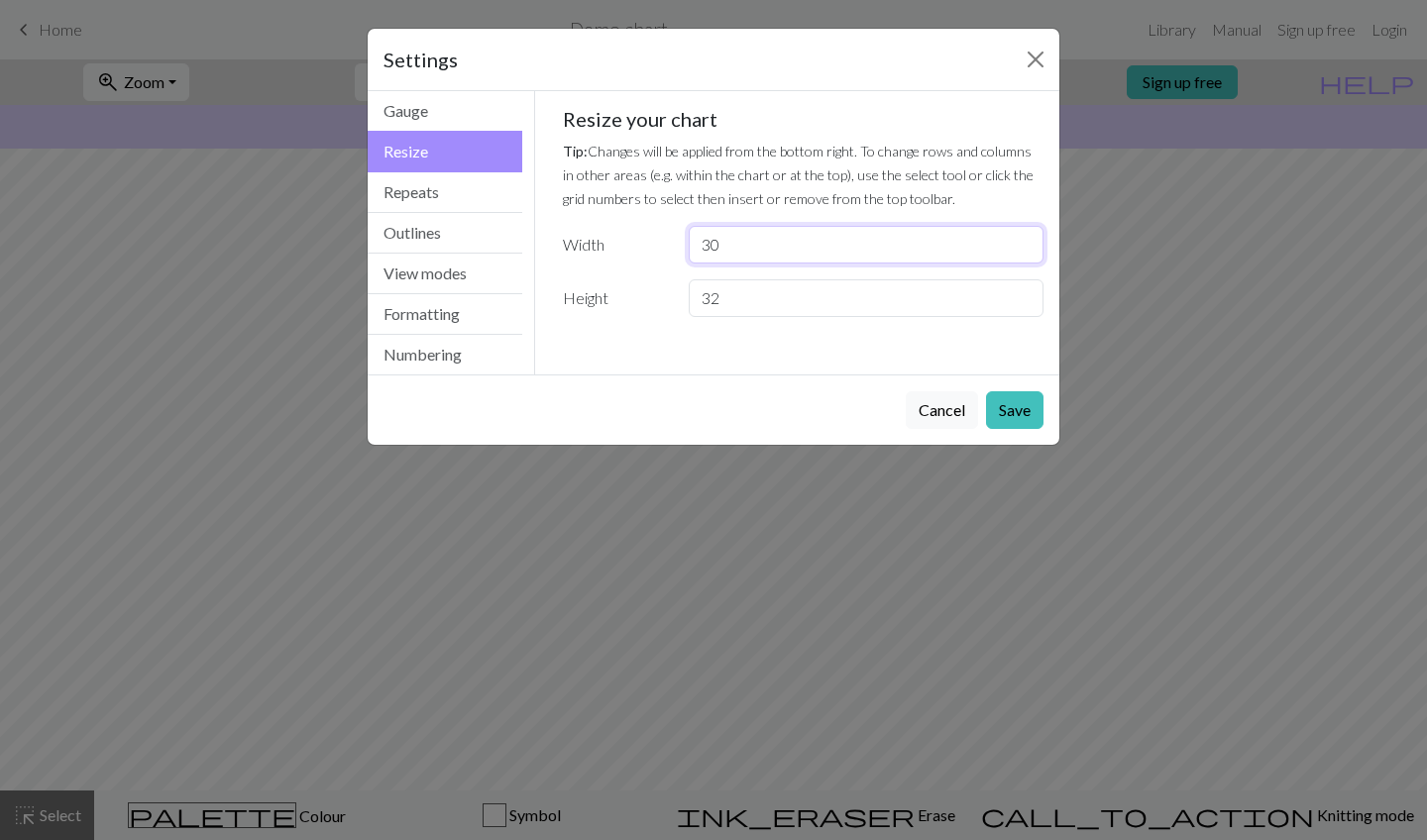click on "30" at bounding box center [866, 245] 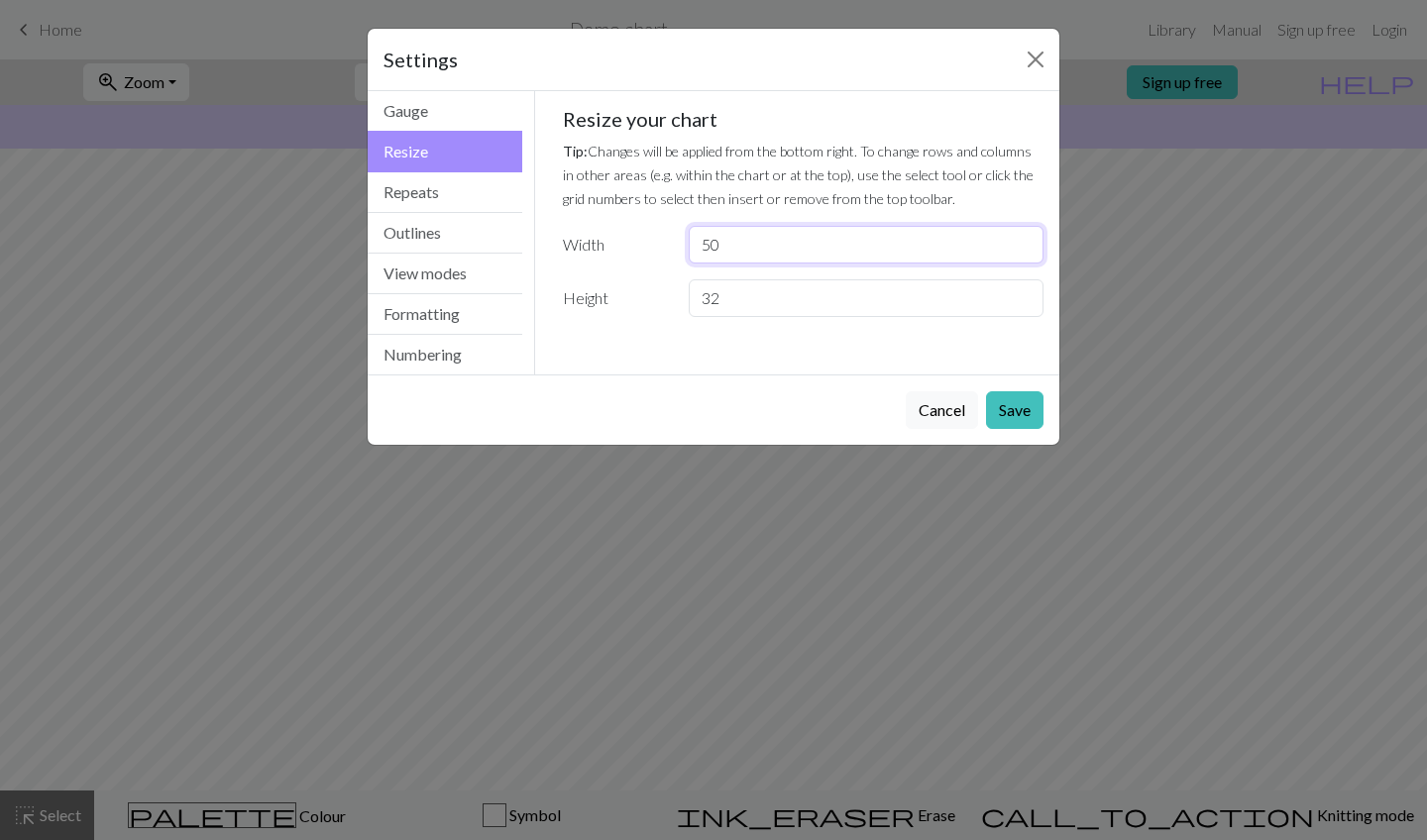 type on "5" 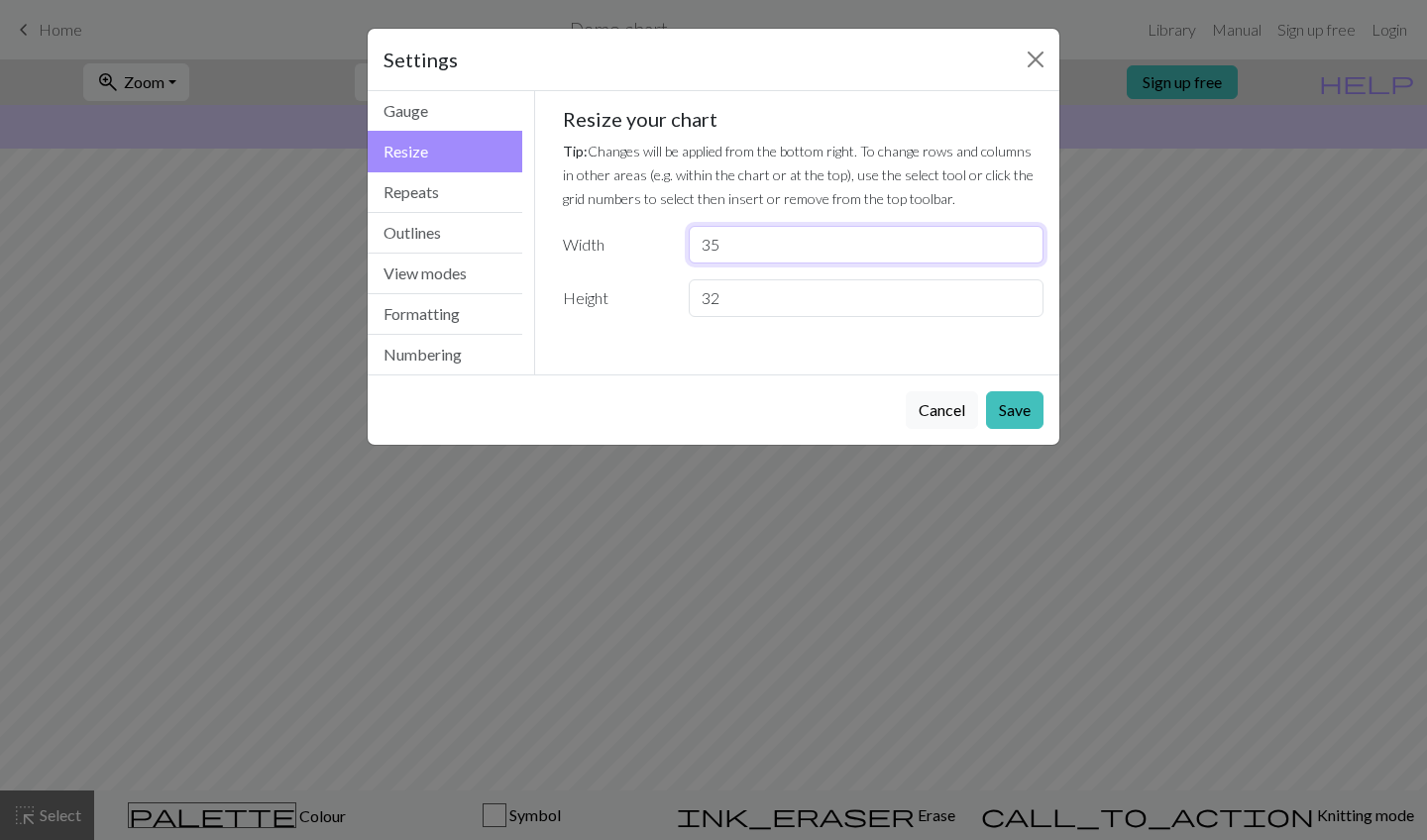 type on "35" 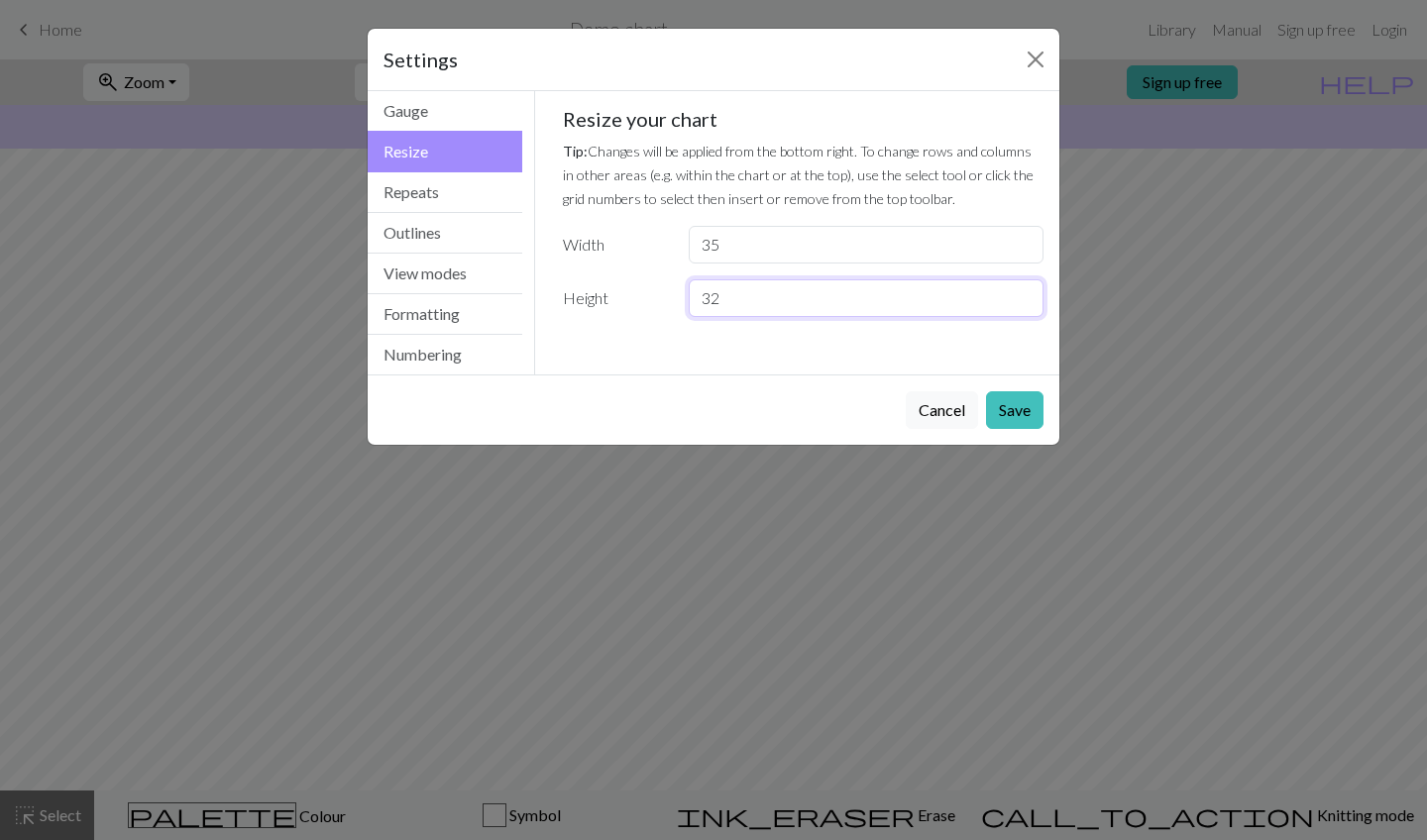 click on "32" at bounding box center [866, 298] 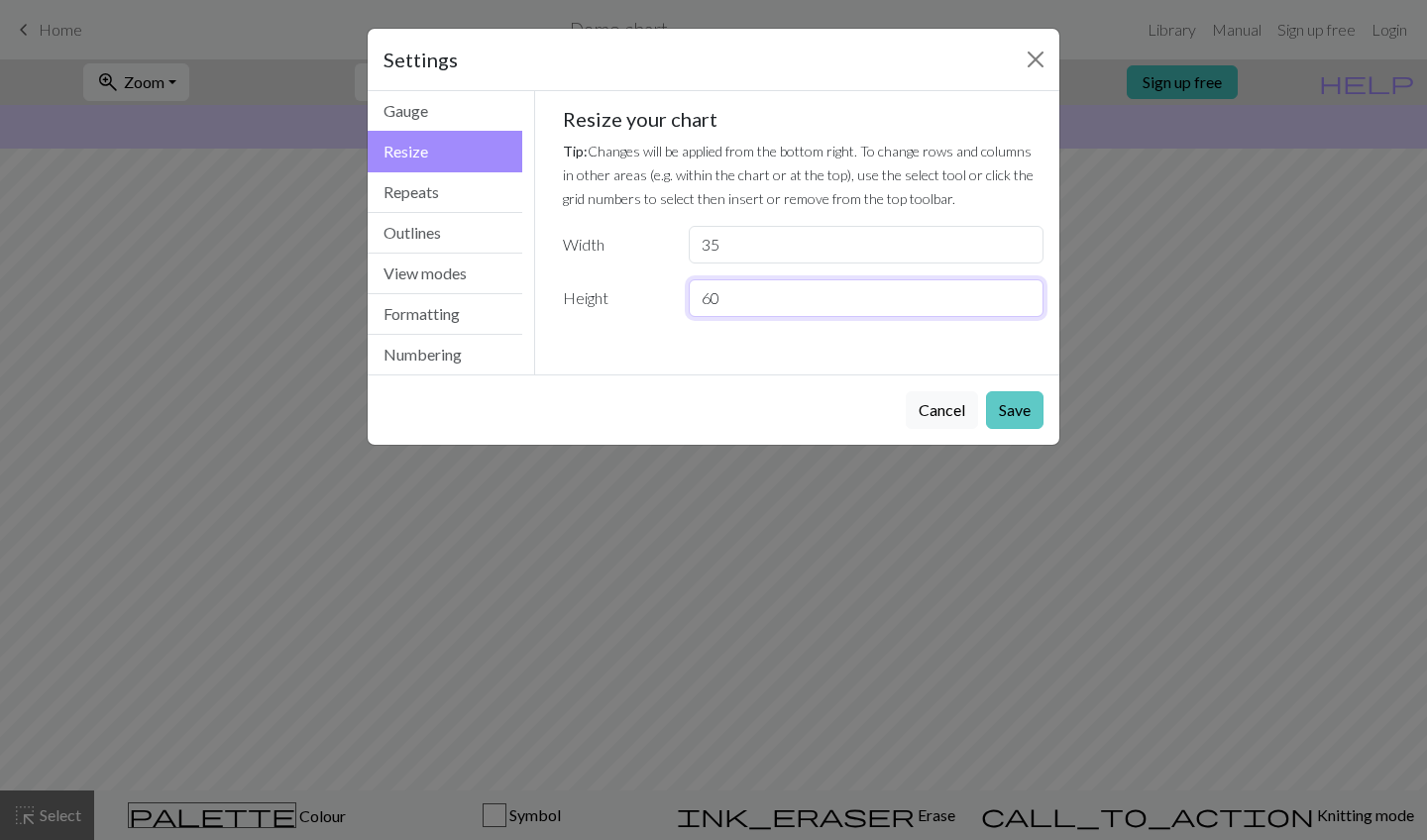 type on "60" 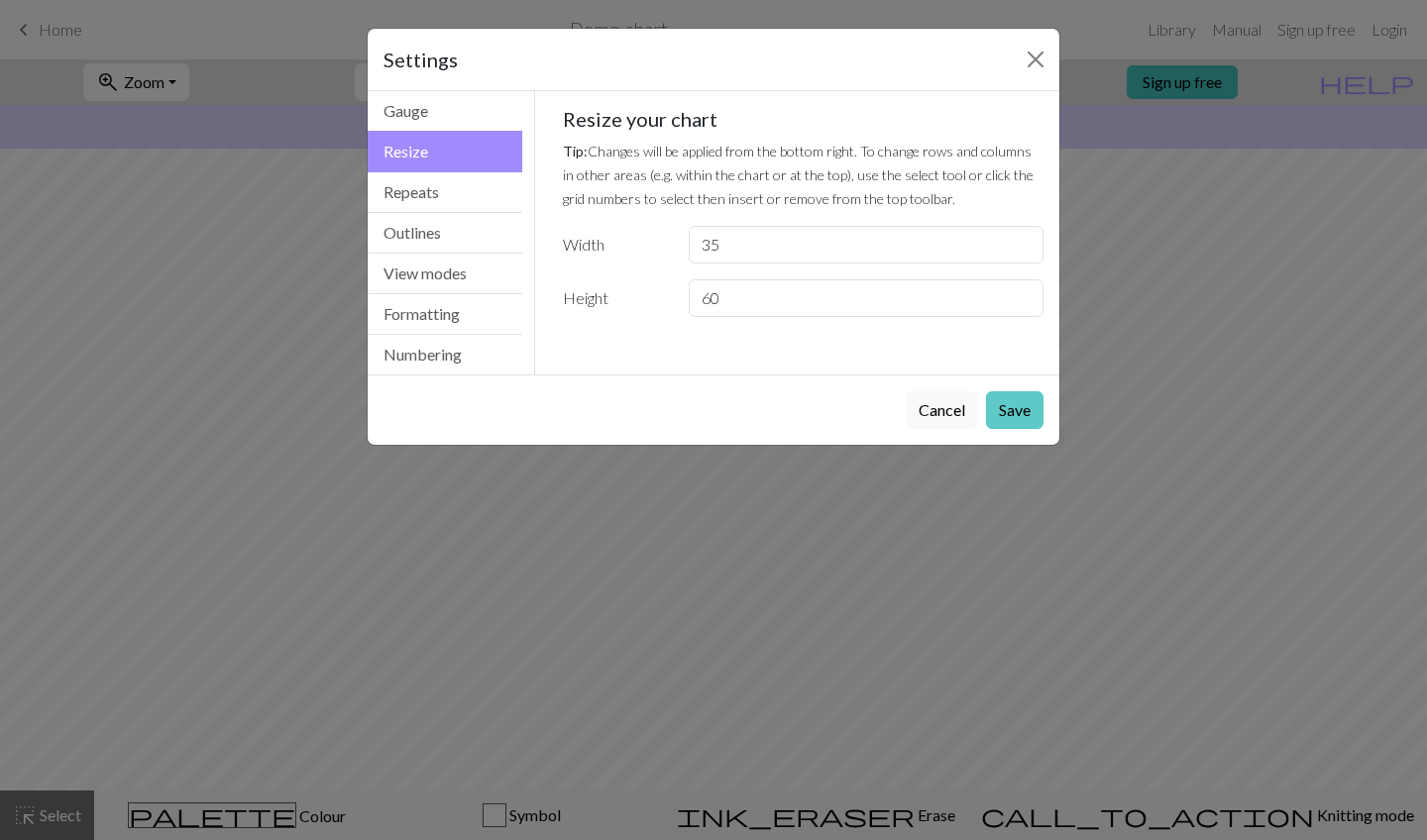 click on "Save" at bounding box center (1015, 410) 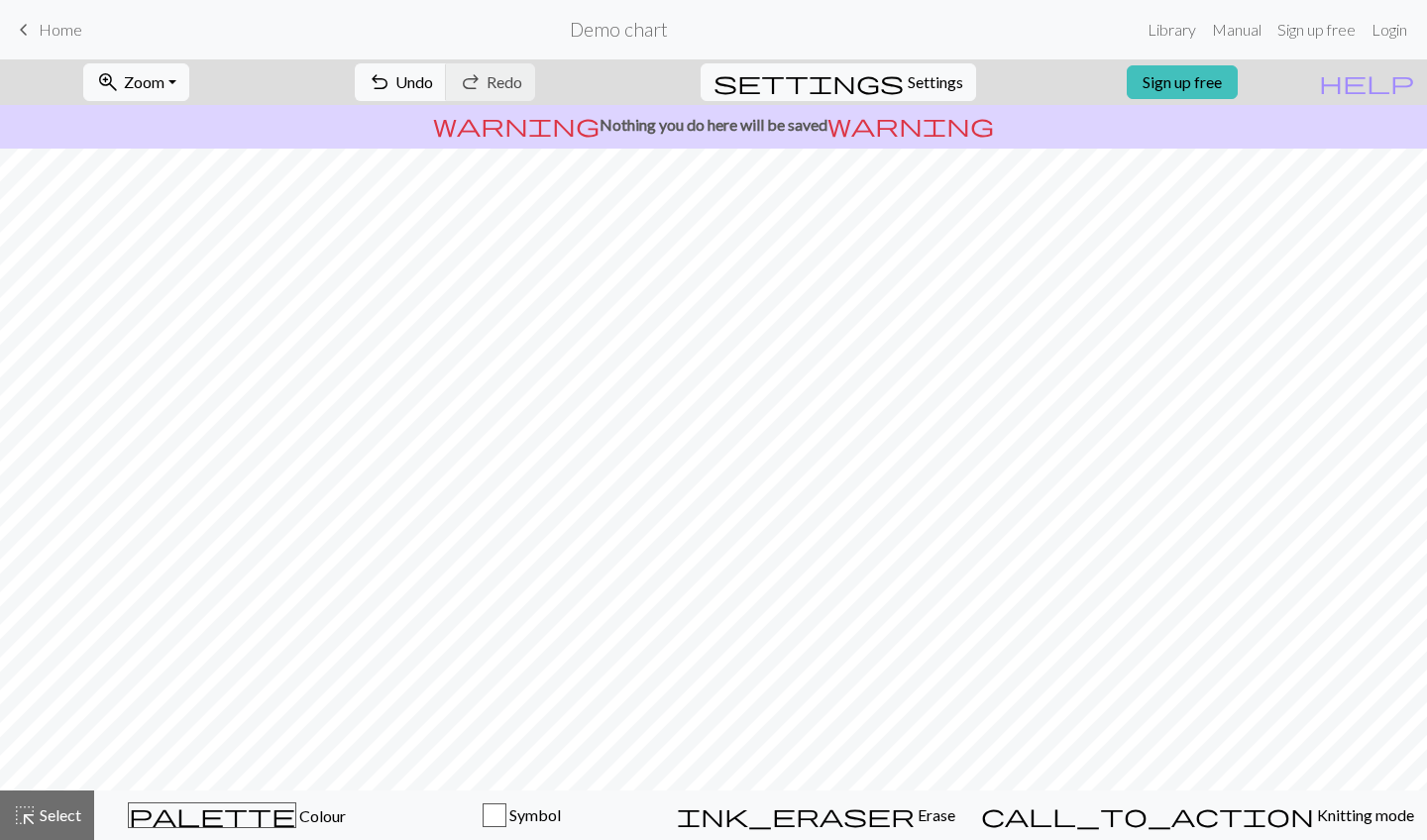 scroll, scrollTop: 97, scrollLeft: 0, axis: vertical 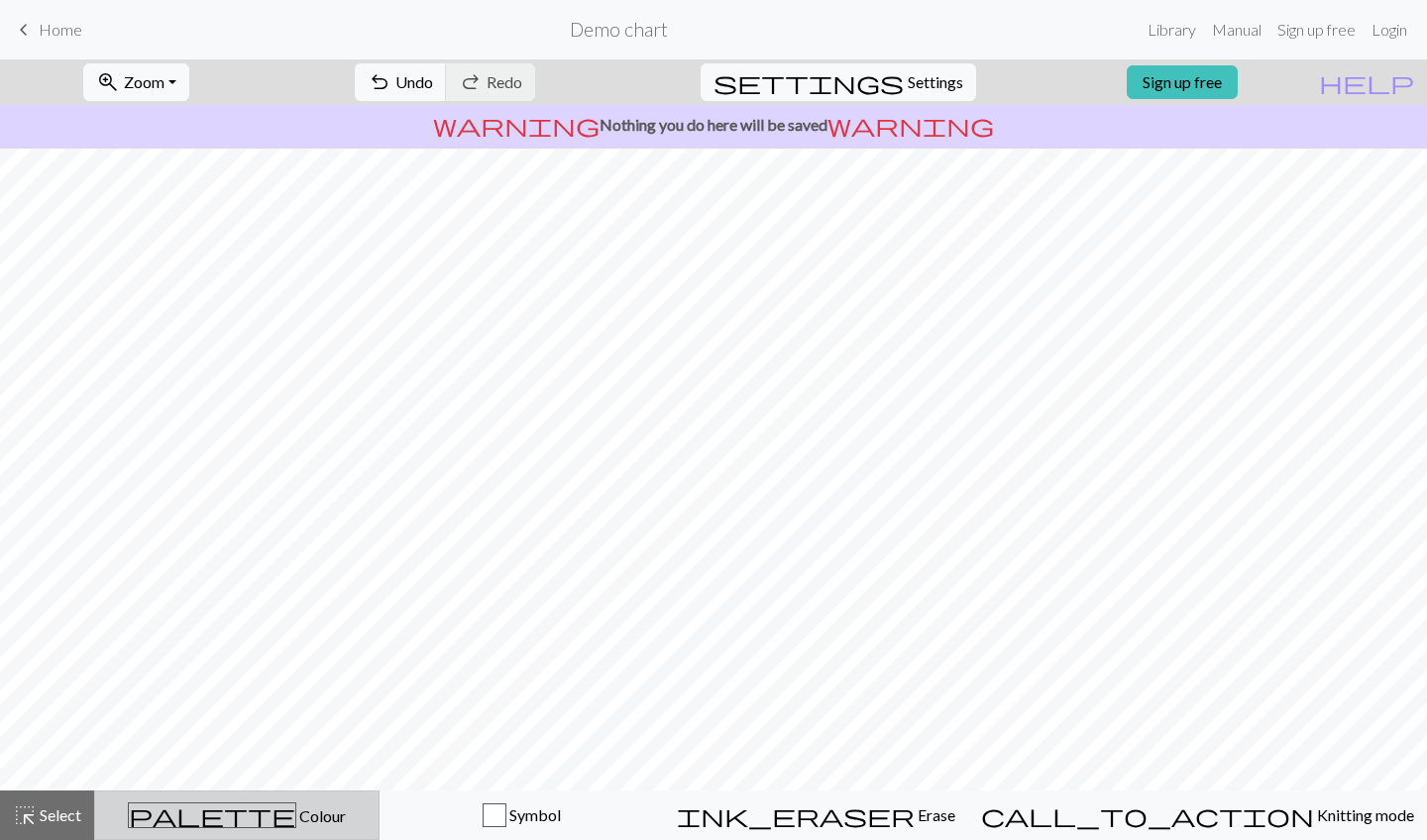 click on "palette" at bounding box center (212, 815) 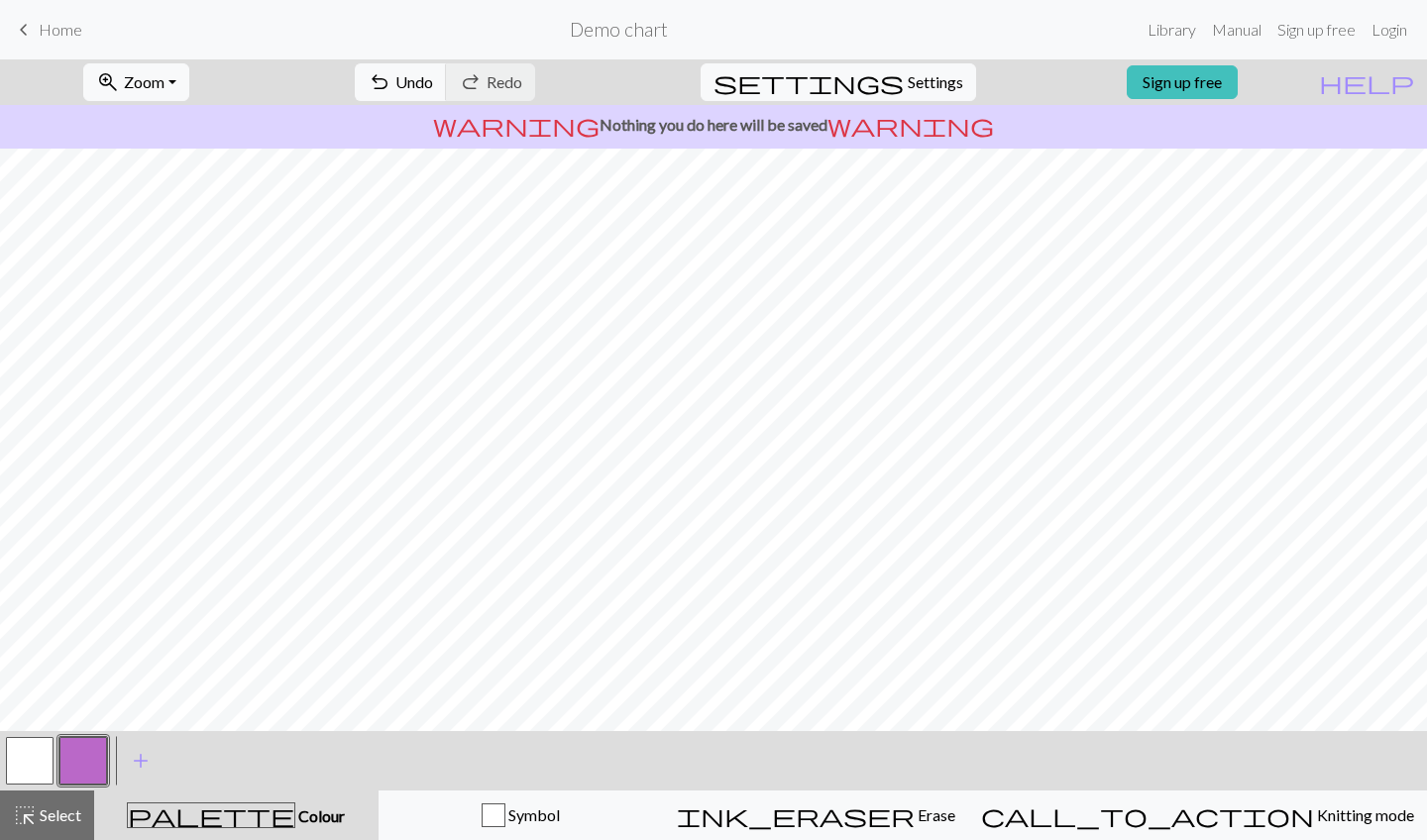 click at bounding box center (30, 761) 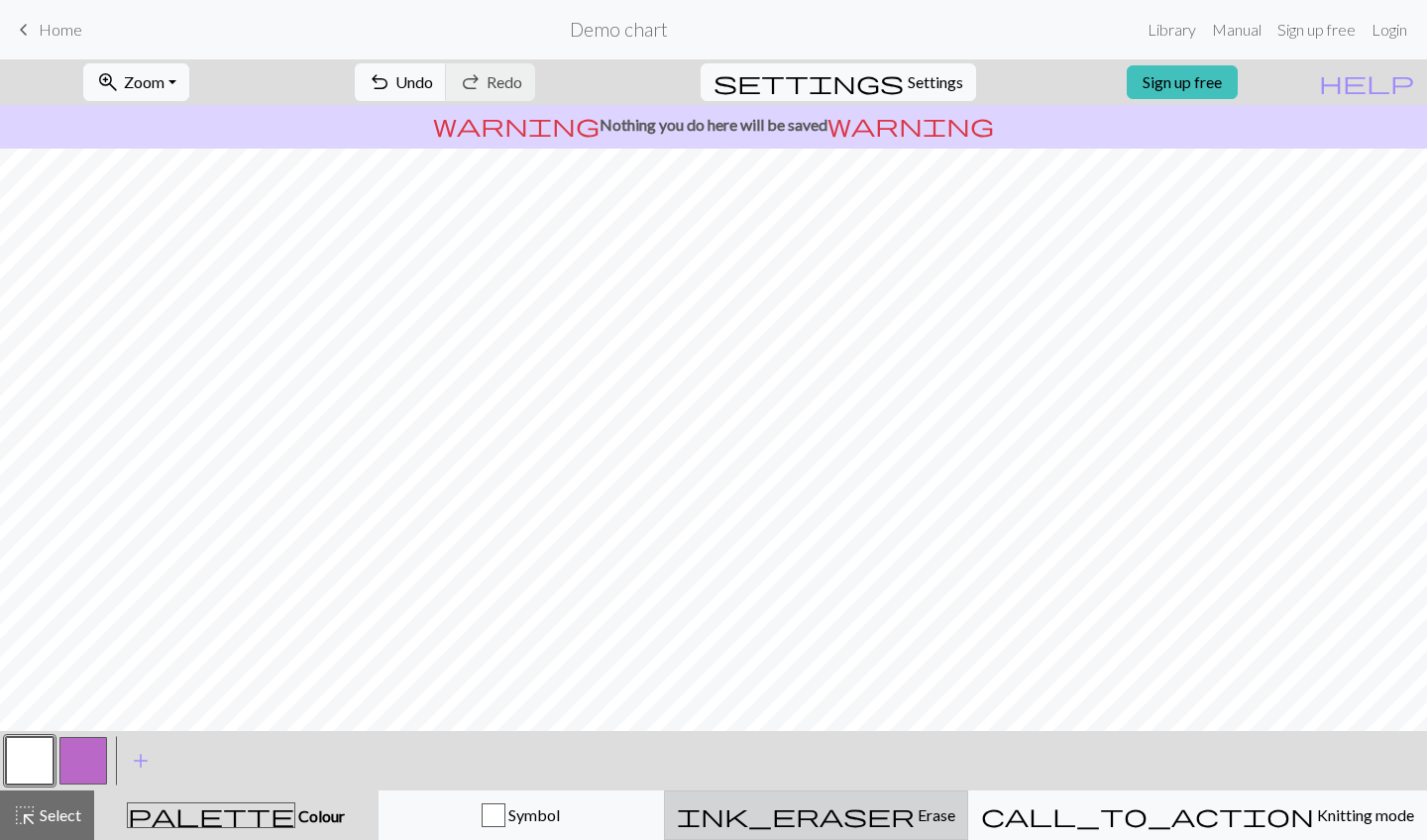 click on "ink_eraser   Erase   Erase" at bounding box center (816, 815) 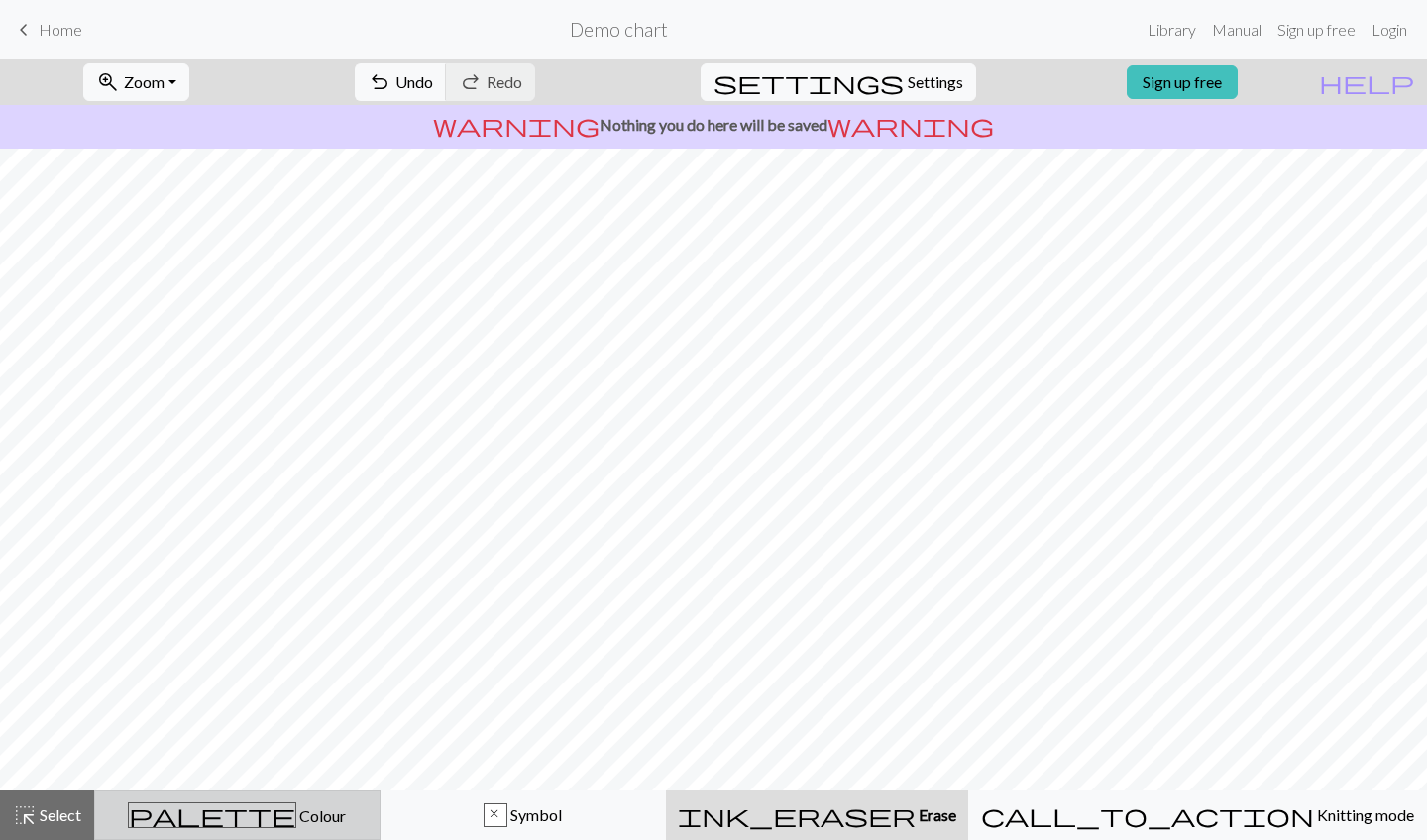 click on "palette   Colour   Colour" at bounding box center (237, 815) 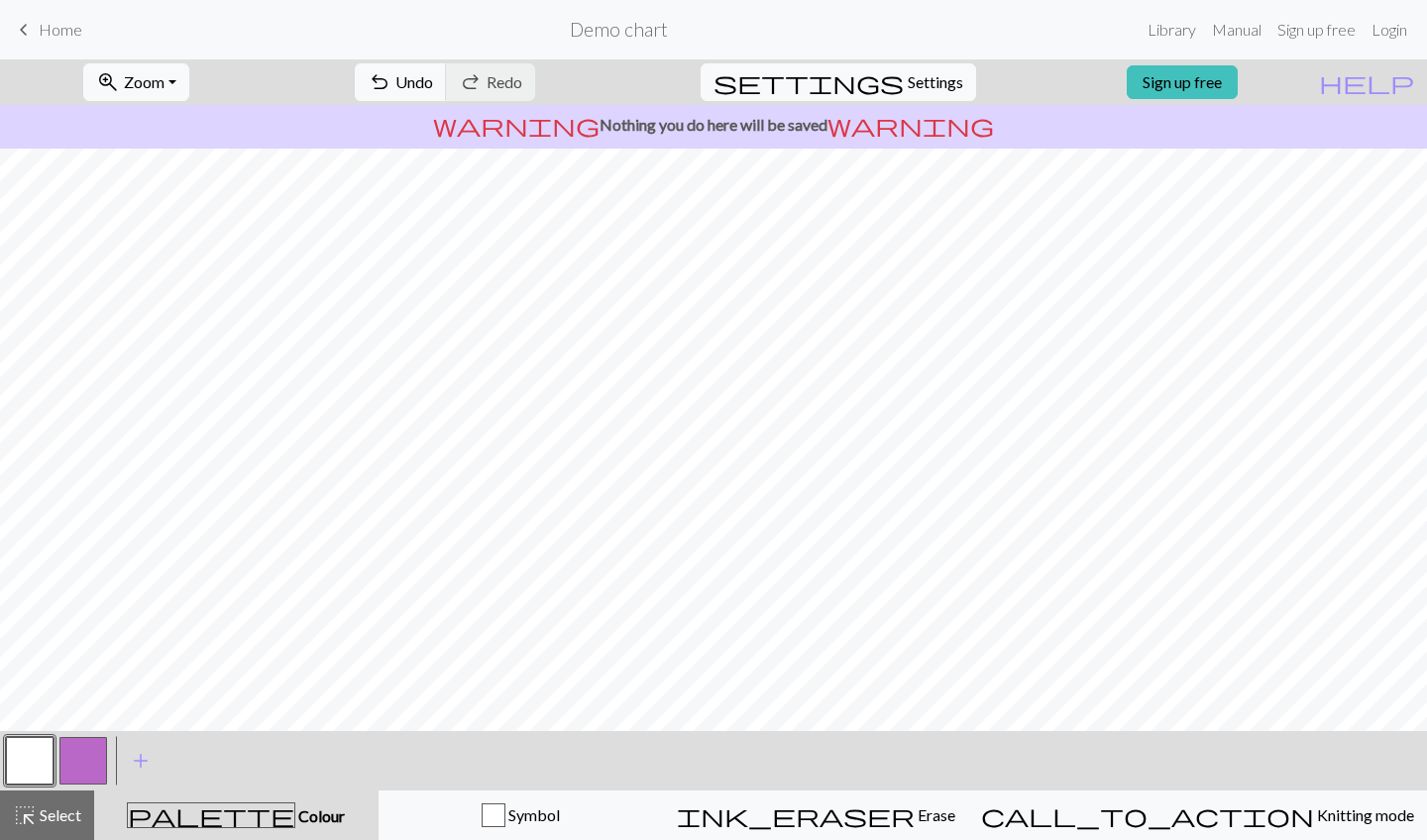 click at bounding box center [83, 761] 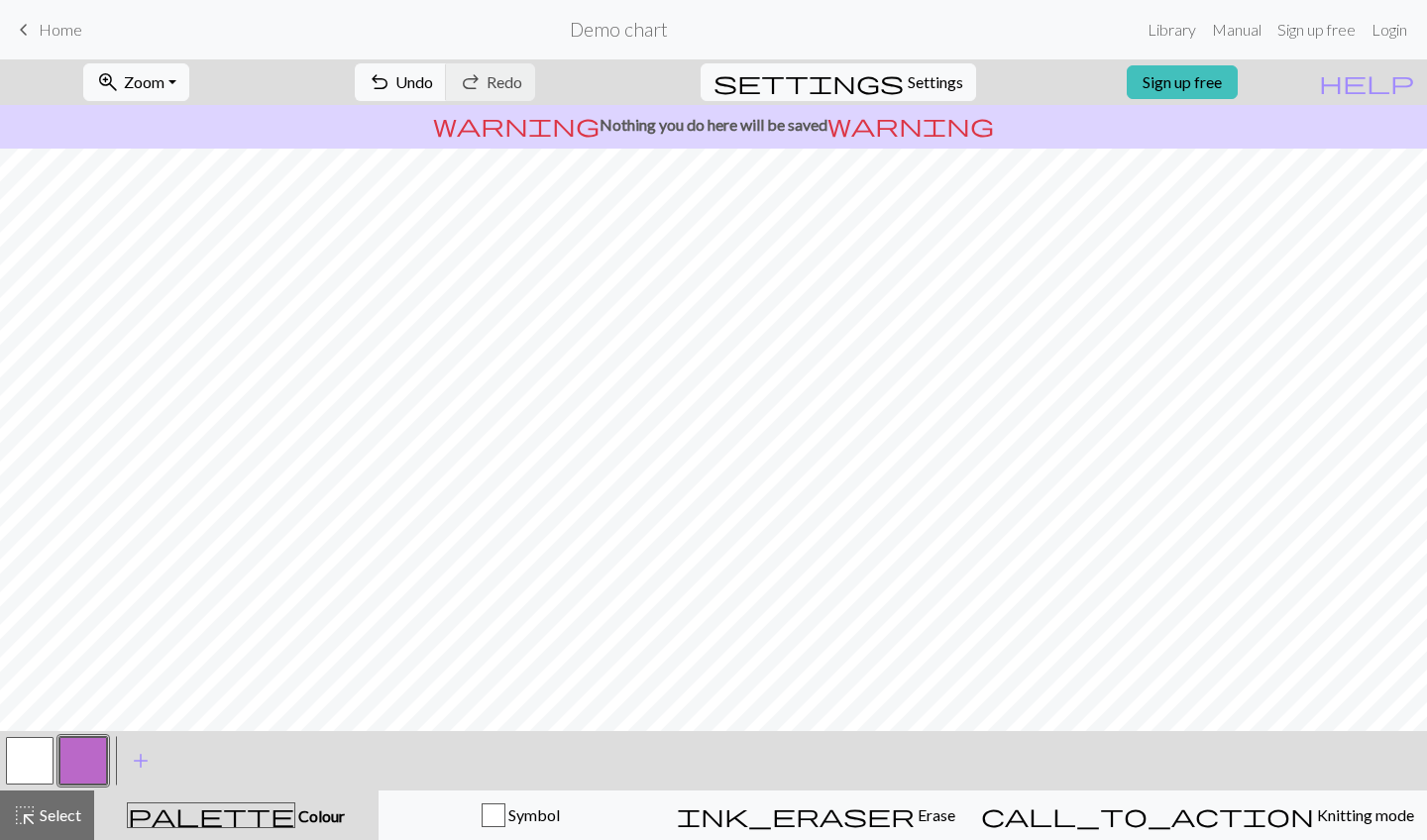 click at bounding box center (30, 761) 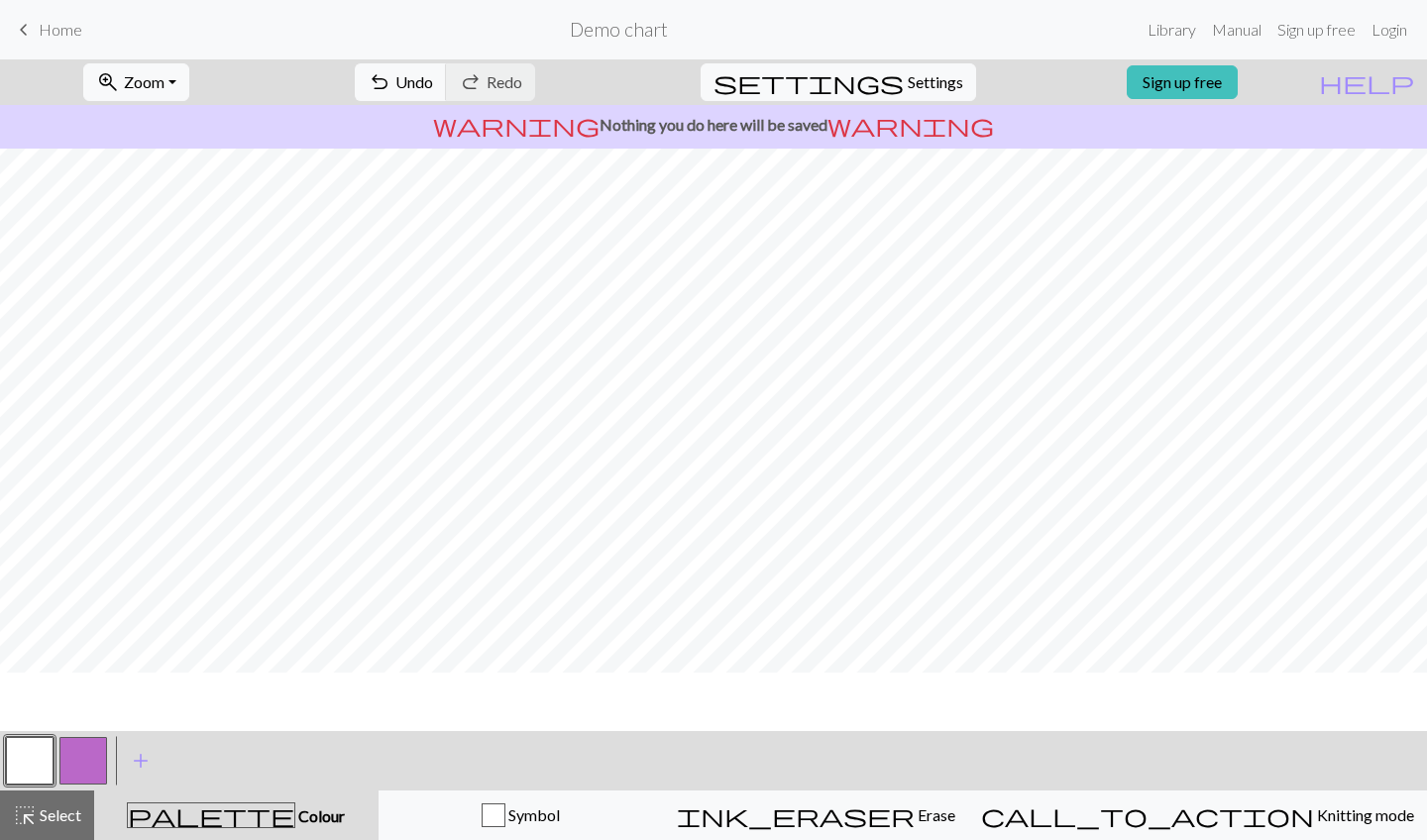 scroll, scrollTop: 306, scrollLeft: 0, axis: vertical 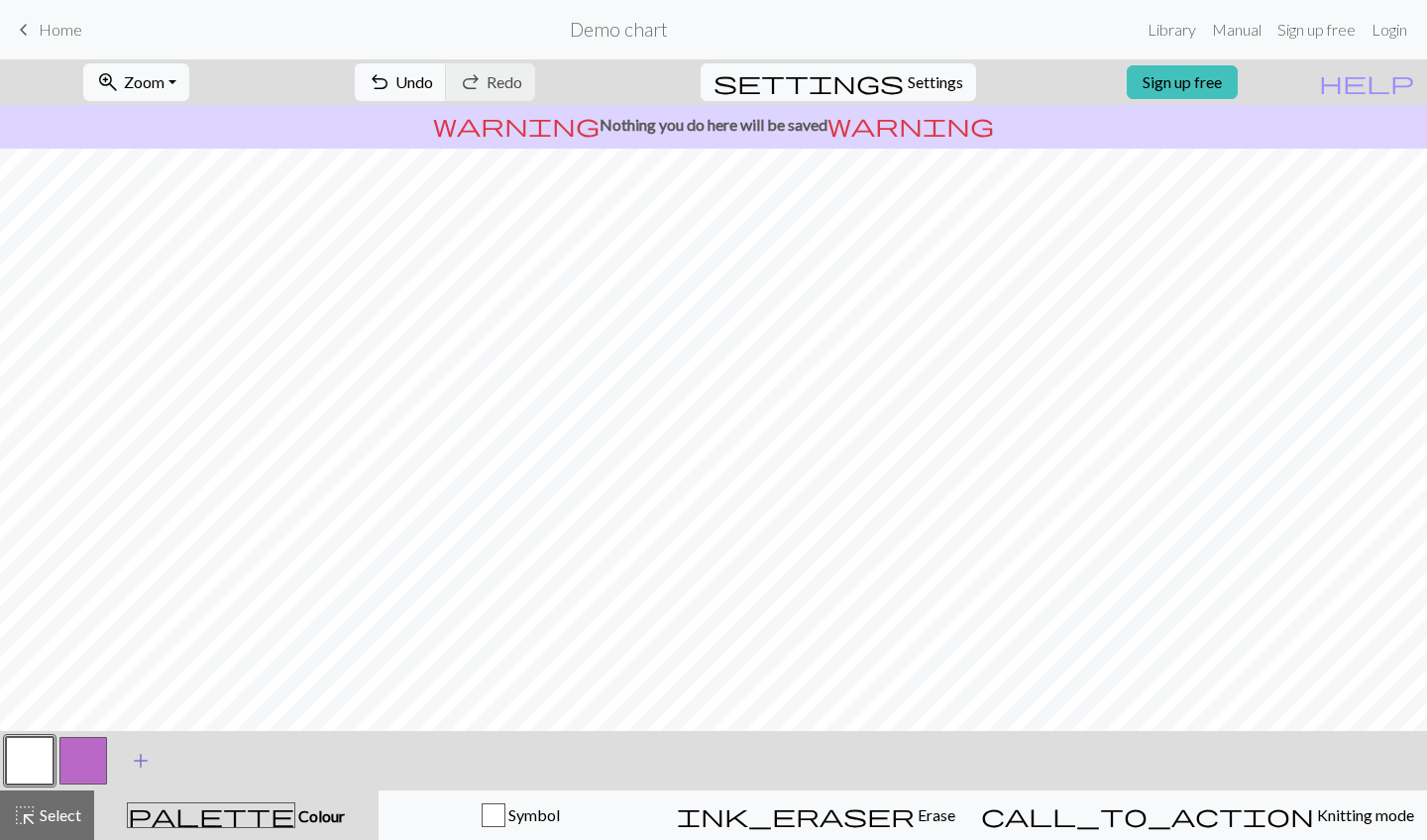 click on "add Add a  colour" at bounding box center [141, 761] 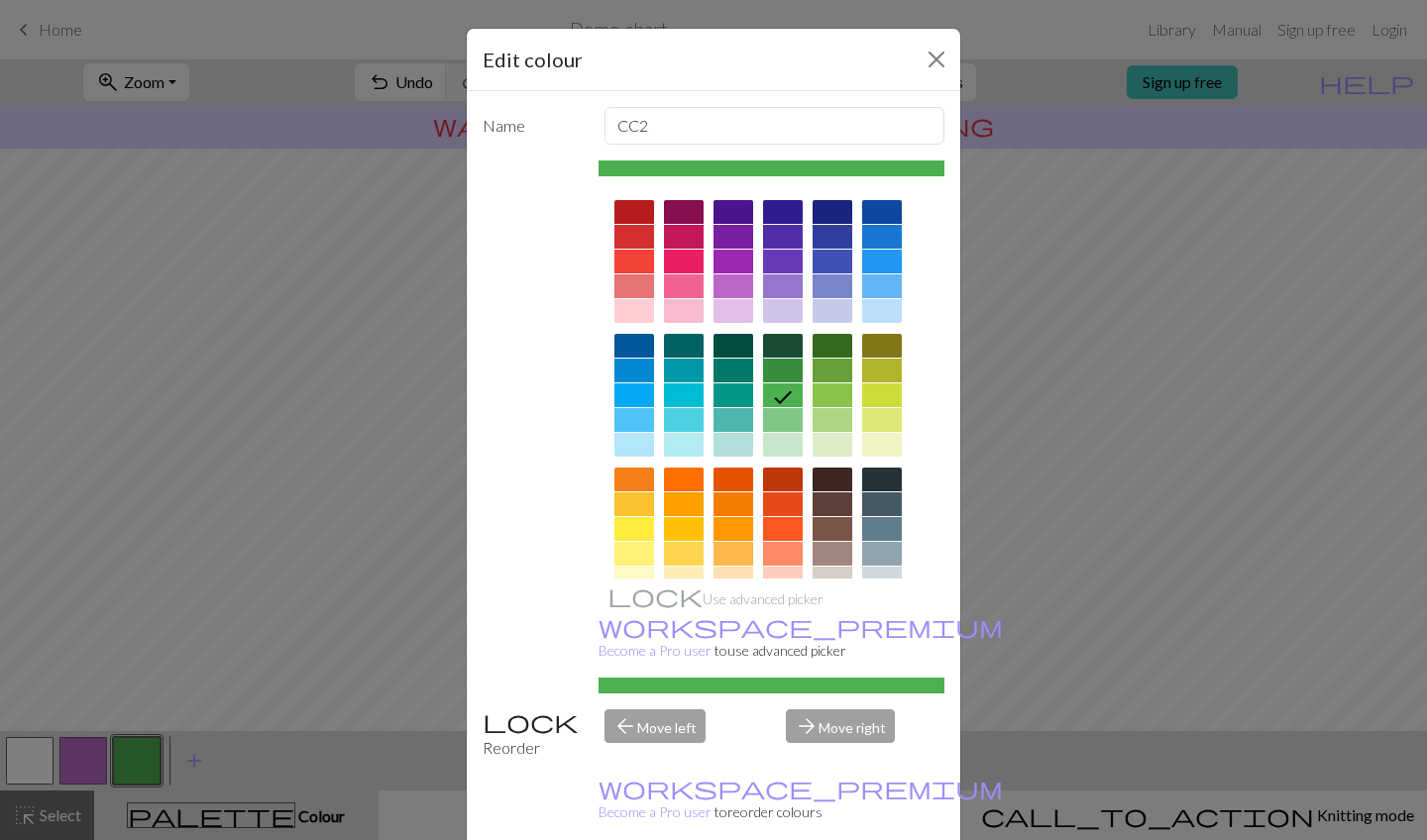 click at bounding box center (634, 346) 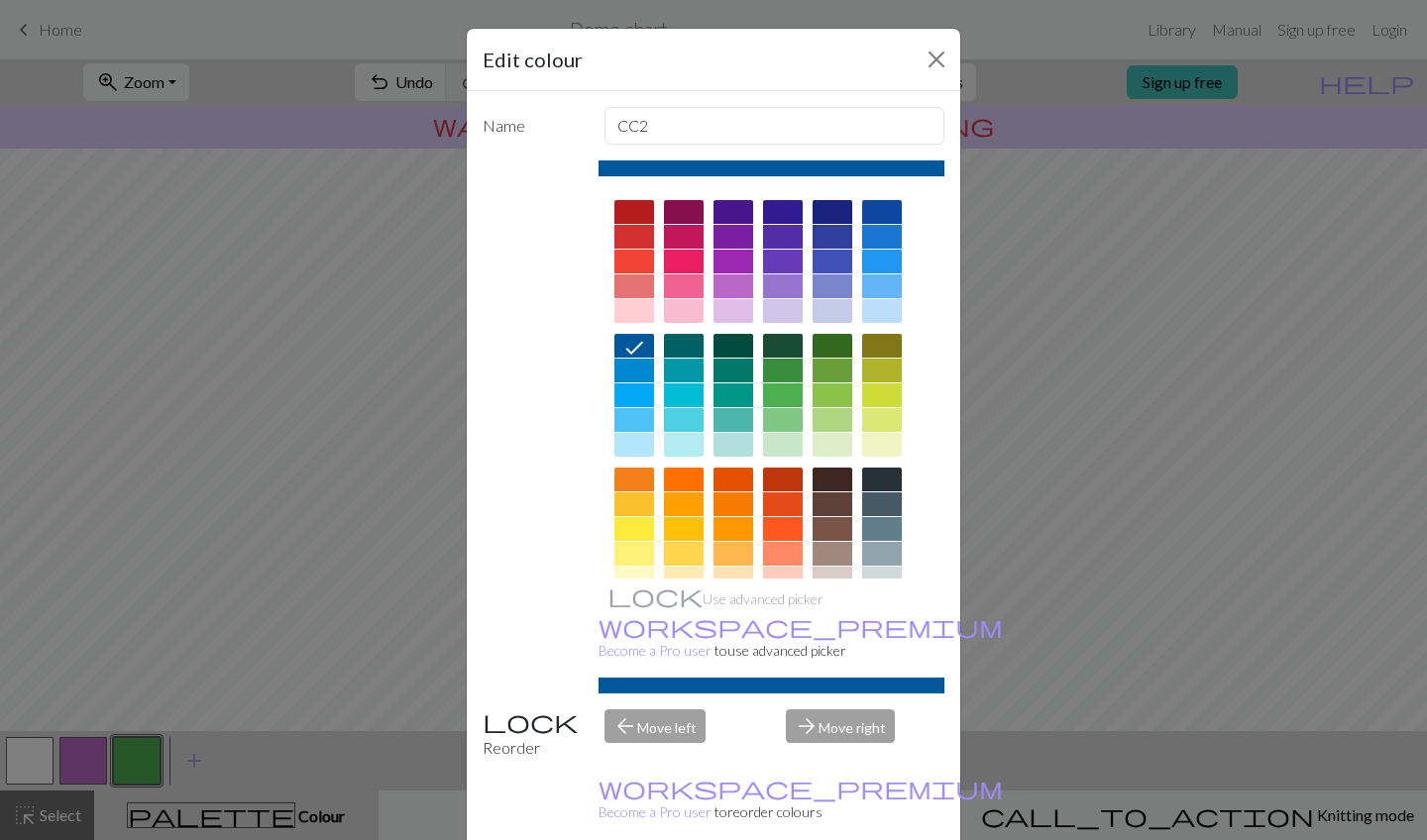 click on "Done" at bounding box center [832, 891] 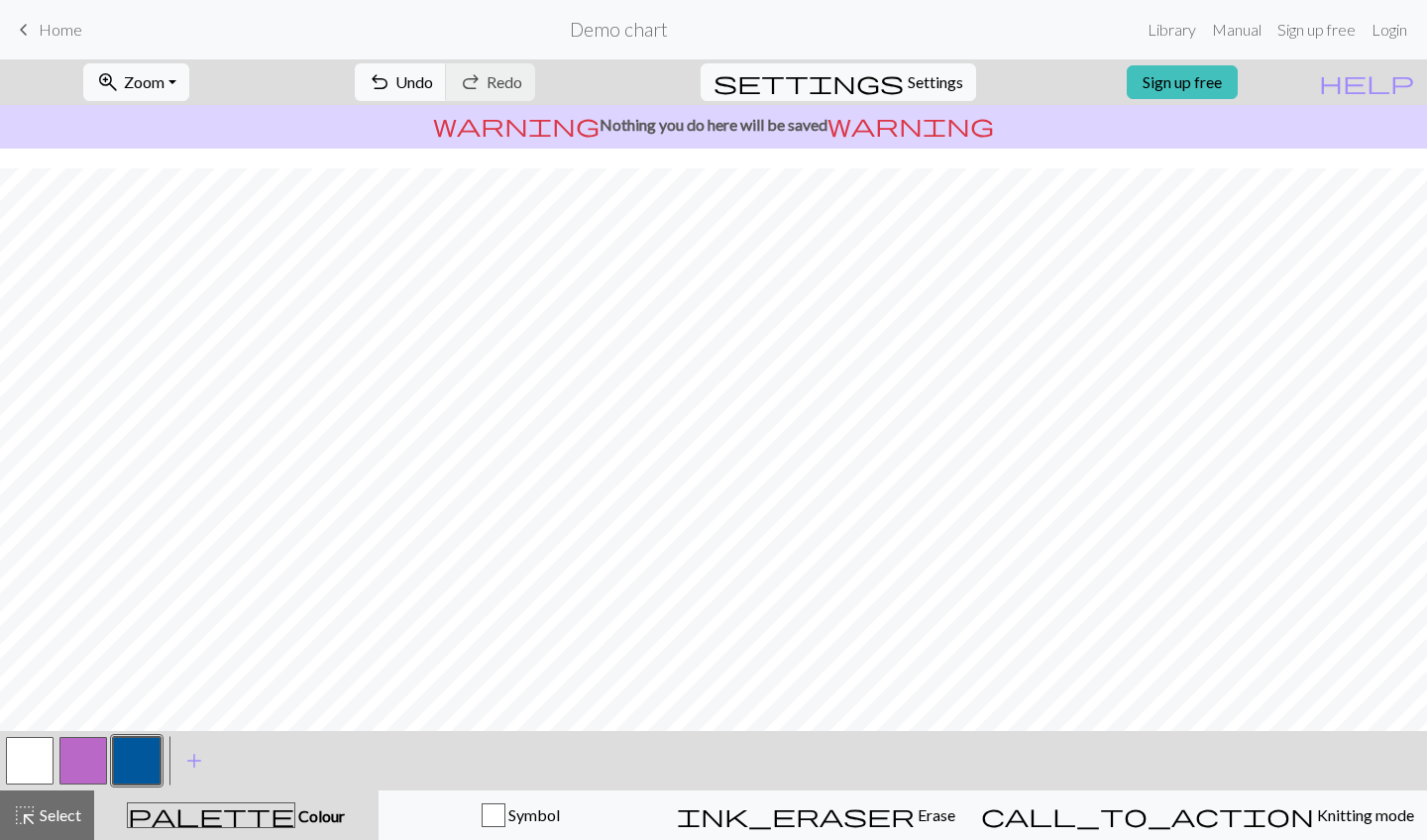 scroll, scrollTop: 710, scrollLeft: 0, axis: vertical 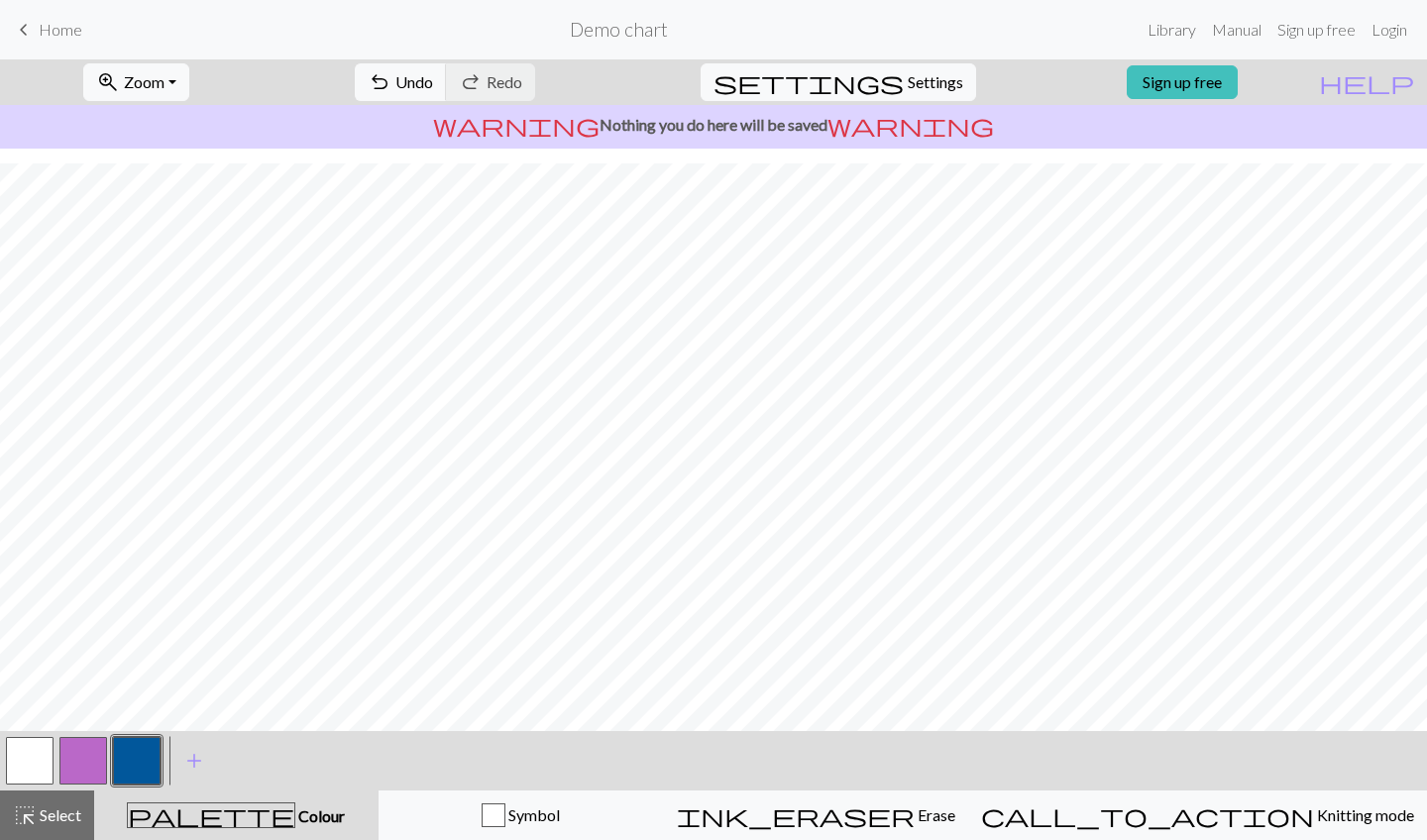 click at bounding box center (30, 761) 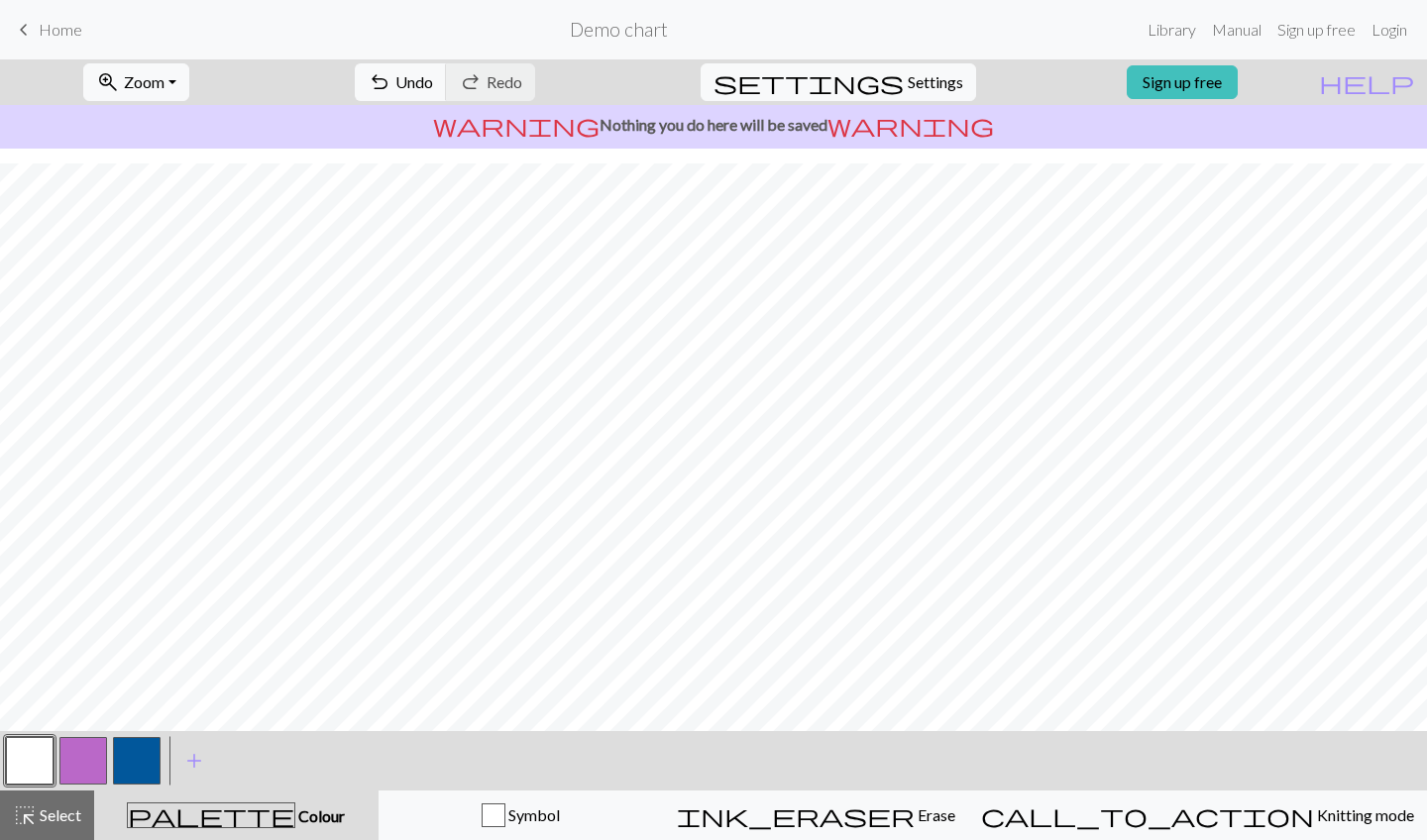 click at bounding box center [137, 761] 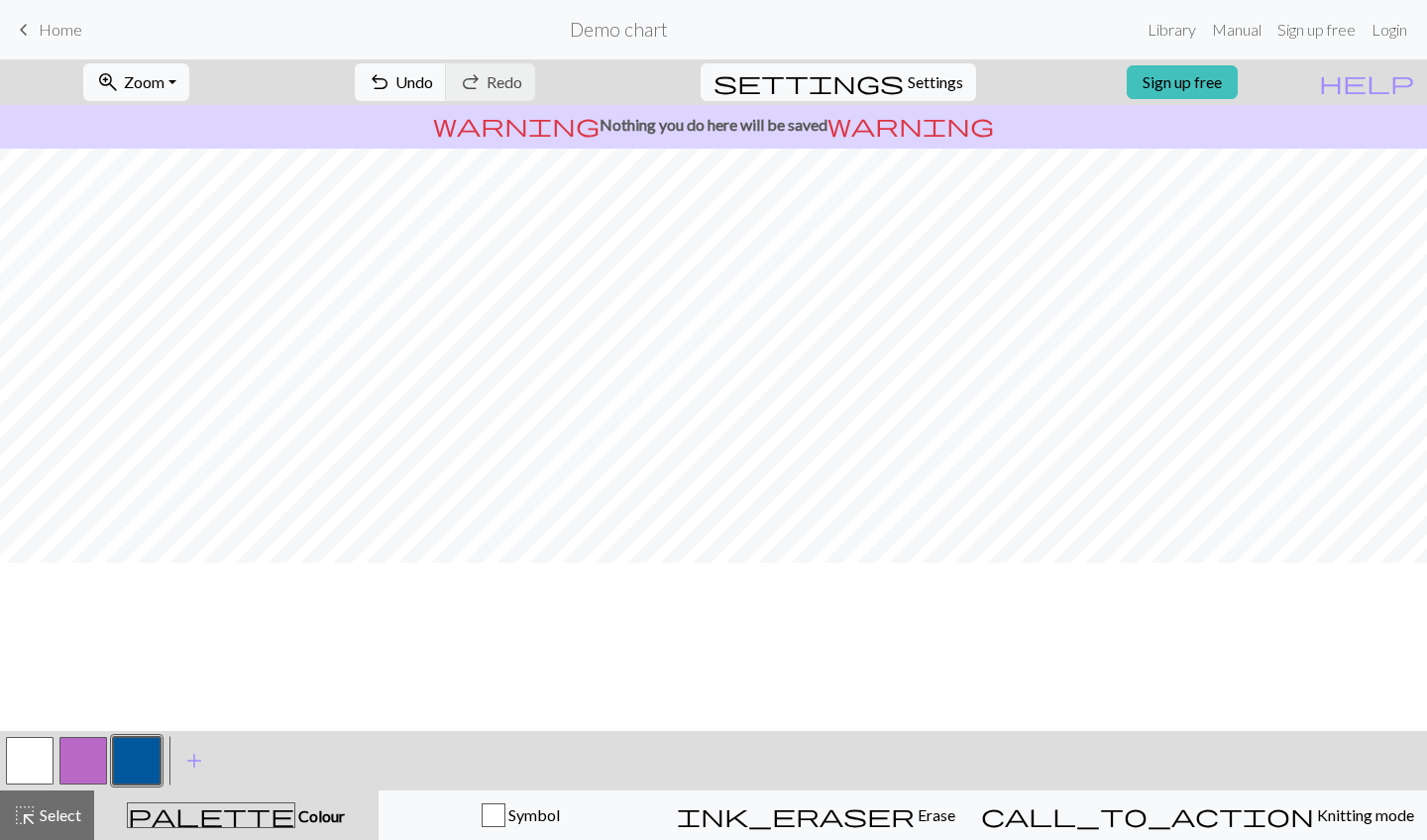 scroll, scrollTop: 710, scrollLeft: 0, axis: vertical 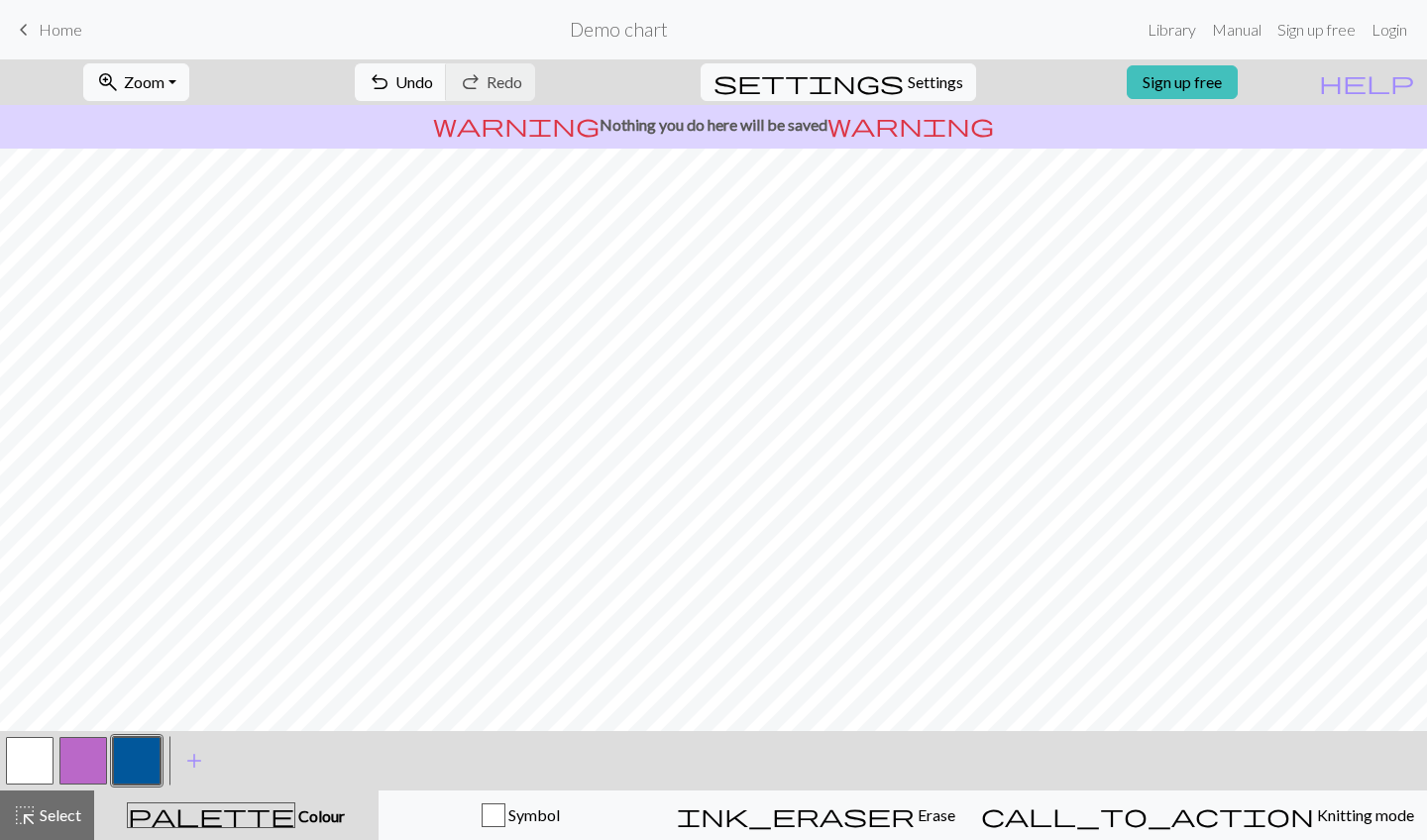 click at bounding box center [30, 761] 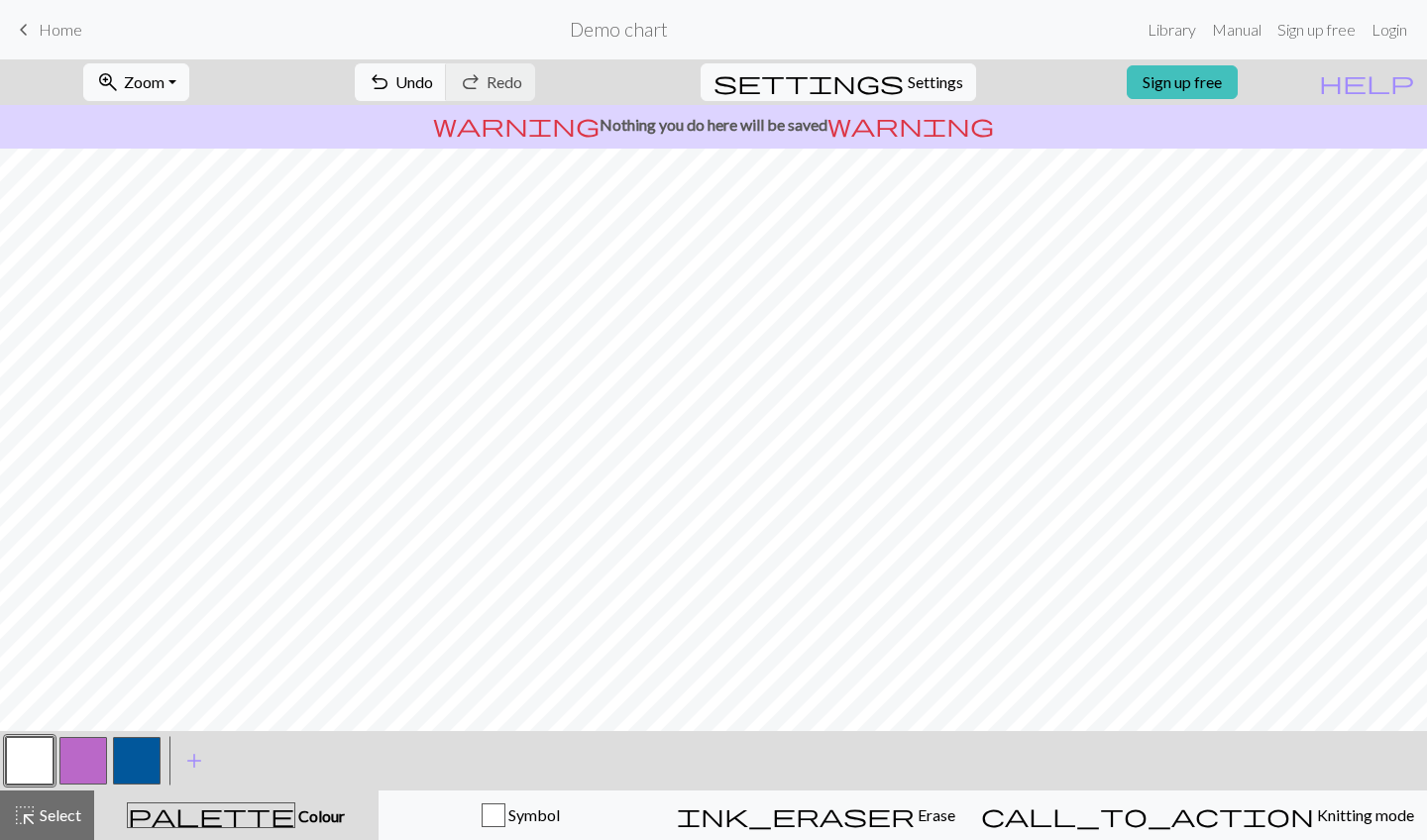 click at bounding box center [137, 761] 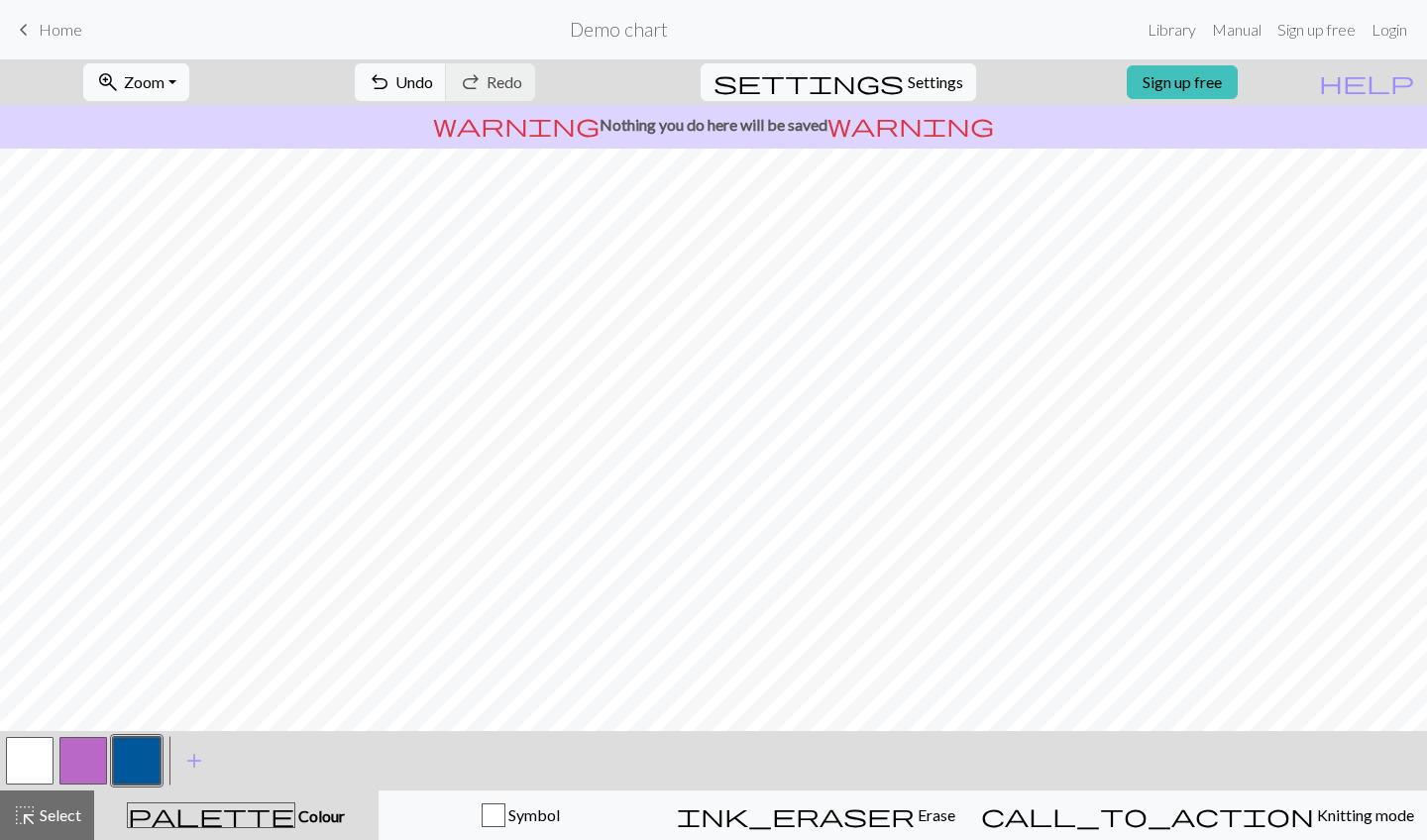 click at bounding box center [137, 761] 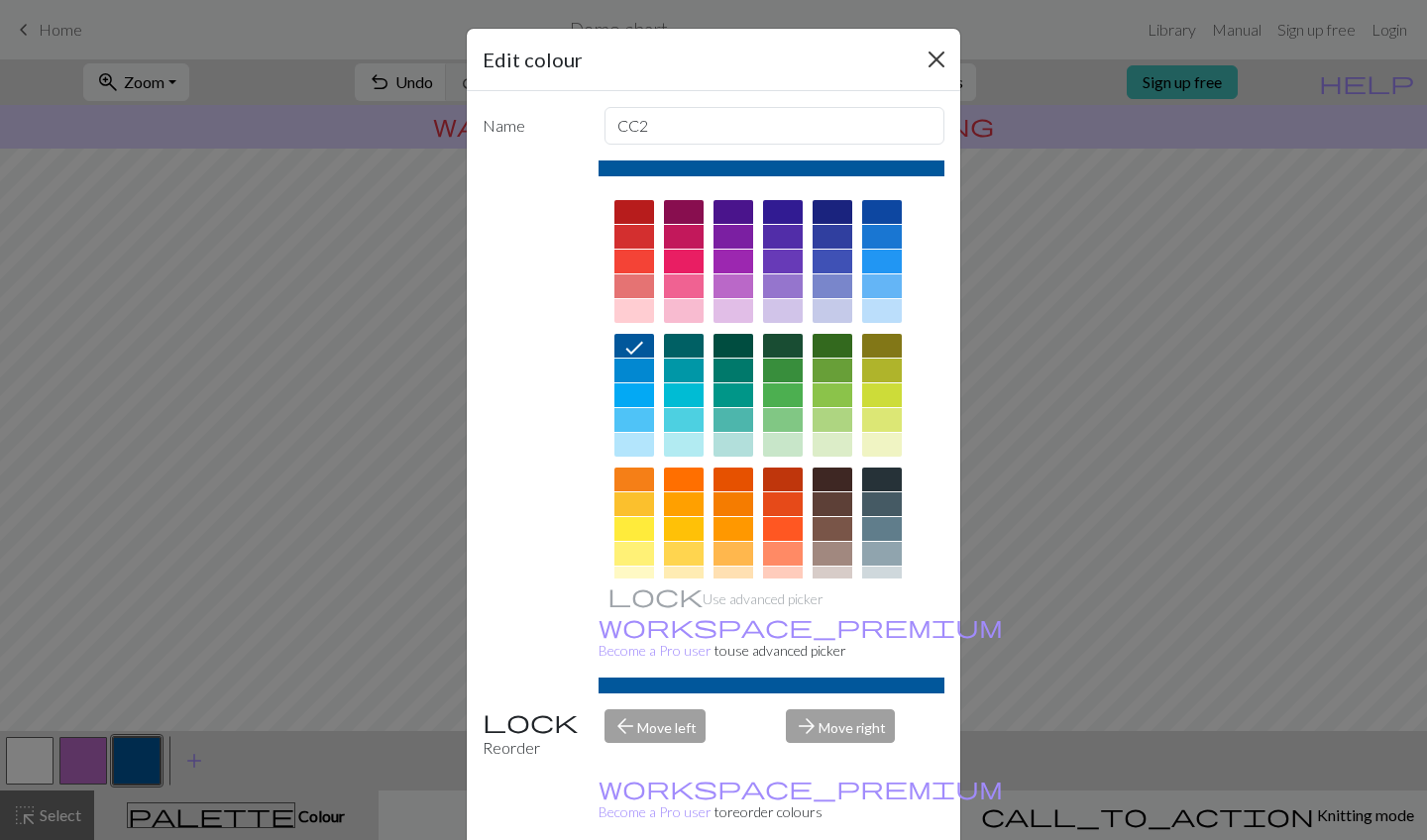 click at bounding box center [936, 59] 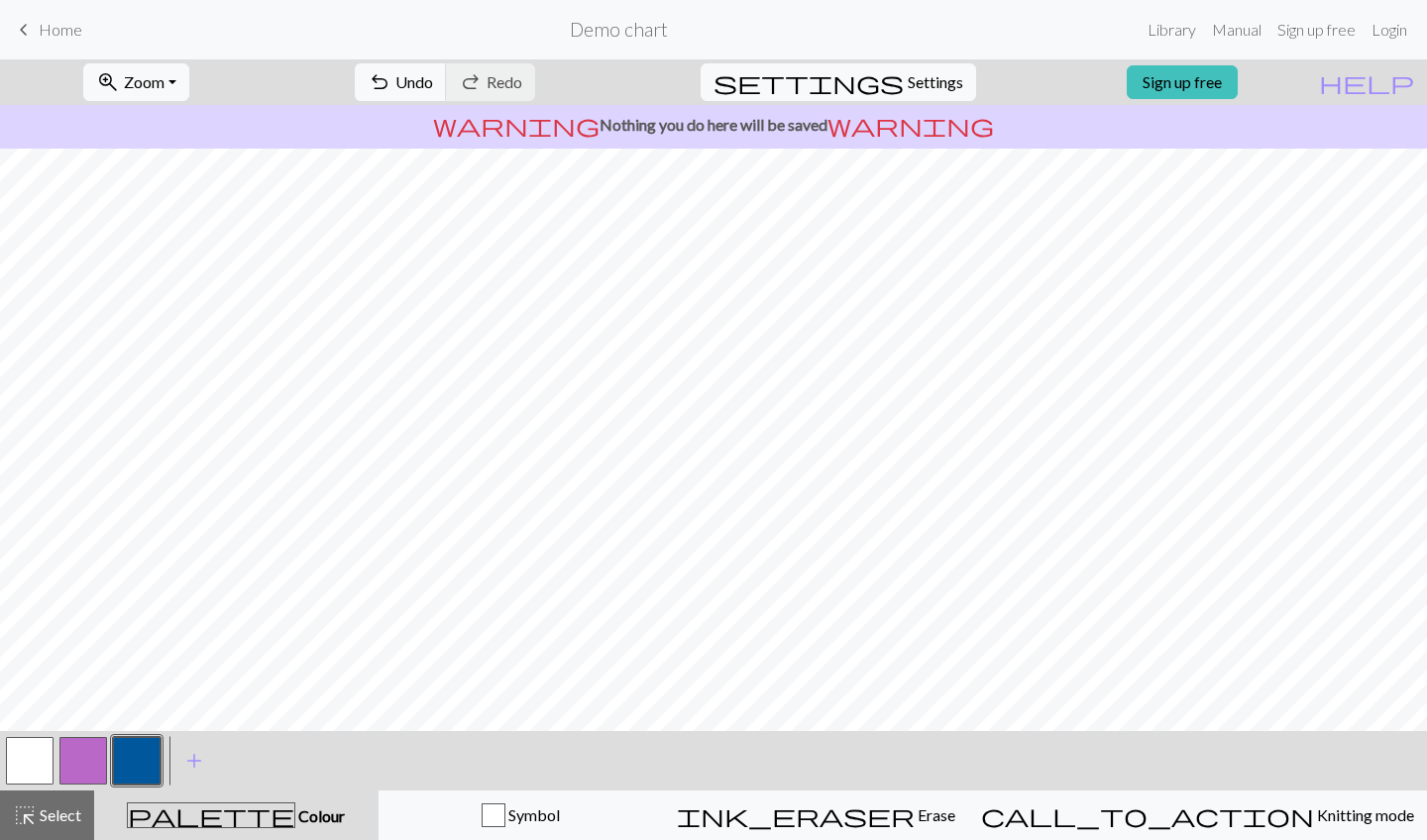 click at bounding box center [30, 761] 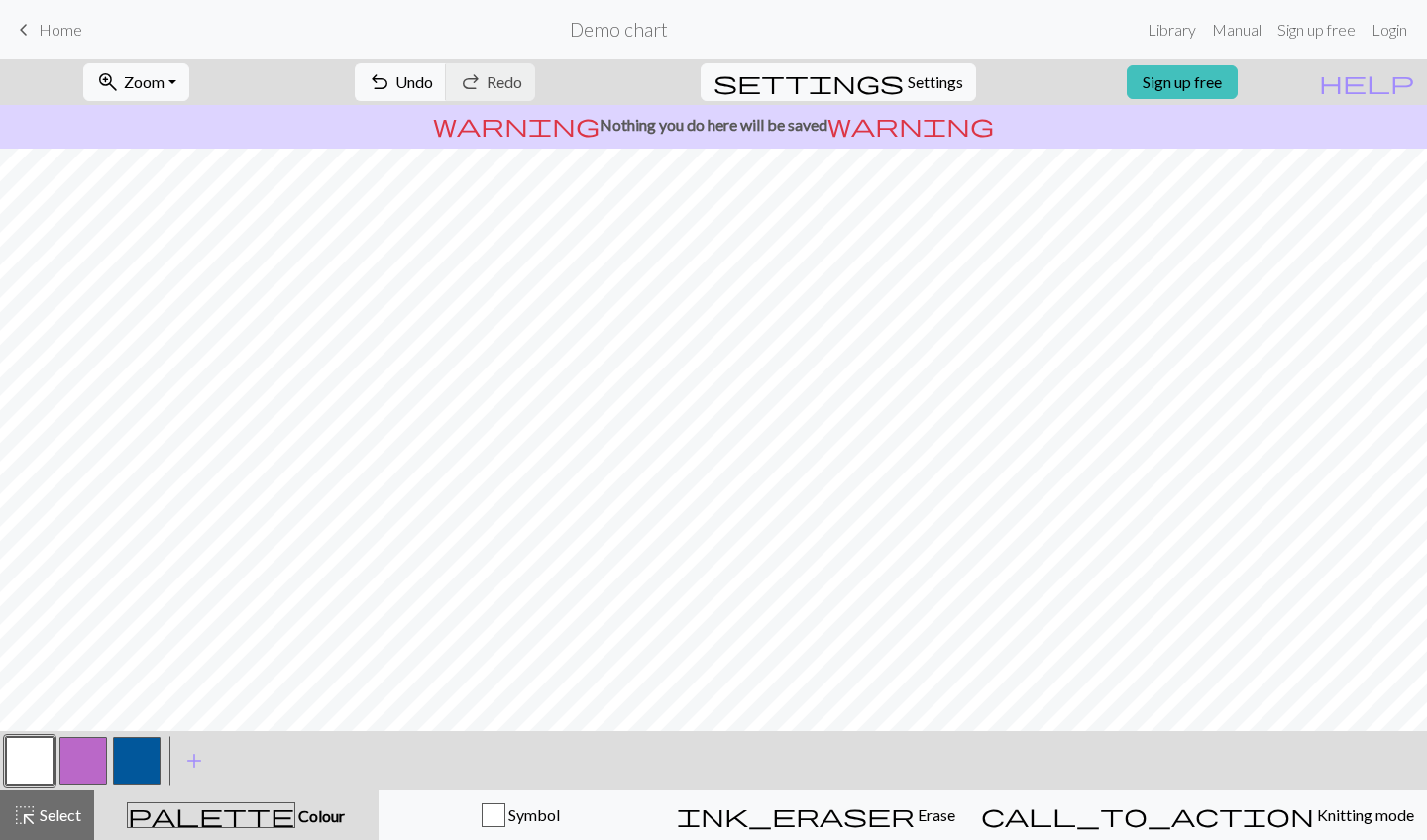 click at bounding box center (137, 761) 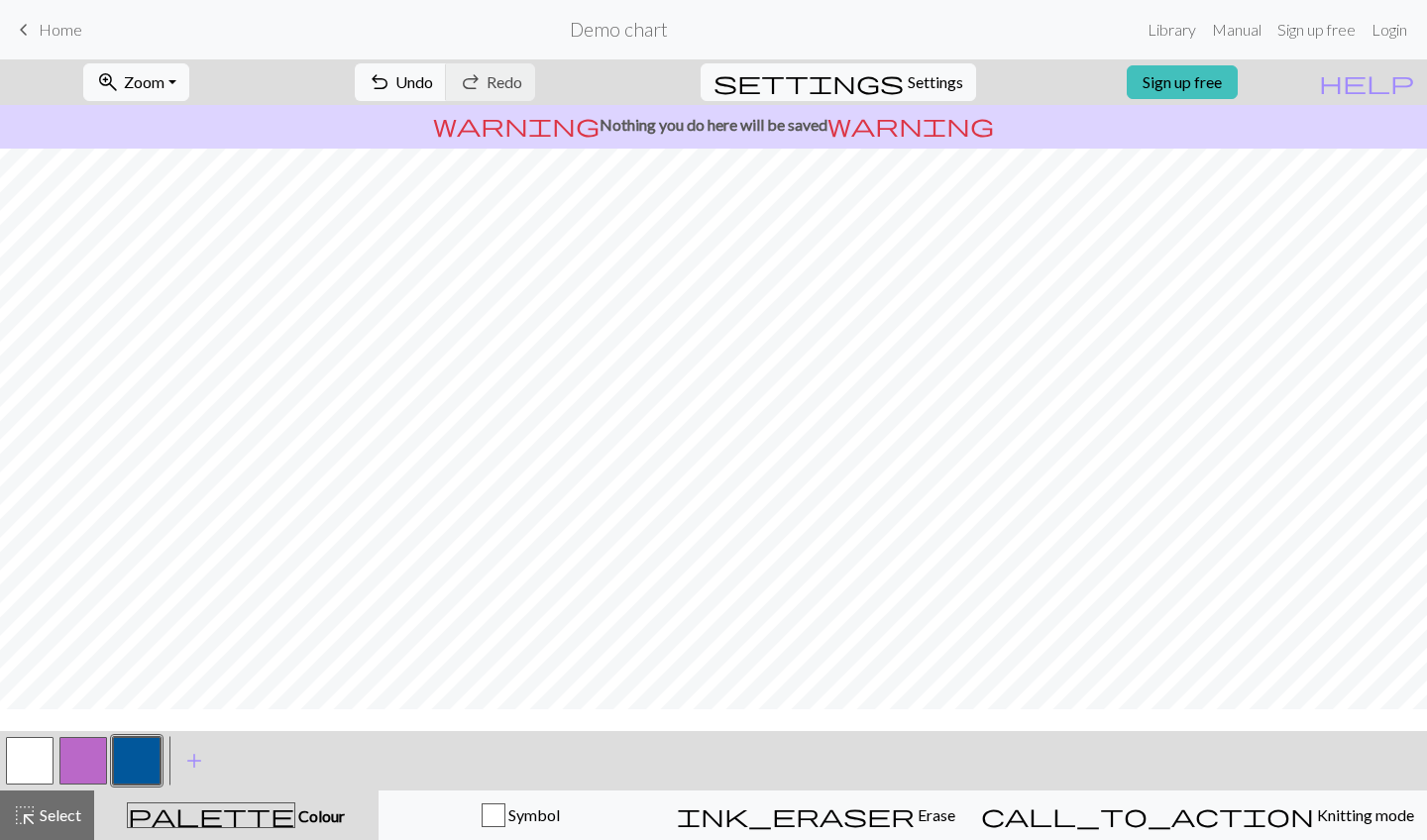 scroll, scrollTop: 563, scrollLeft: 0, axis: vertical 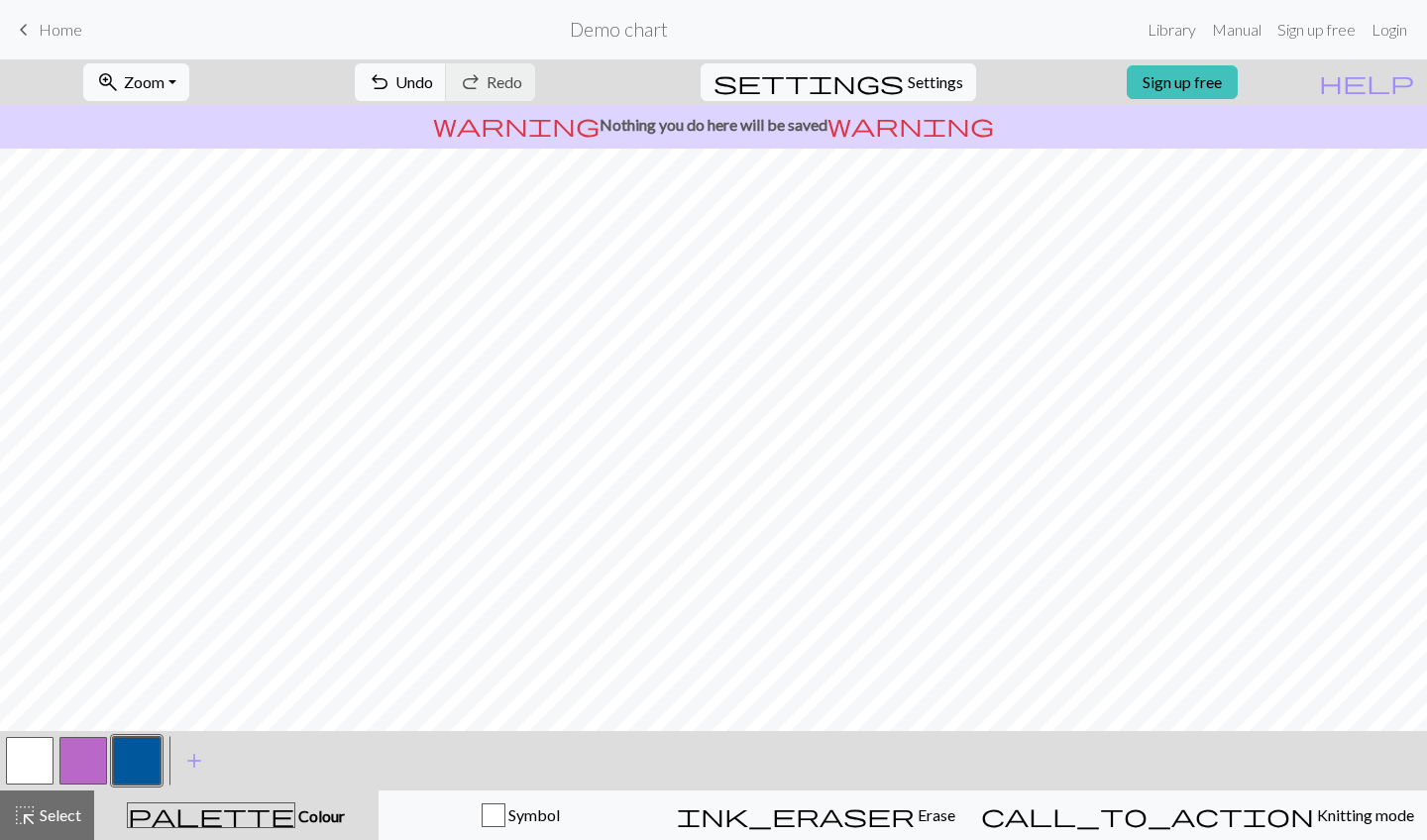 click at bounding box center [30, 761] 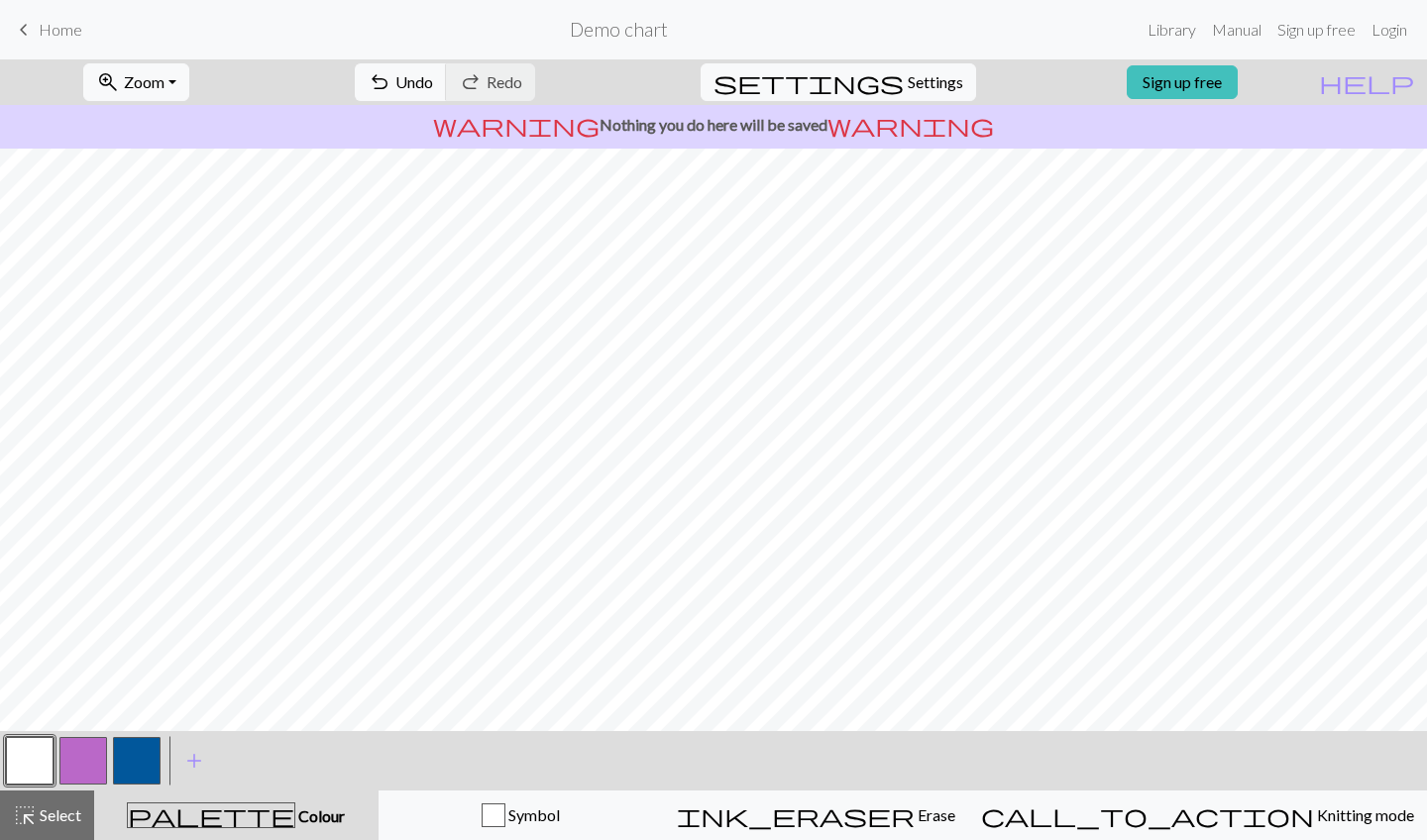 click at bounding box center (137, 761) 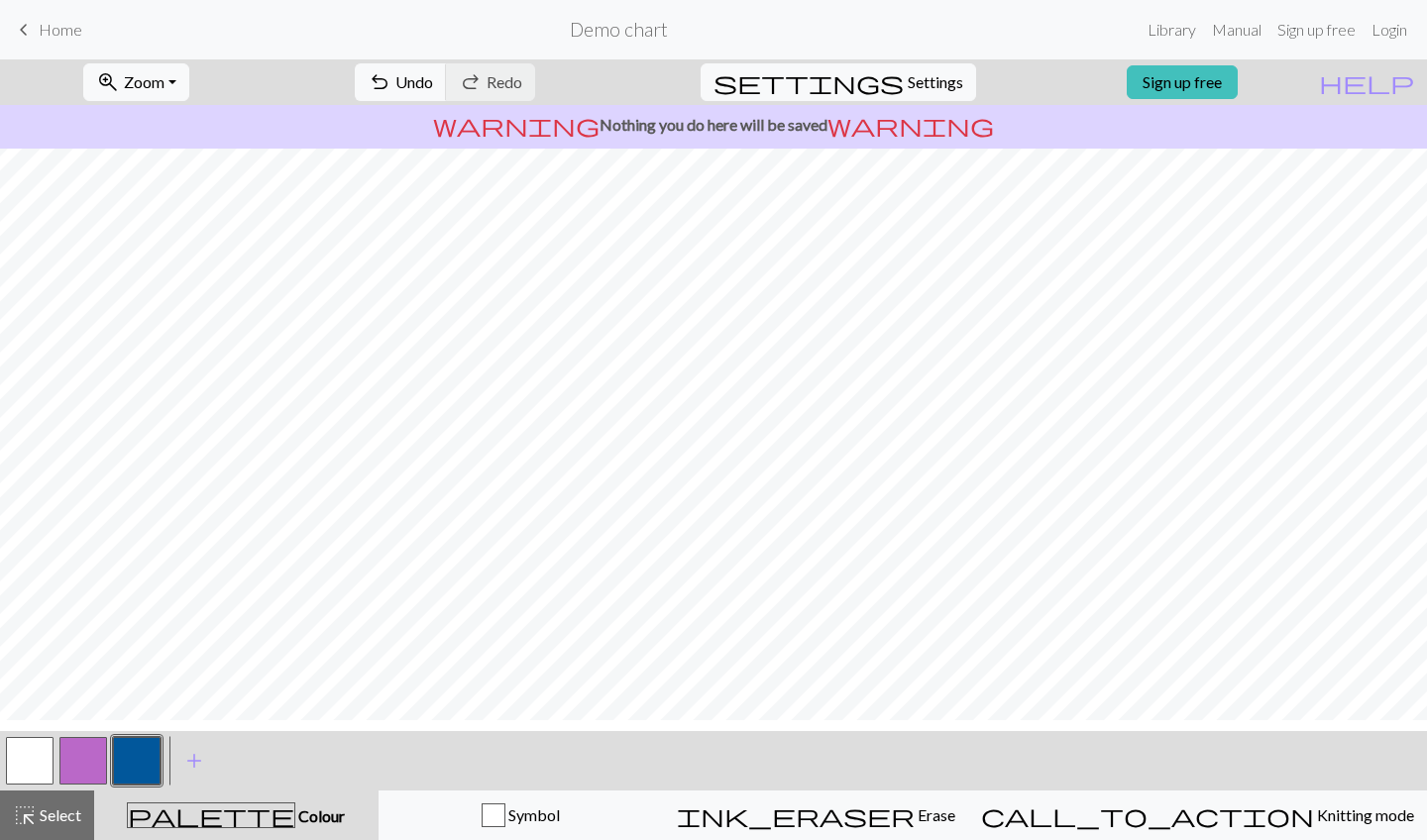 scroll, scrollTop: 0, scrollLeft: 0, axis: both 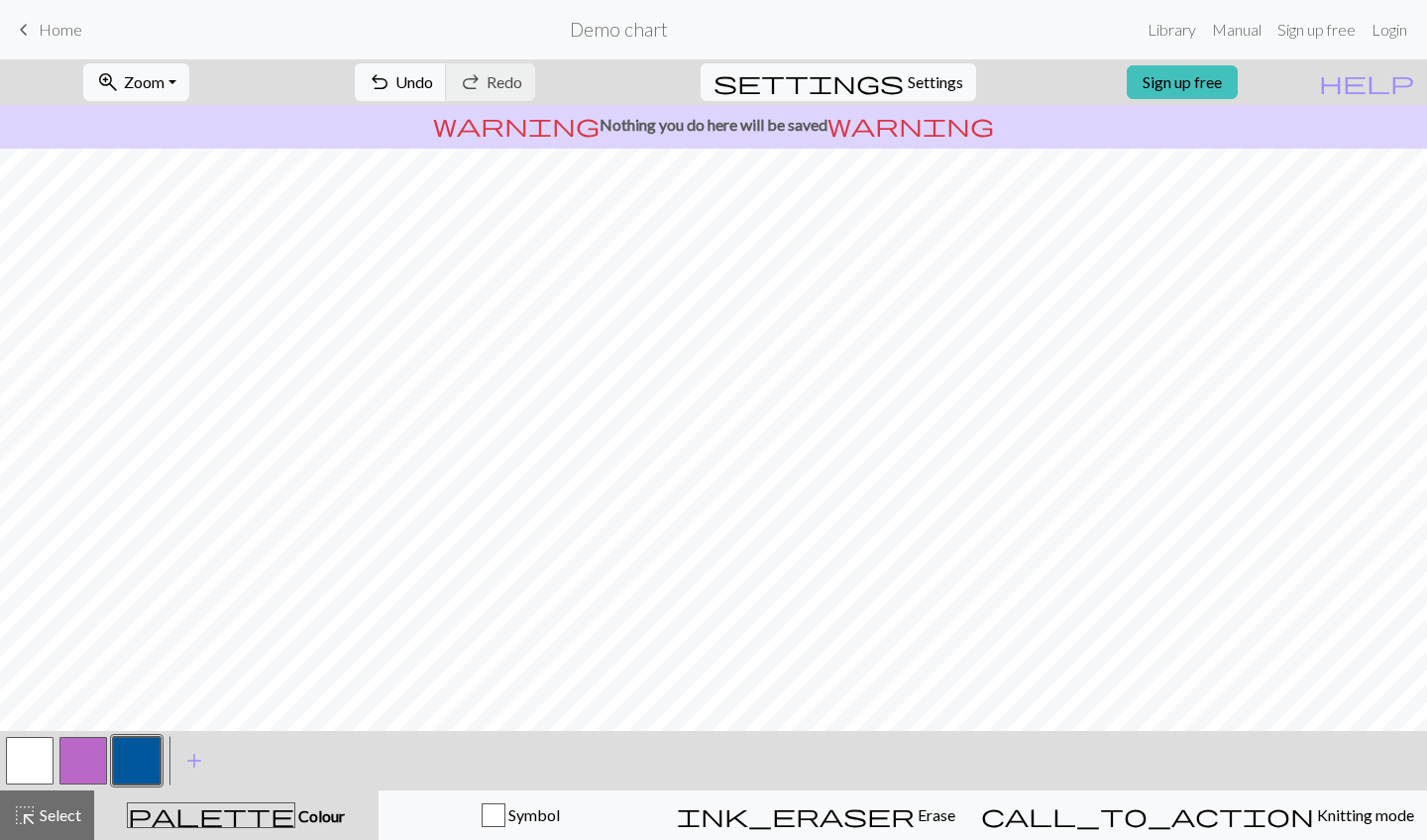 click at bounding box center (30, 761) 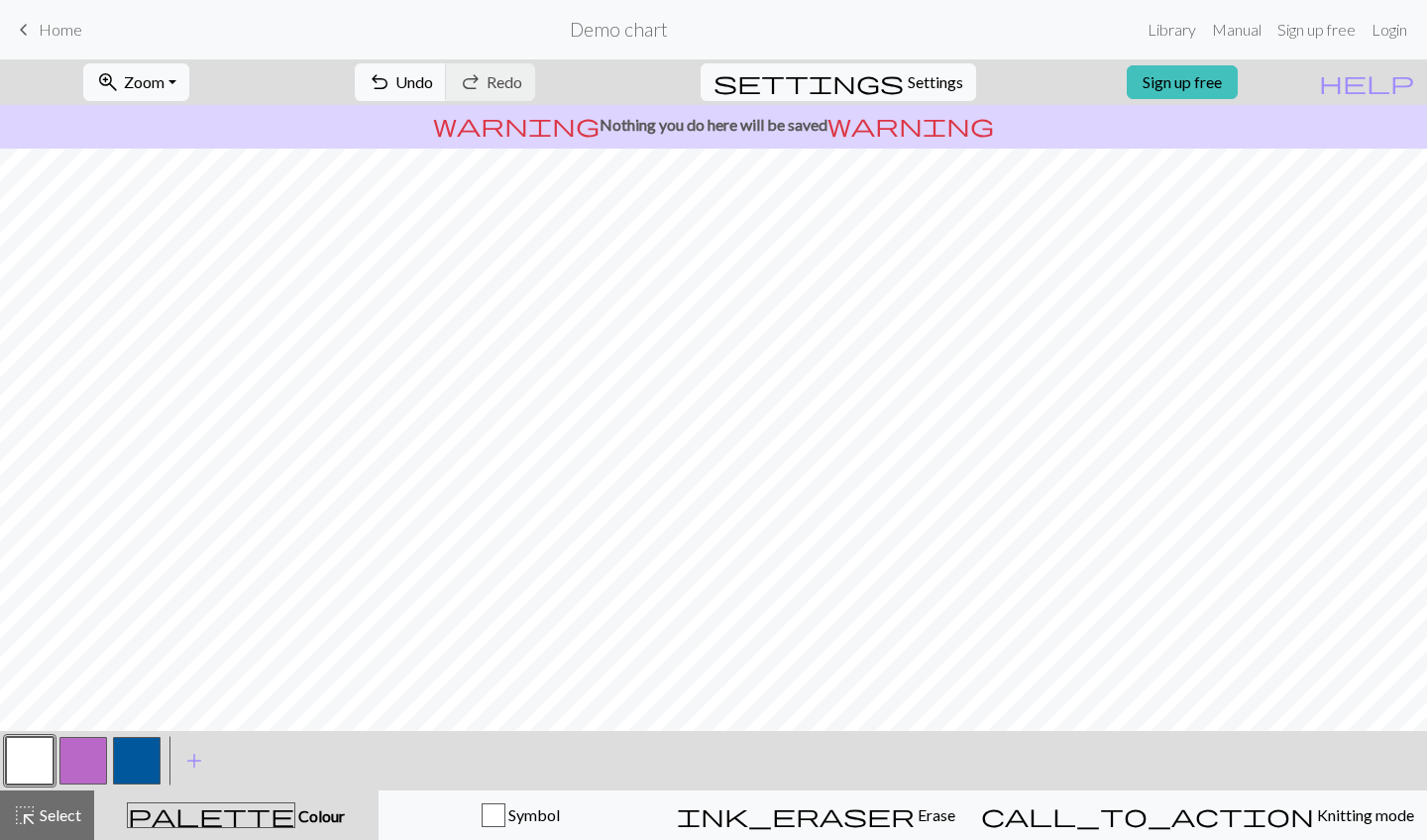 click at bounding box center [137, 761] 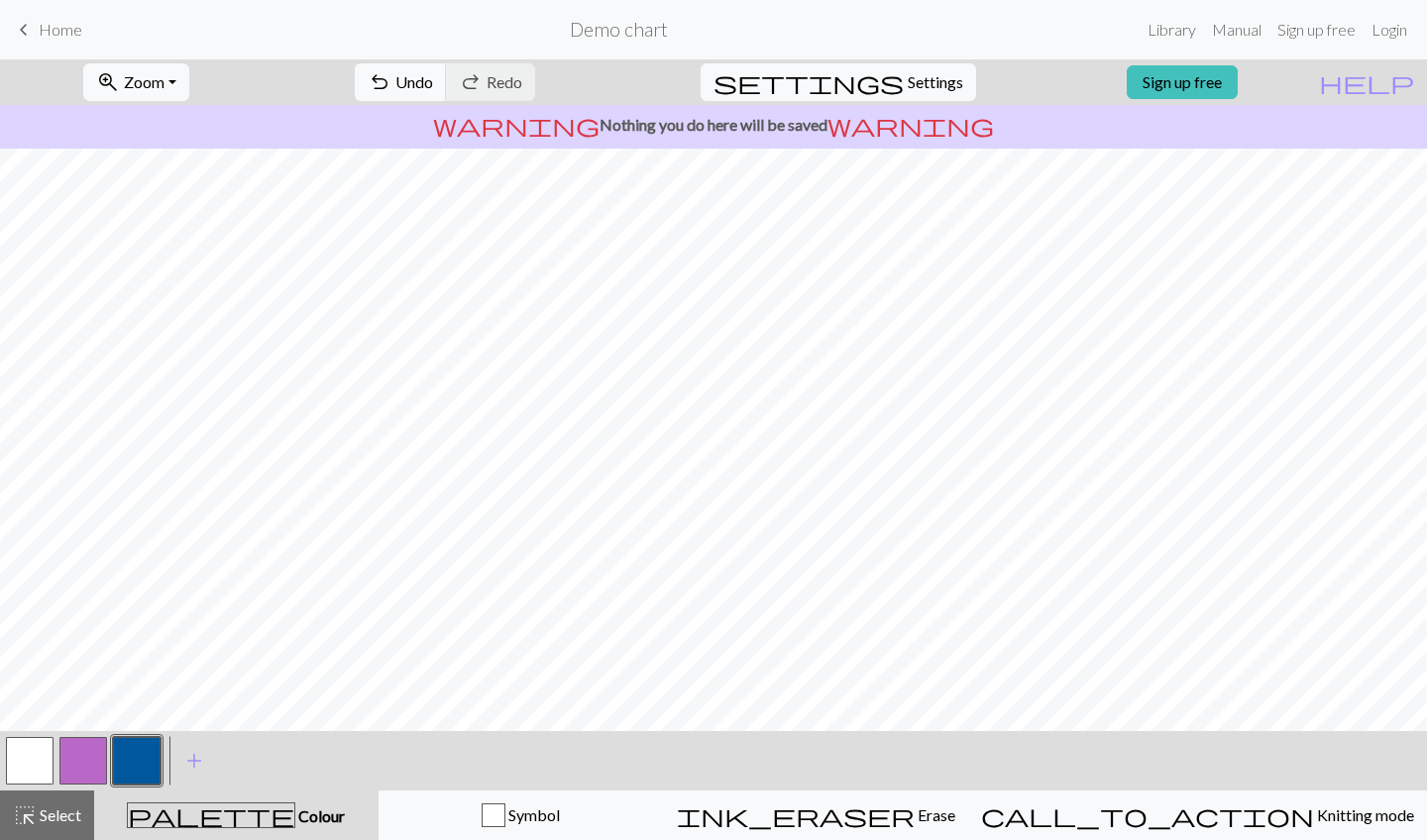 click at bounding box center [30, 761] 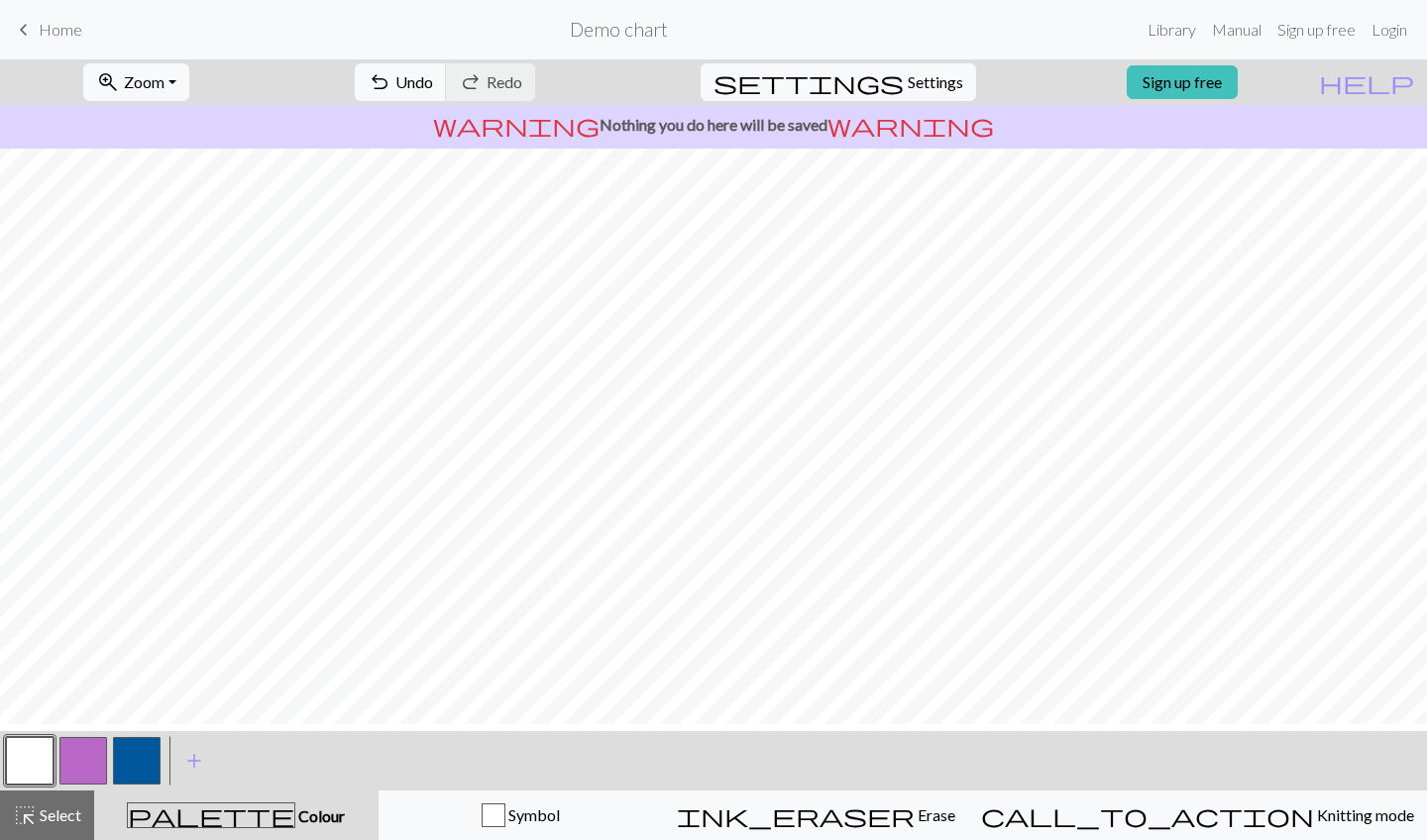 scroll, scrollTop: 420, scrollLeft: 0, axis: vertical 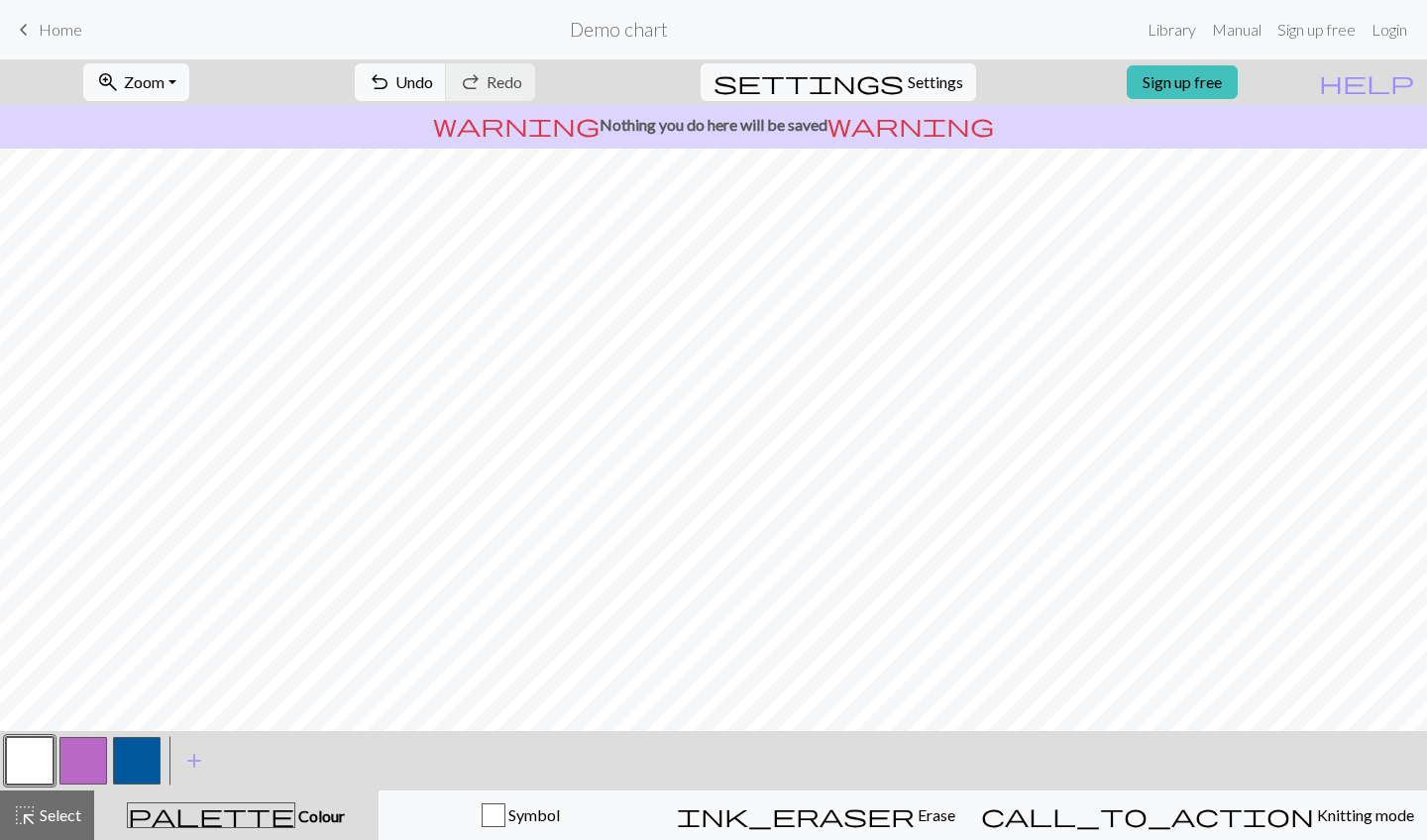 click at bounding box center (137, 761) 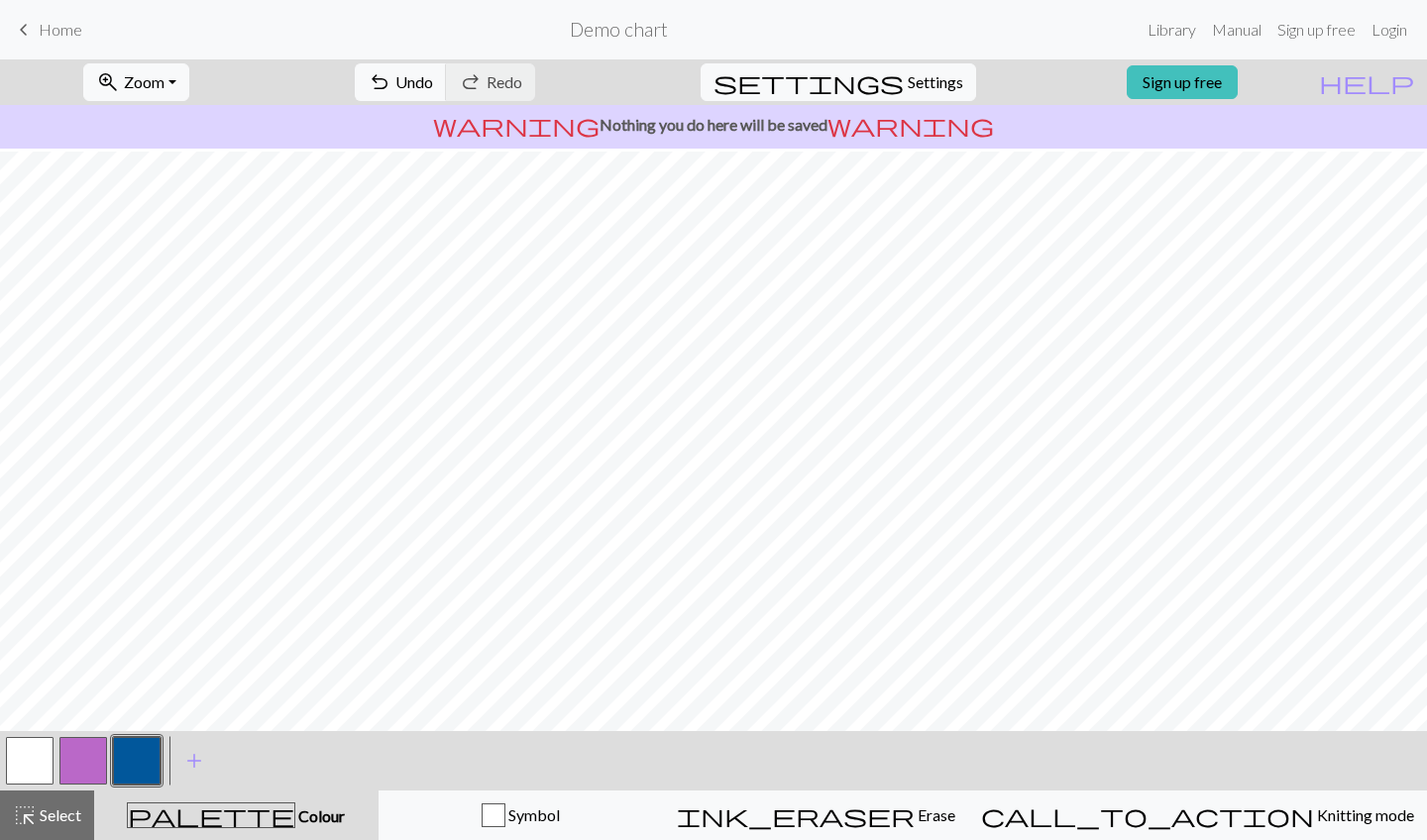 scroll, scrollTop: 103, scrollLeft: 0, axis: vertical 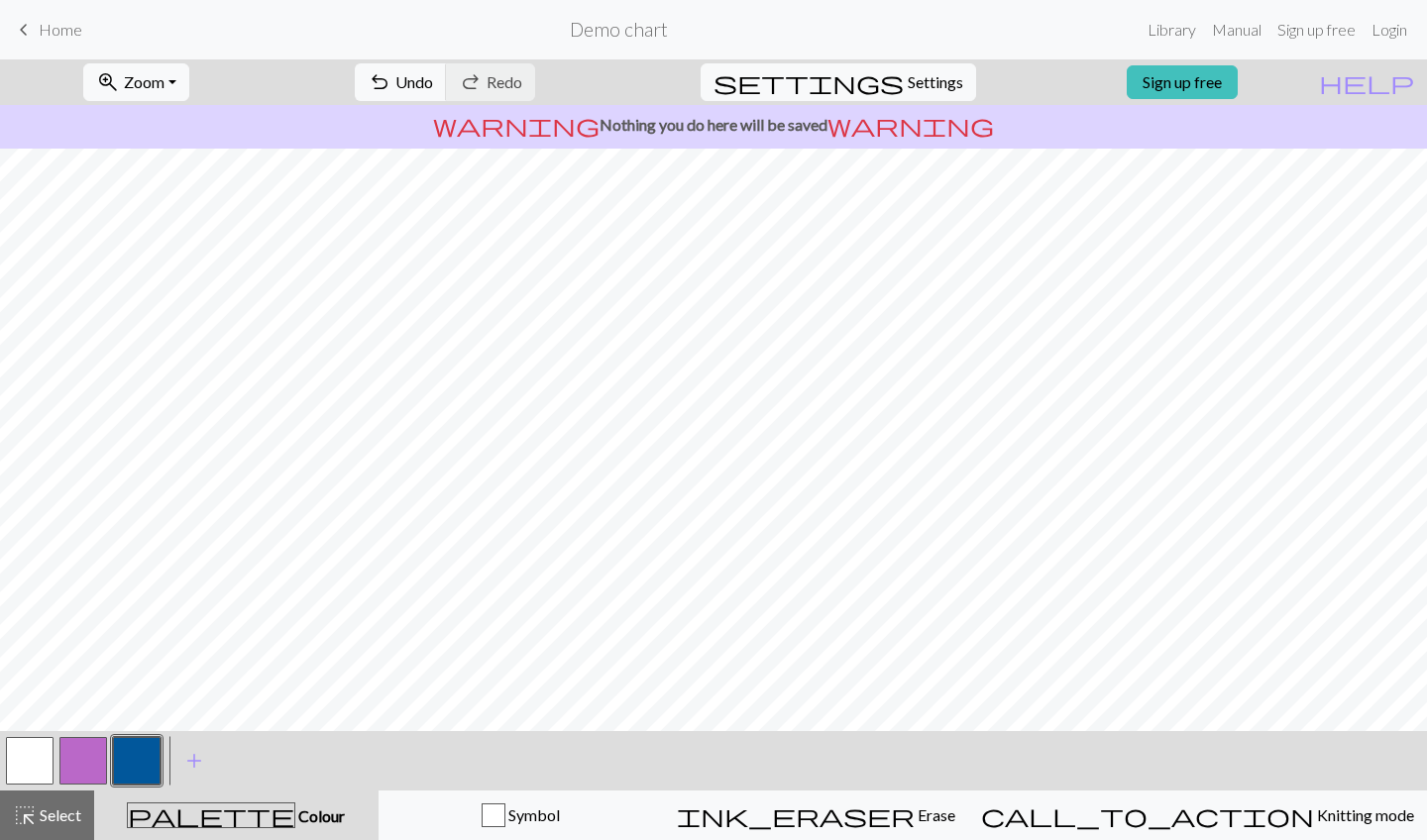 click at bounding box center [83, 761] 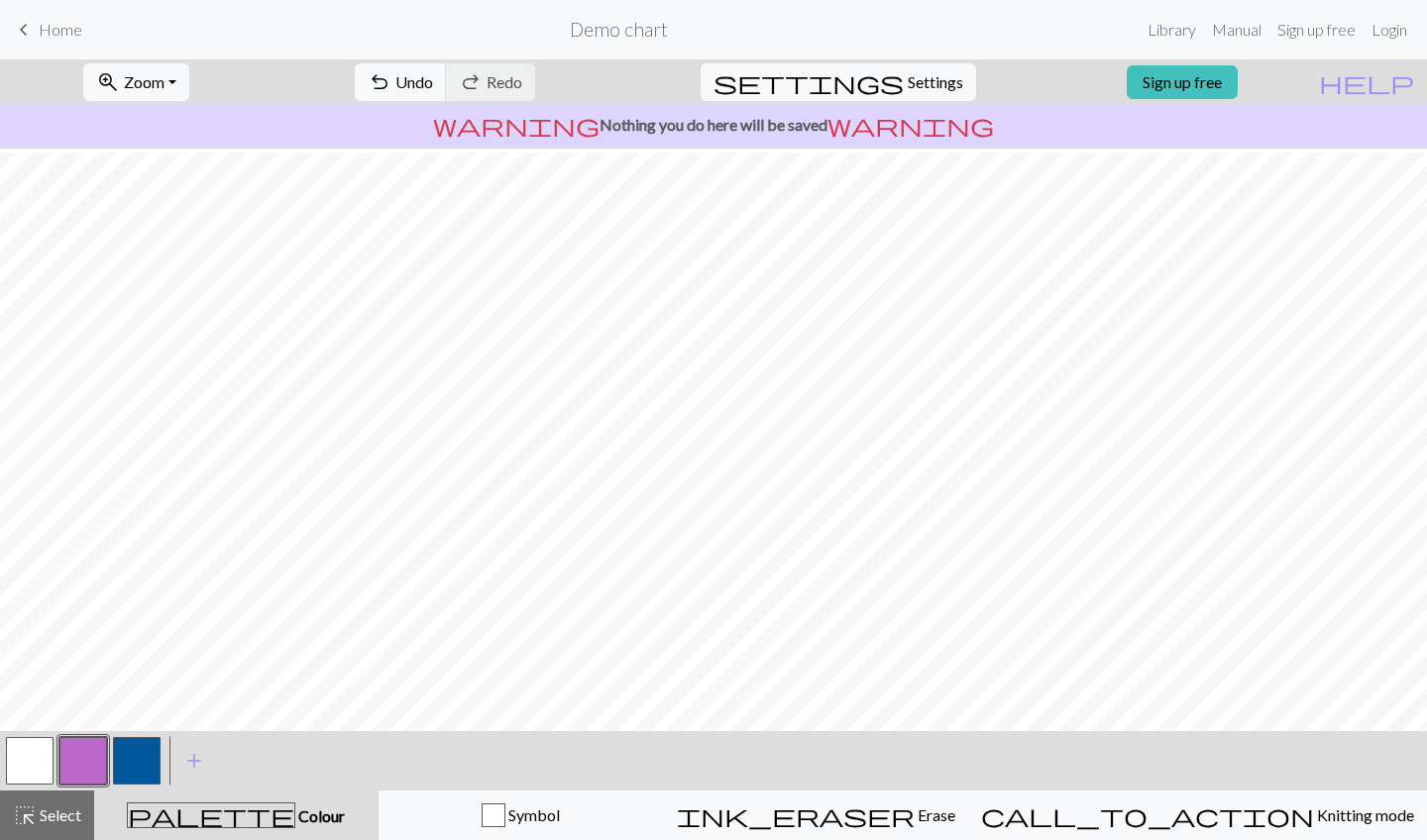 scroll, scrollTop: 710, scrollLeft: 0, axis: vertical 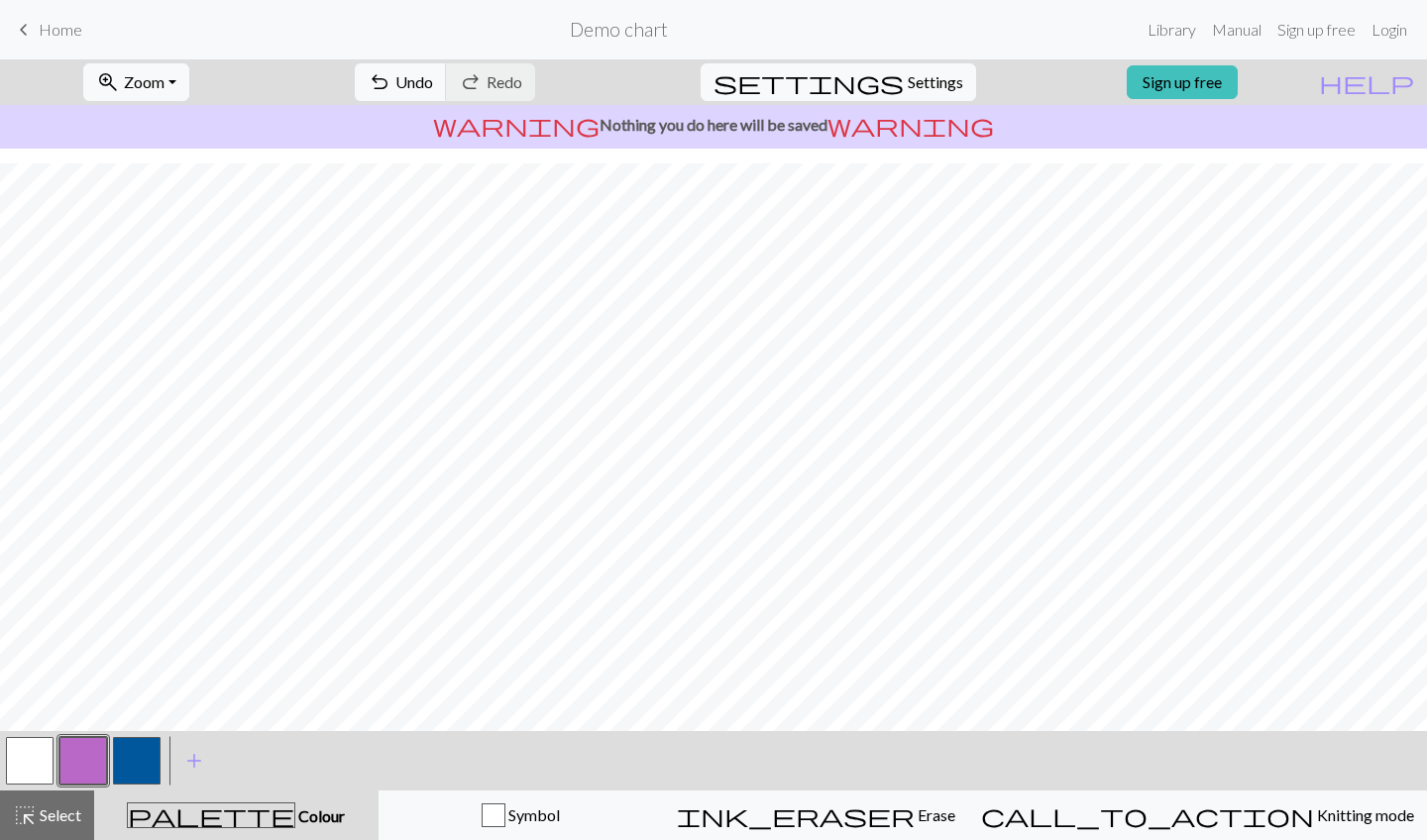 click at bounding box center (30, 761) 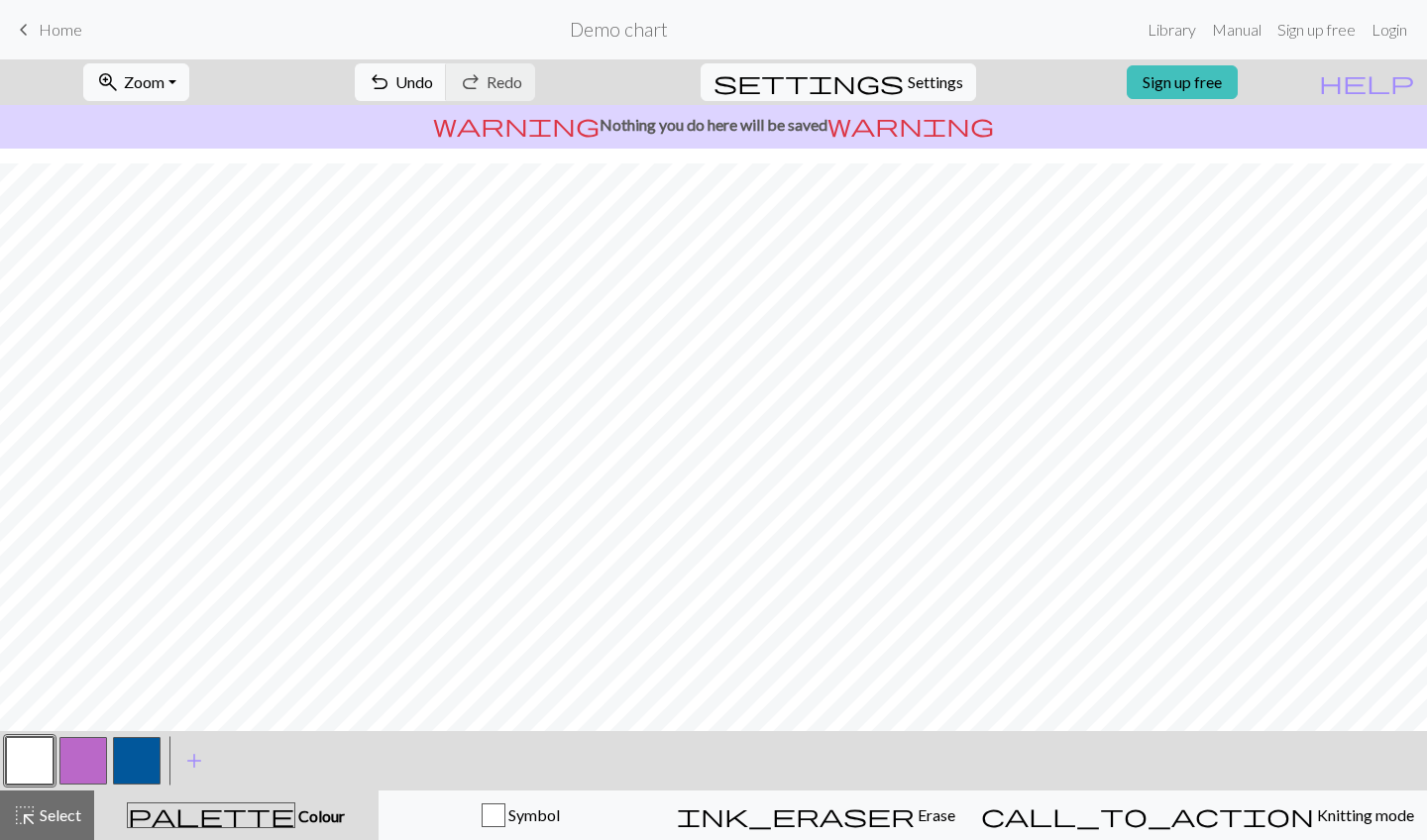click at bounding box center (83, 761) 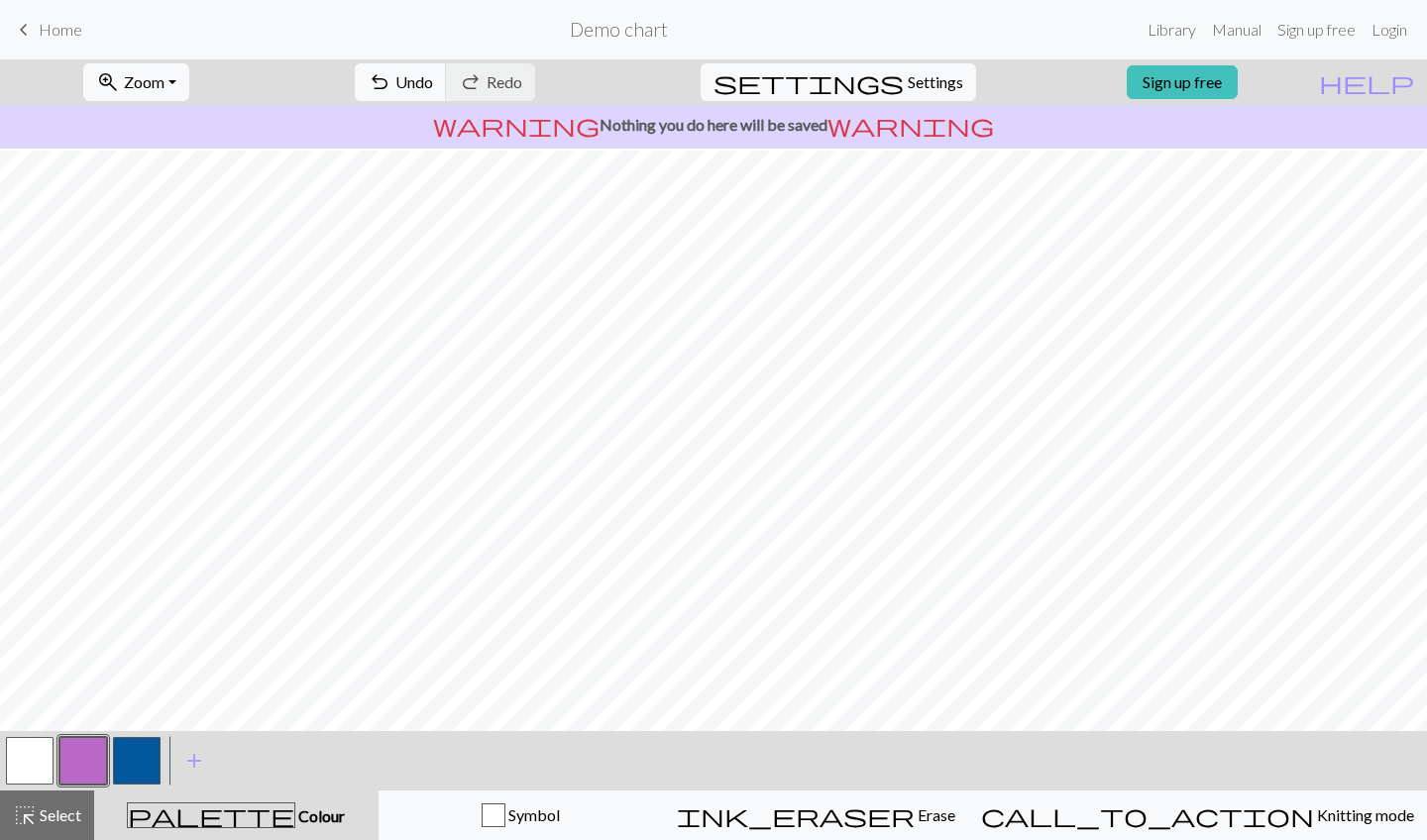 scroll, scrollTop: 502, scrollLeft: 0, axis: vertical 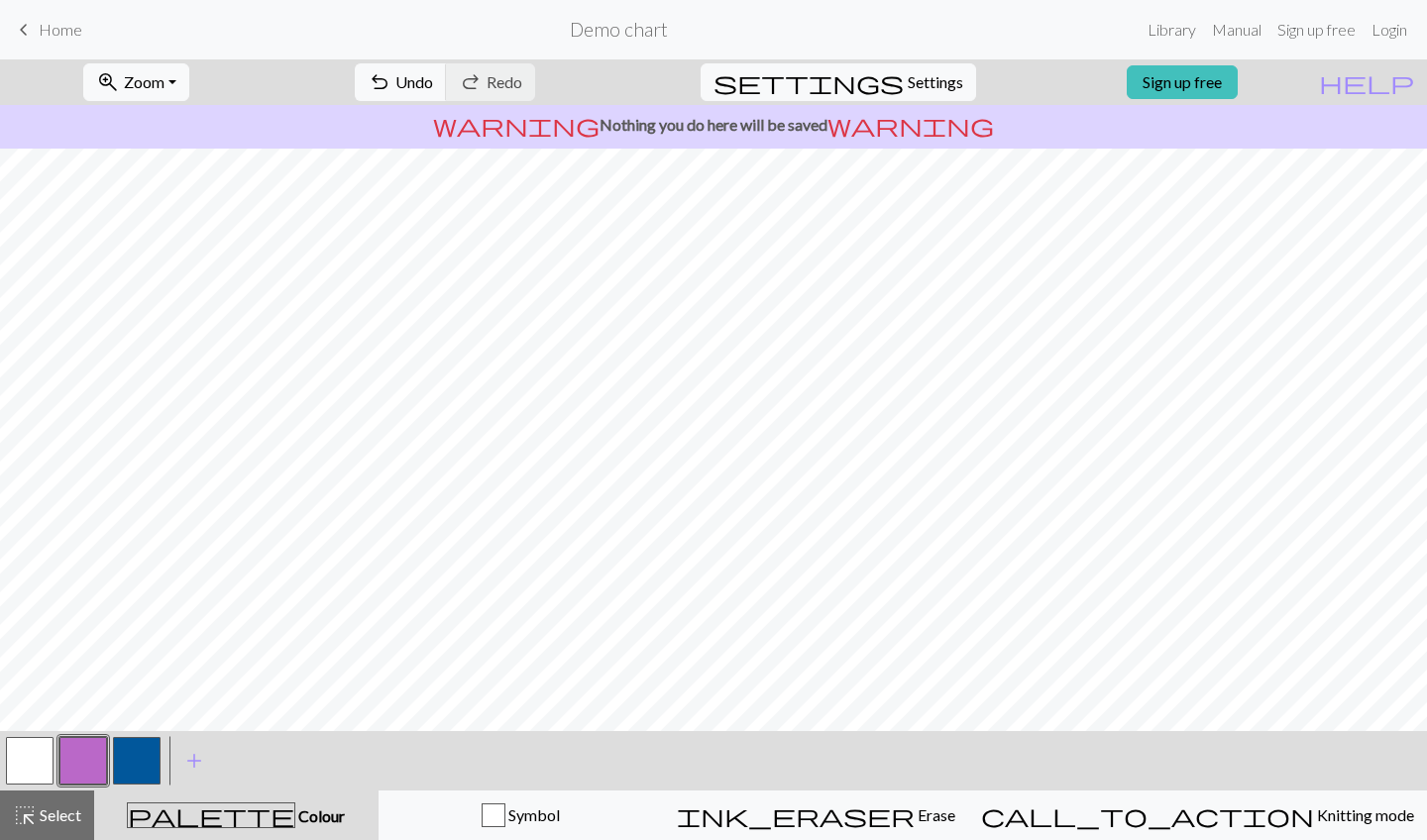 click at bounding box center (30, 761) 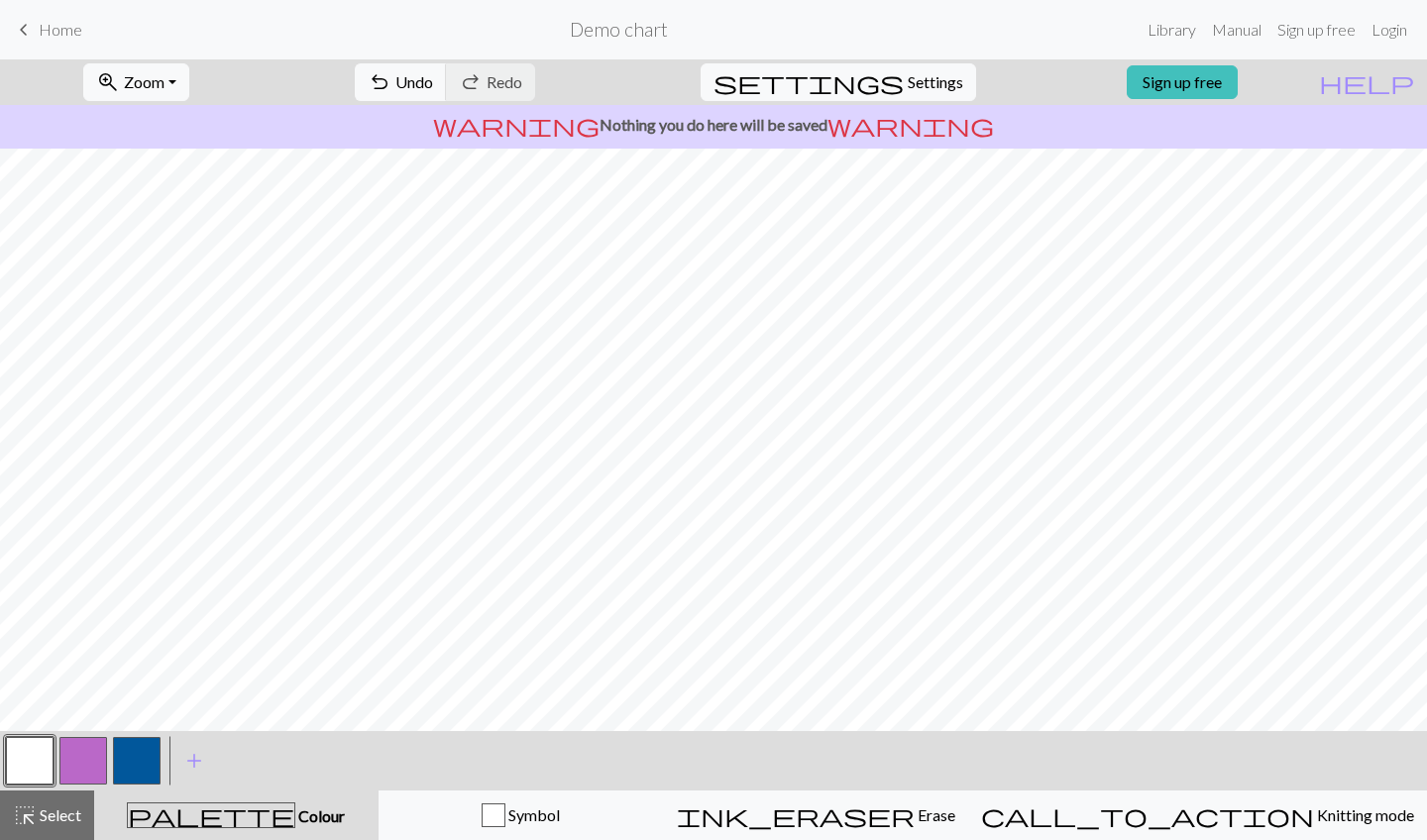 click at bounding box center [83, 761] 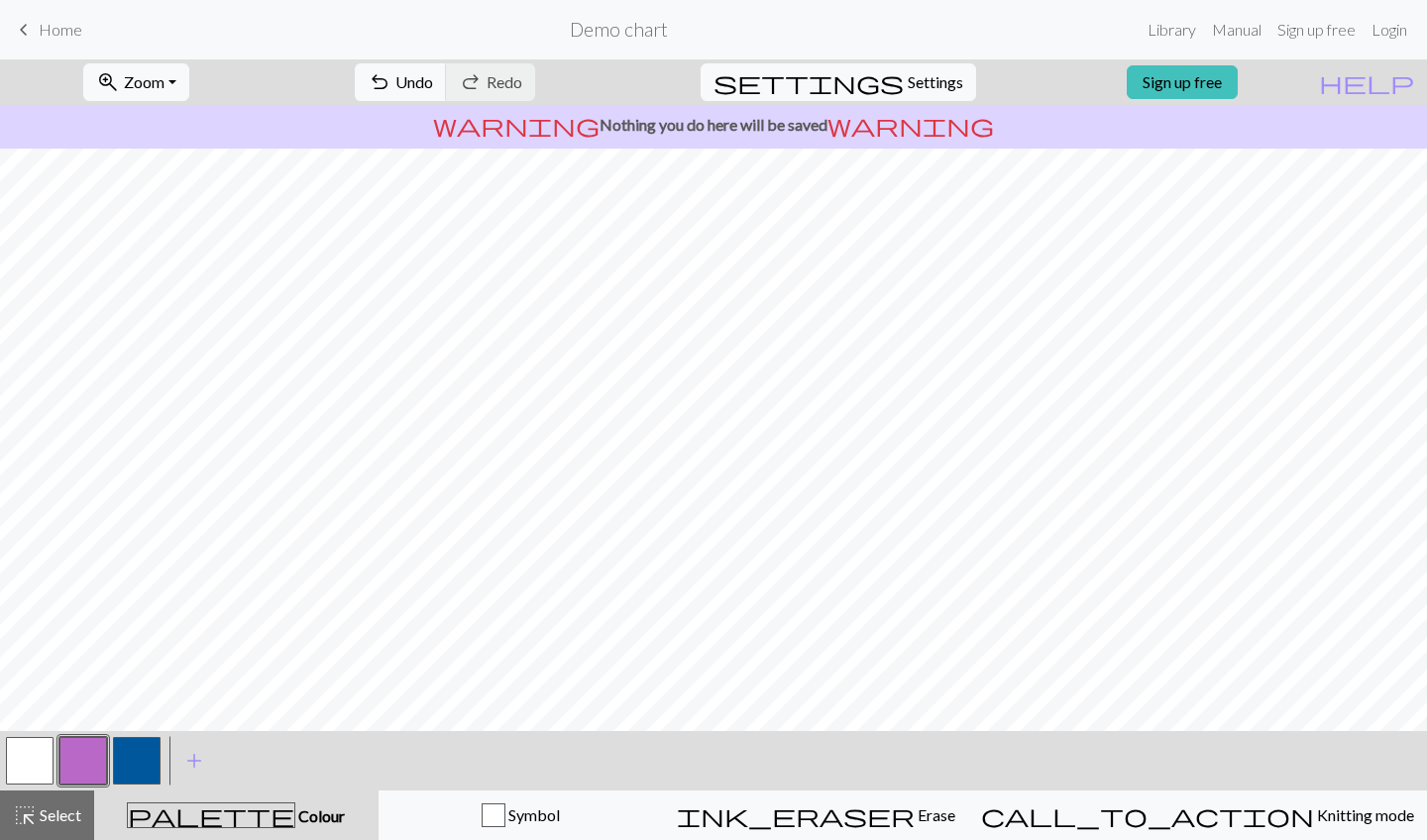 click at bounding box center [30, 761] 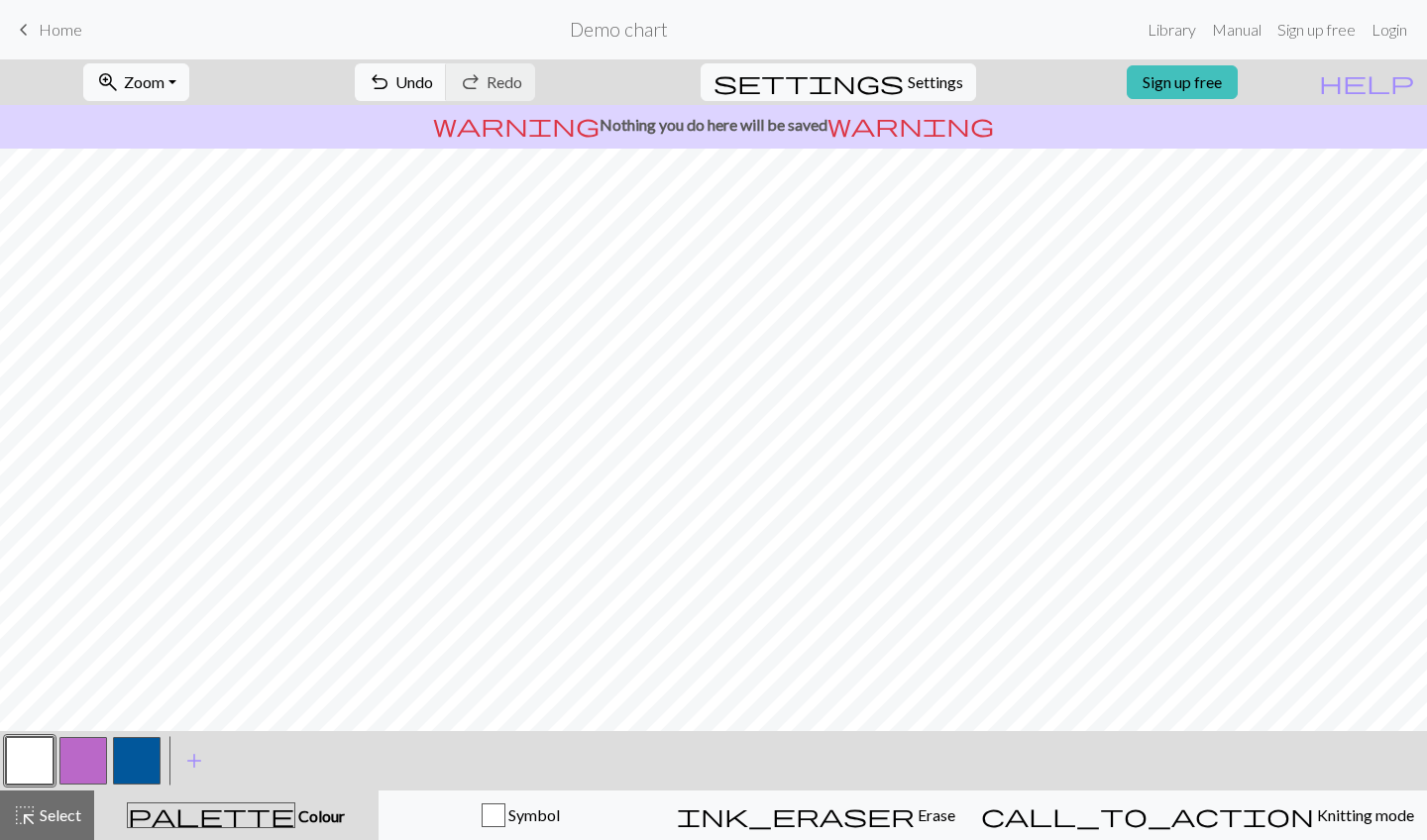 click at bounding box center (83, 761) 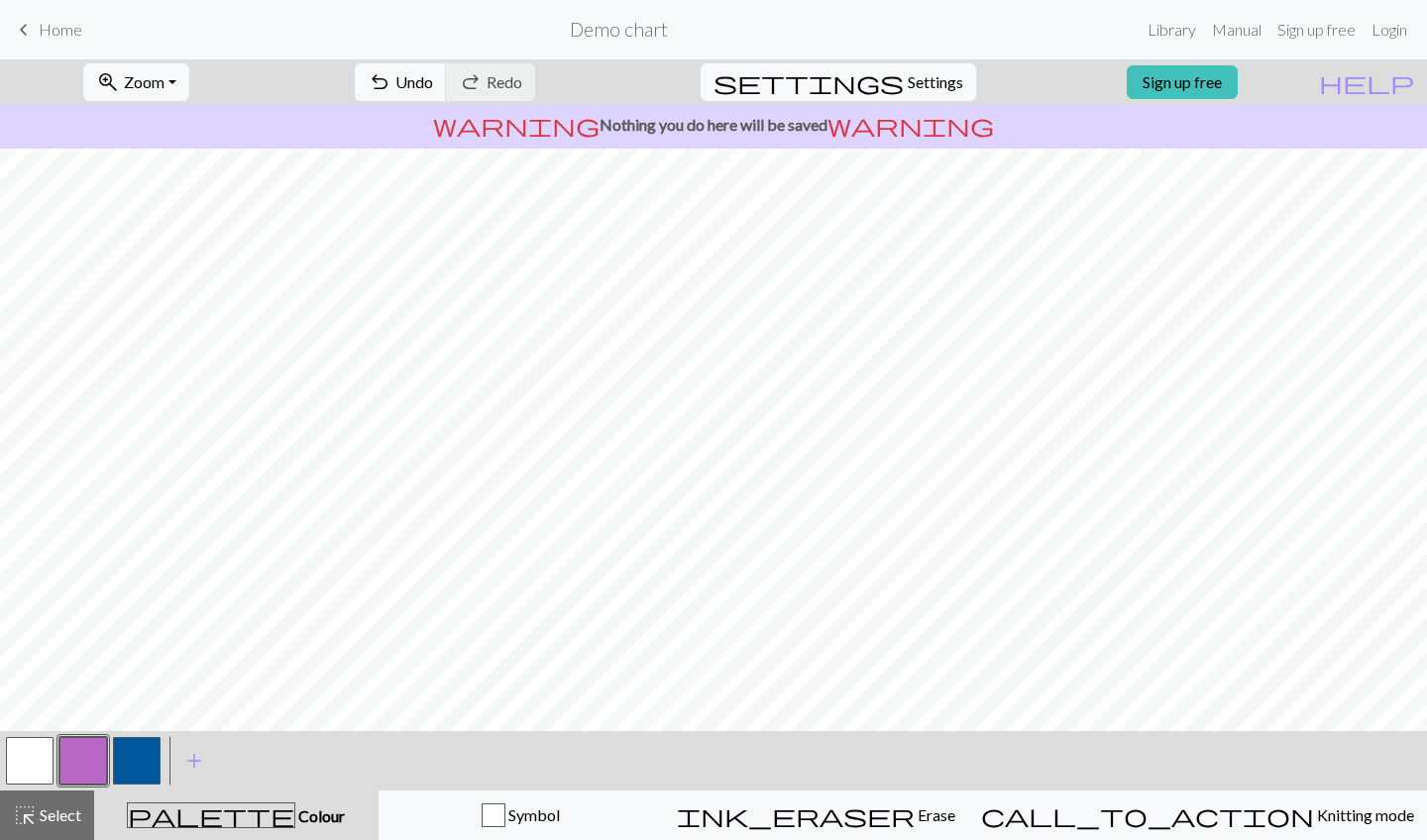 click at bounding box center [30, 761] 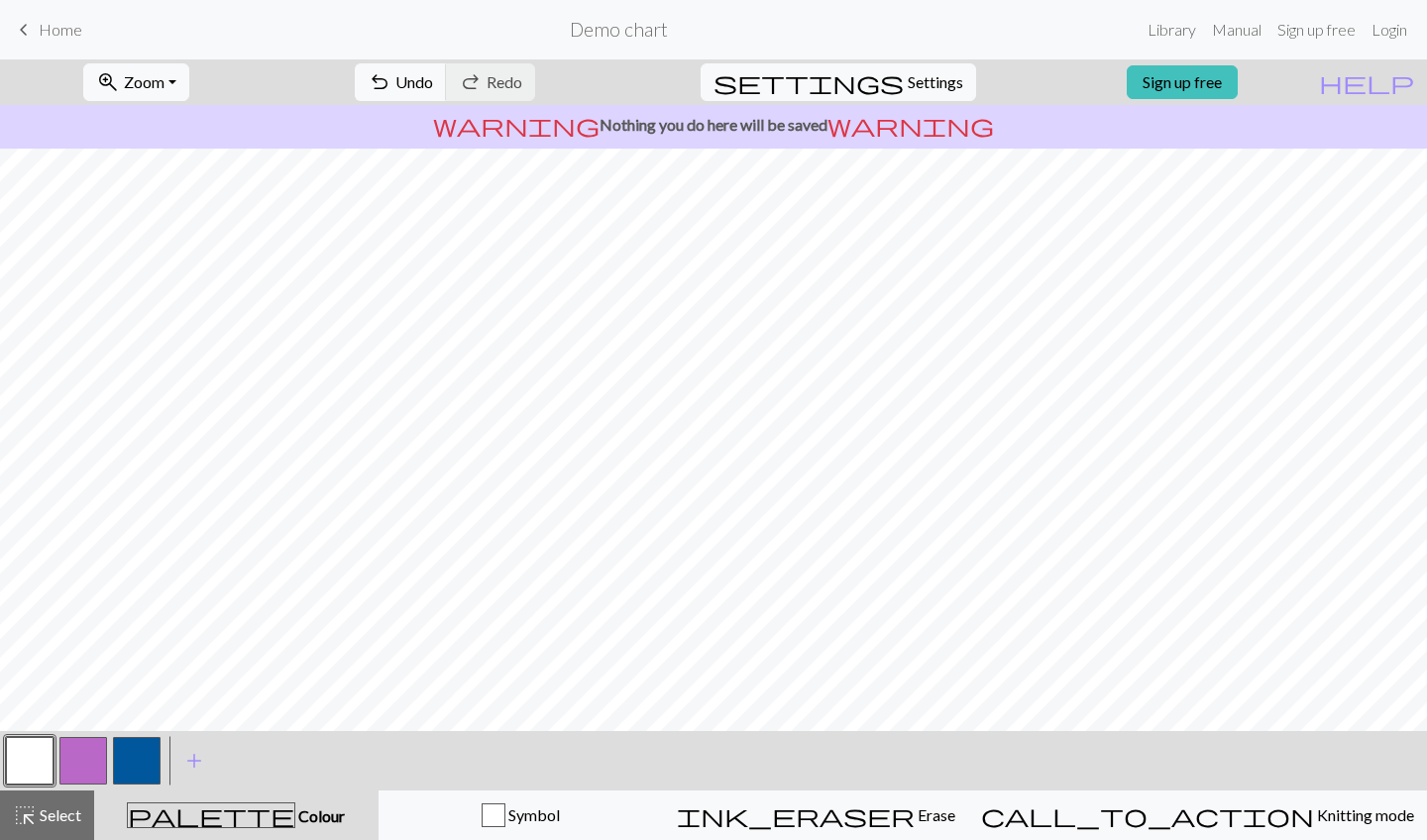 click at bounding box center (83, 761) 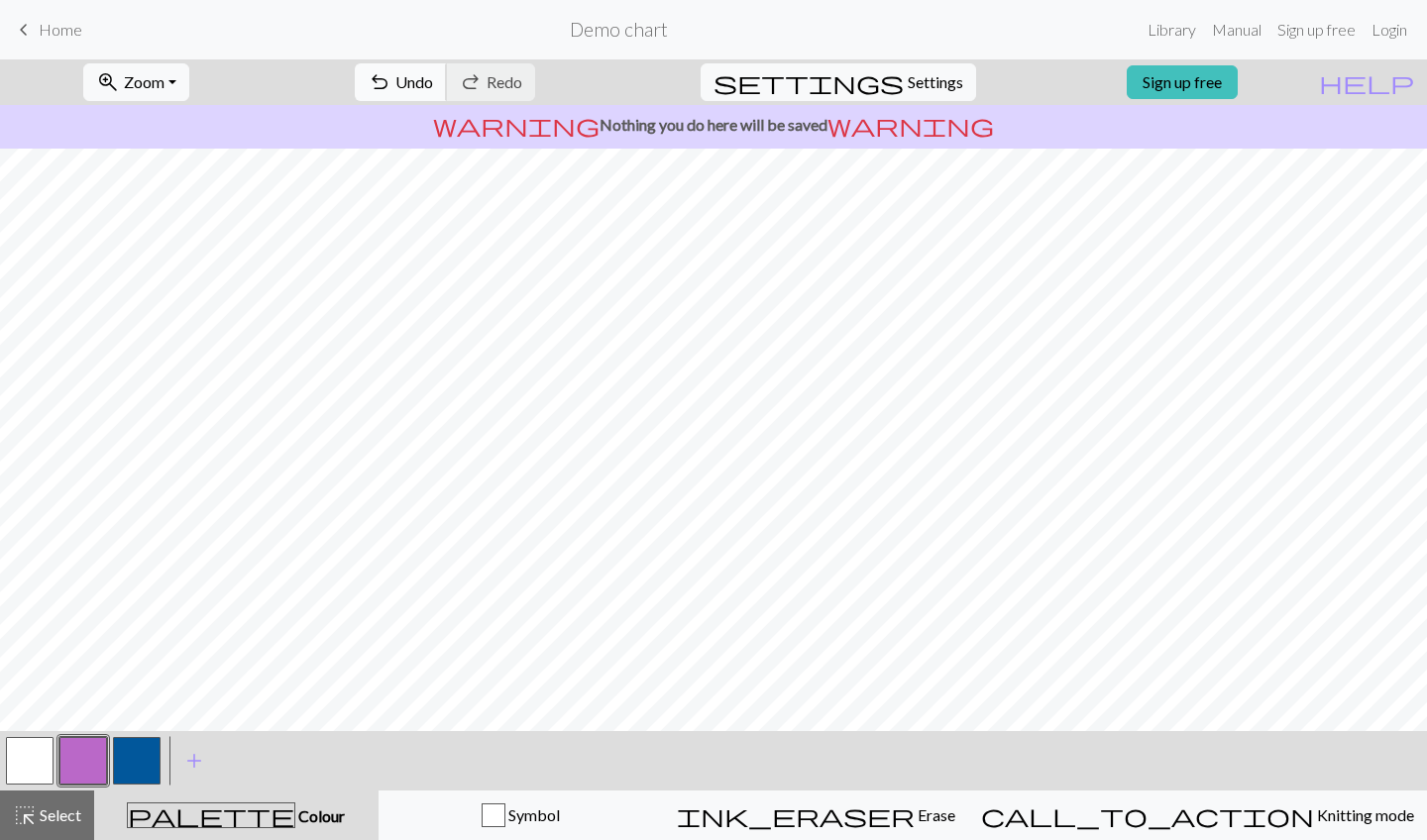 click on "Undo" at bounding box center [414, 81] 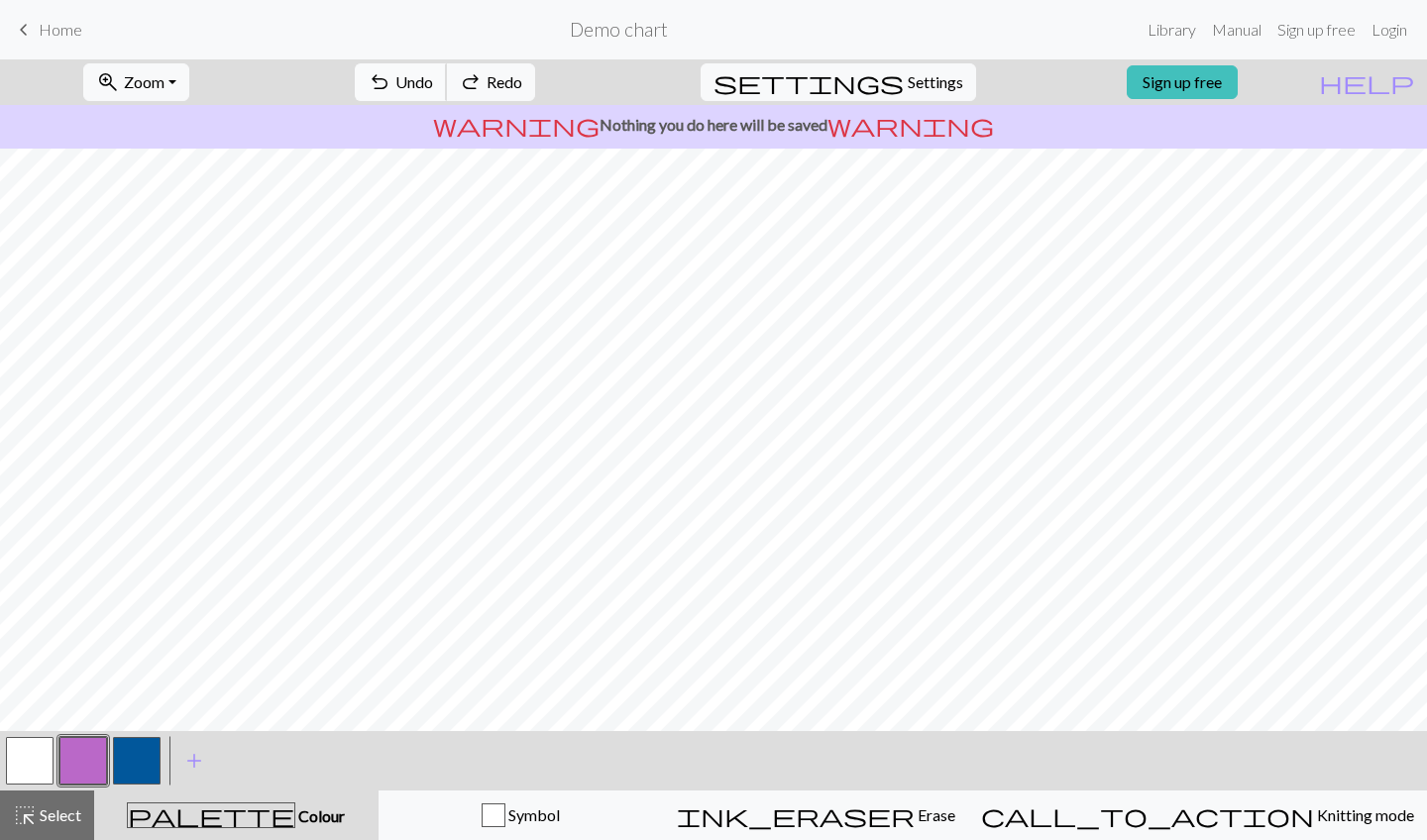 click on "Undo" at bounding box center (414, 81) 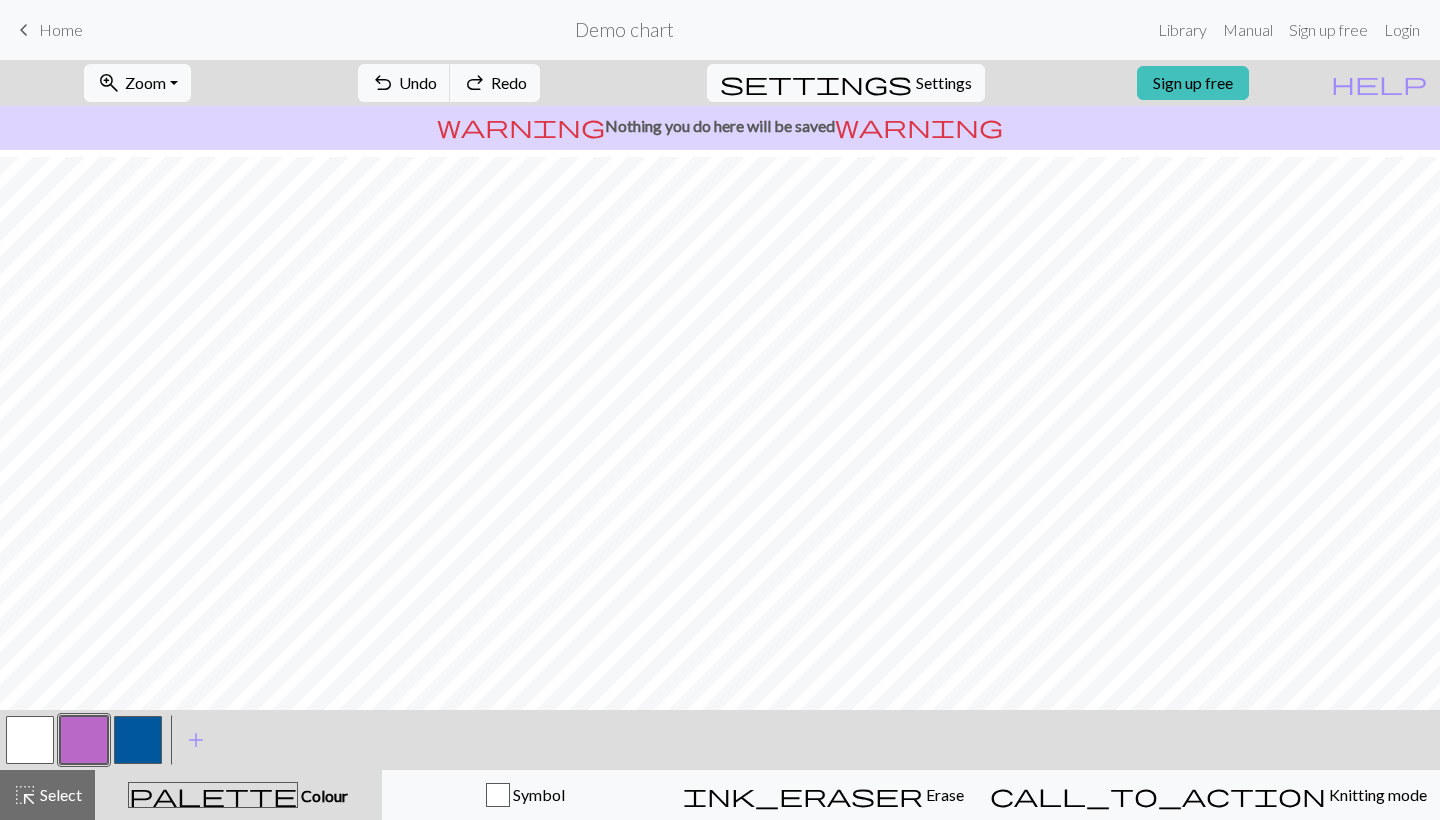 scroll, scrollTop: 558, scrollLeft: 0, axis: vertical 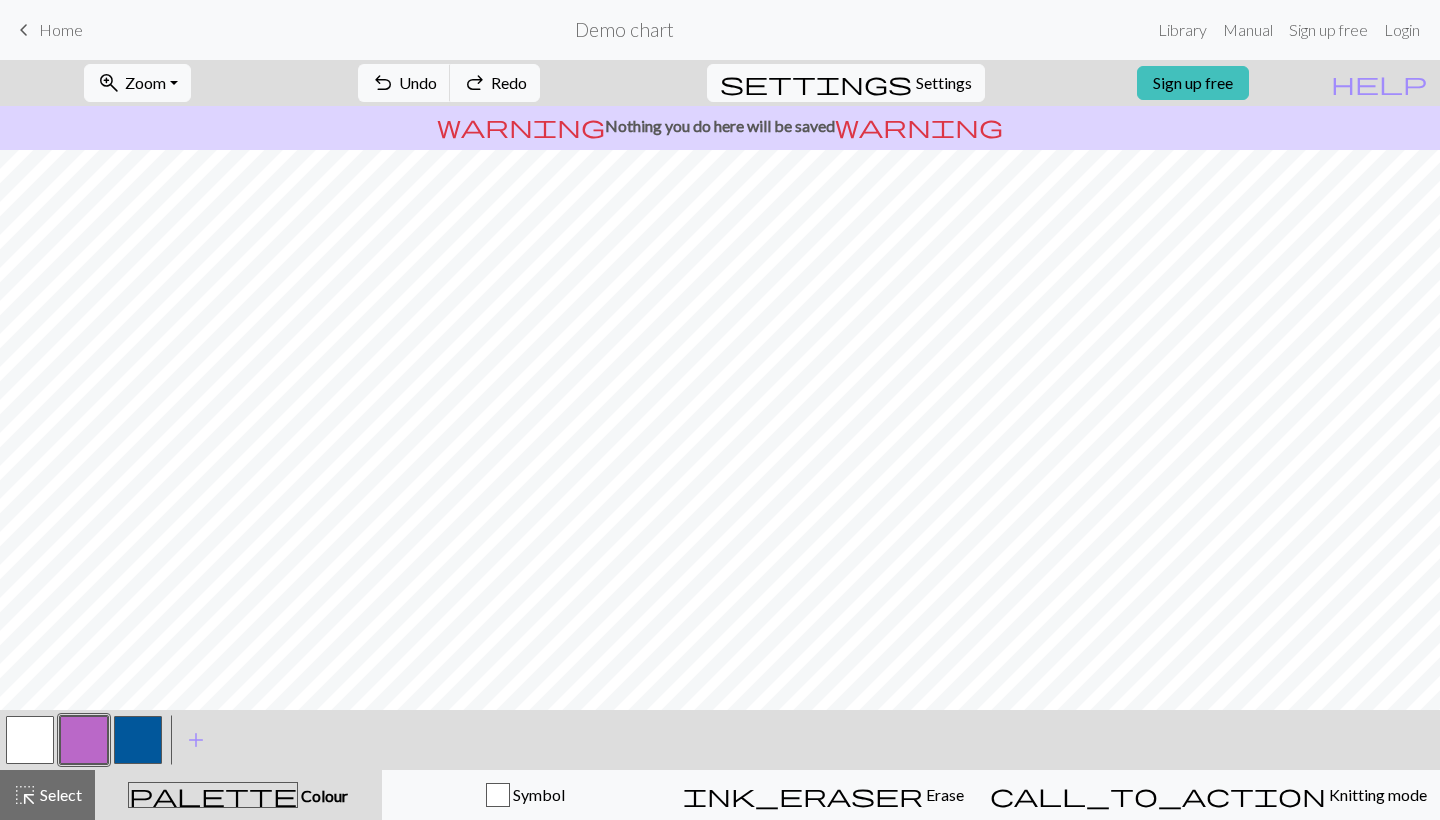 click at bounding box center [30, 740] 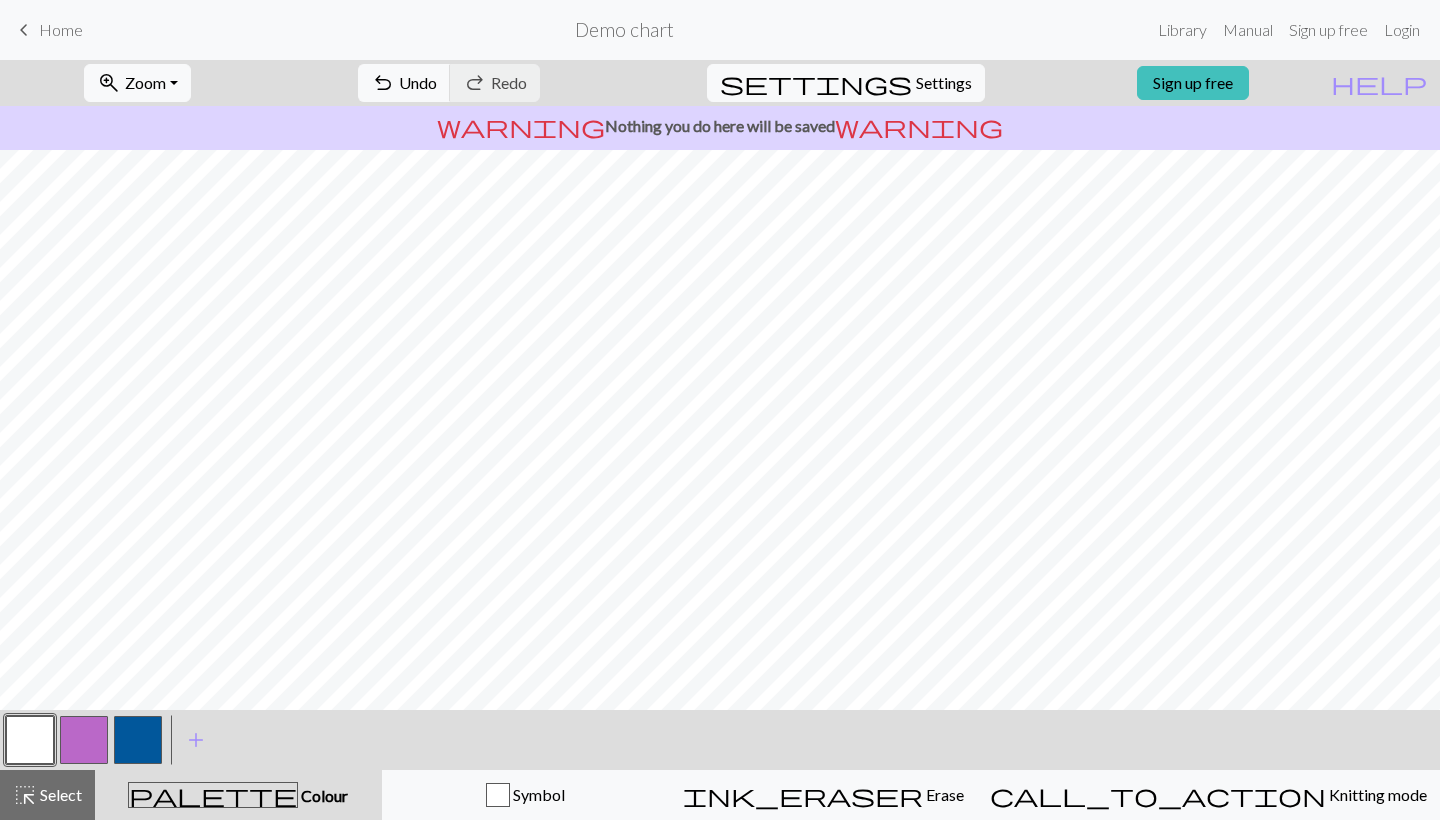 click at bounding box center [84, 740] 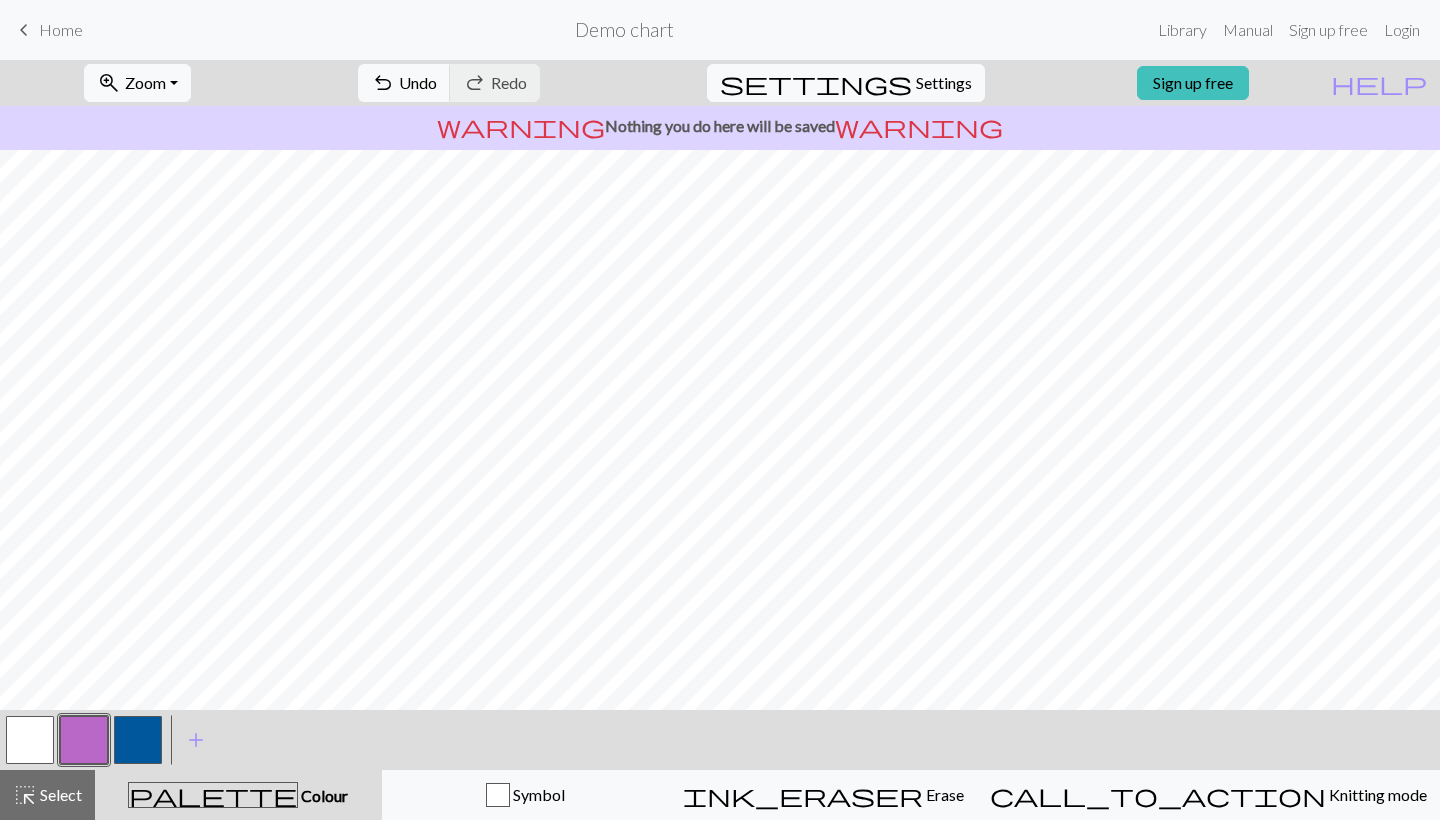 click at bounding box center (30, 740) 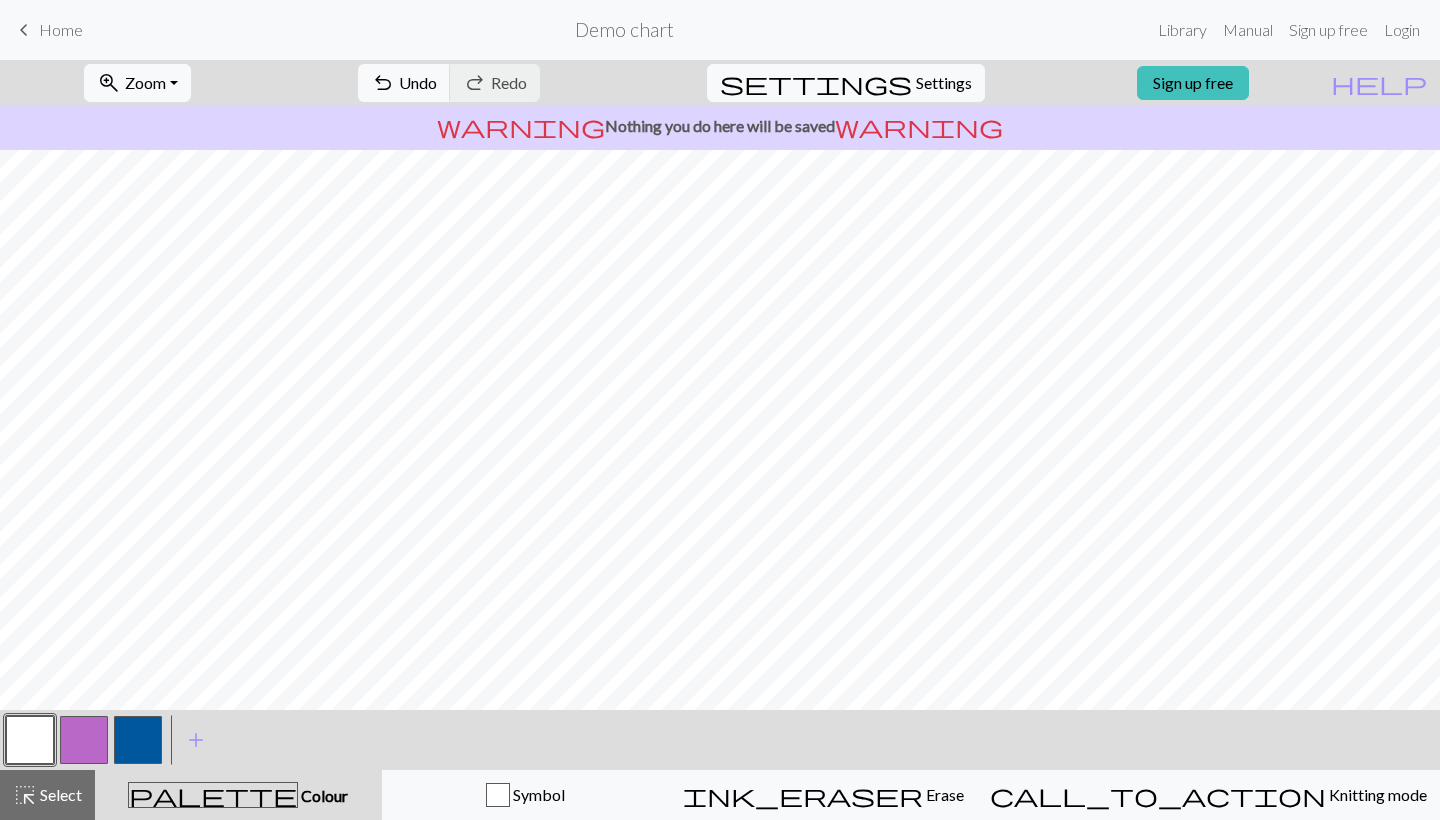 click at bounding box center [84, 740] 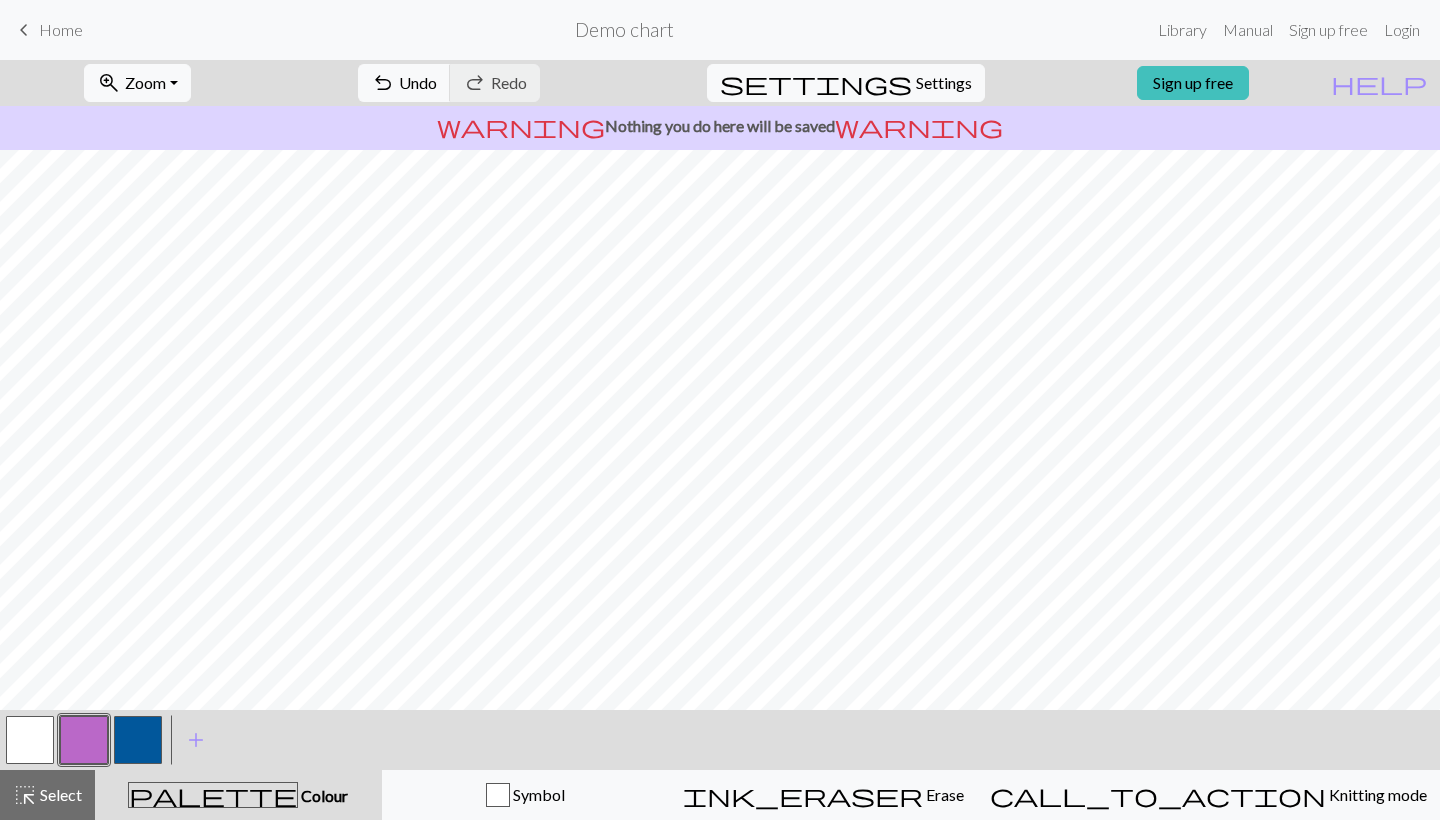 click at bounding box center (30, 740) 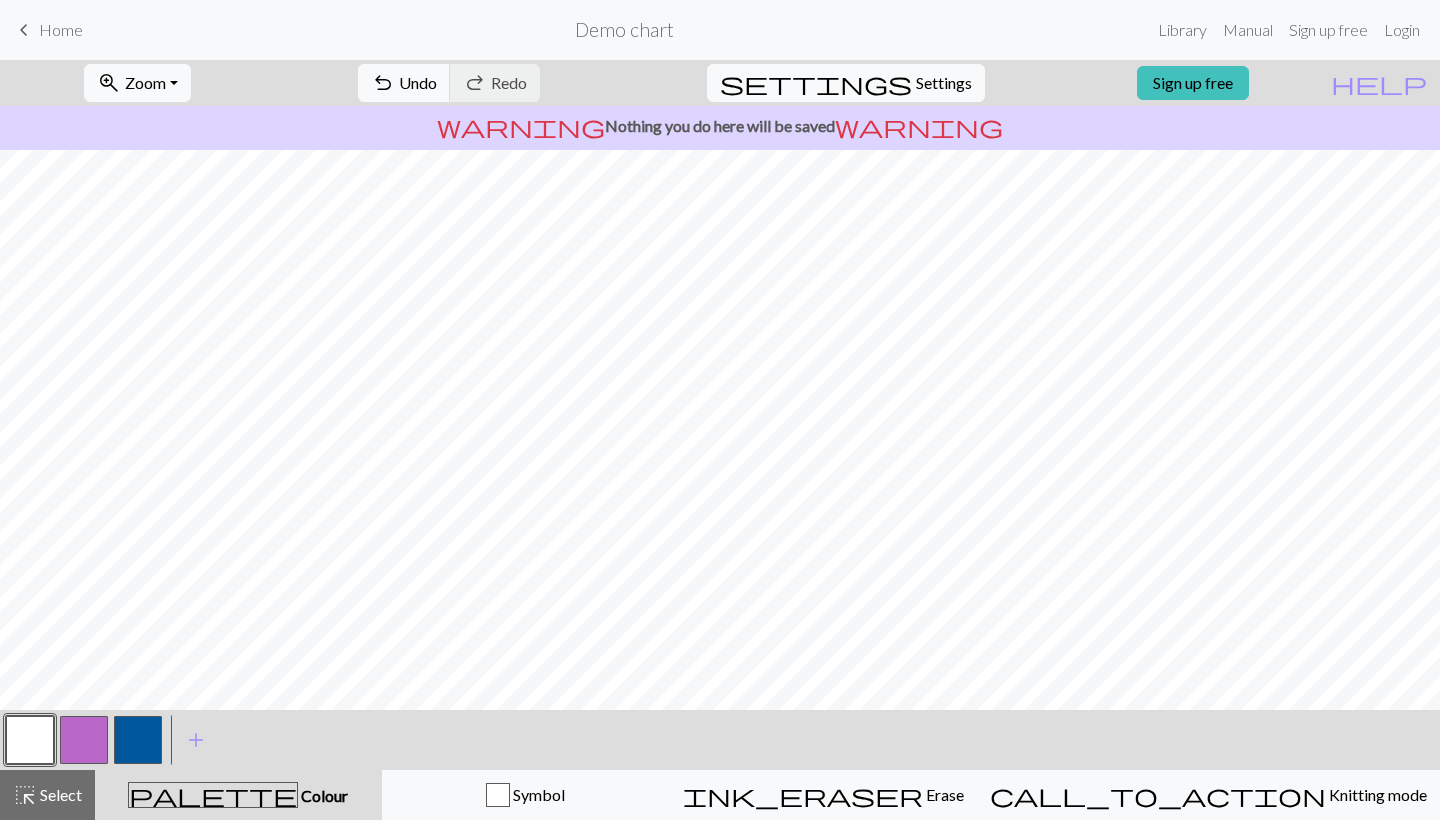 click at bounding box center [84, 740] 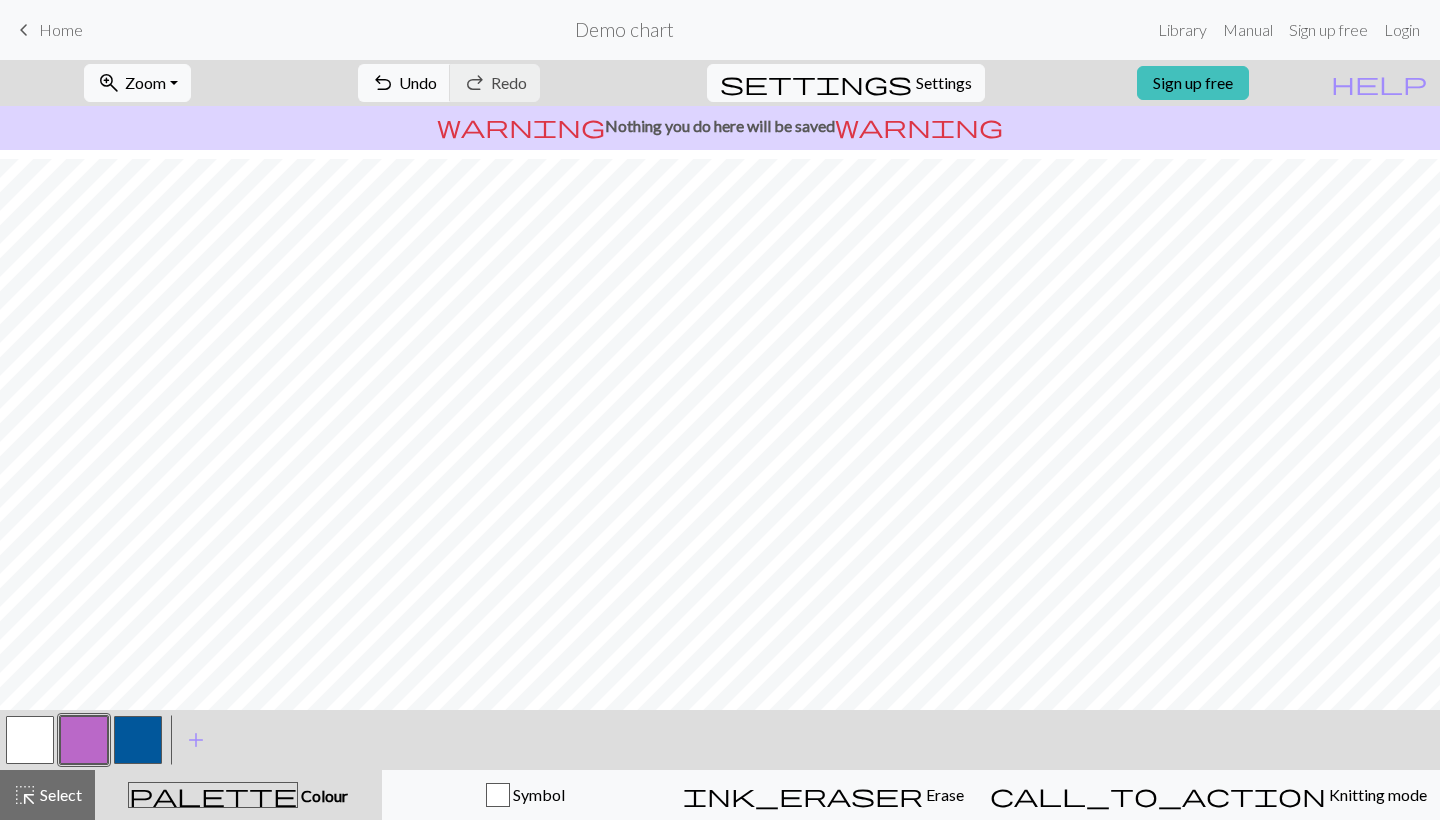 scroll, scrollTop: 631, scrollLeft: 0, axis: vertical 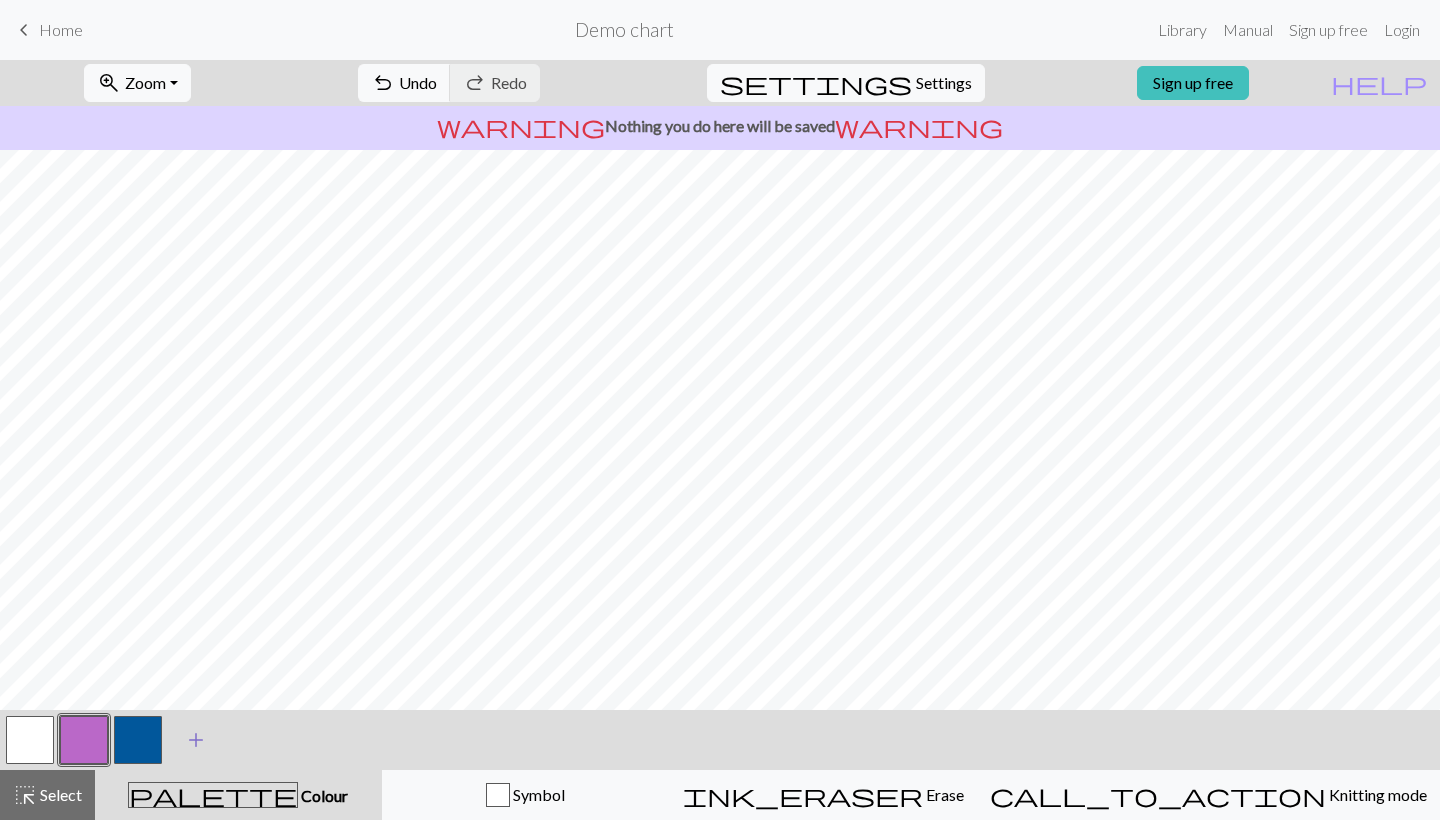 click on "add" at bounding box center (196, 740) 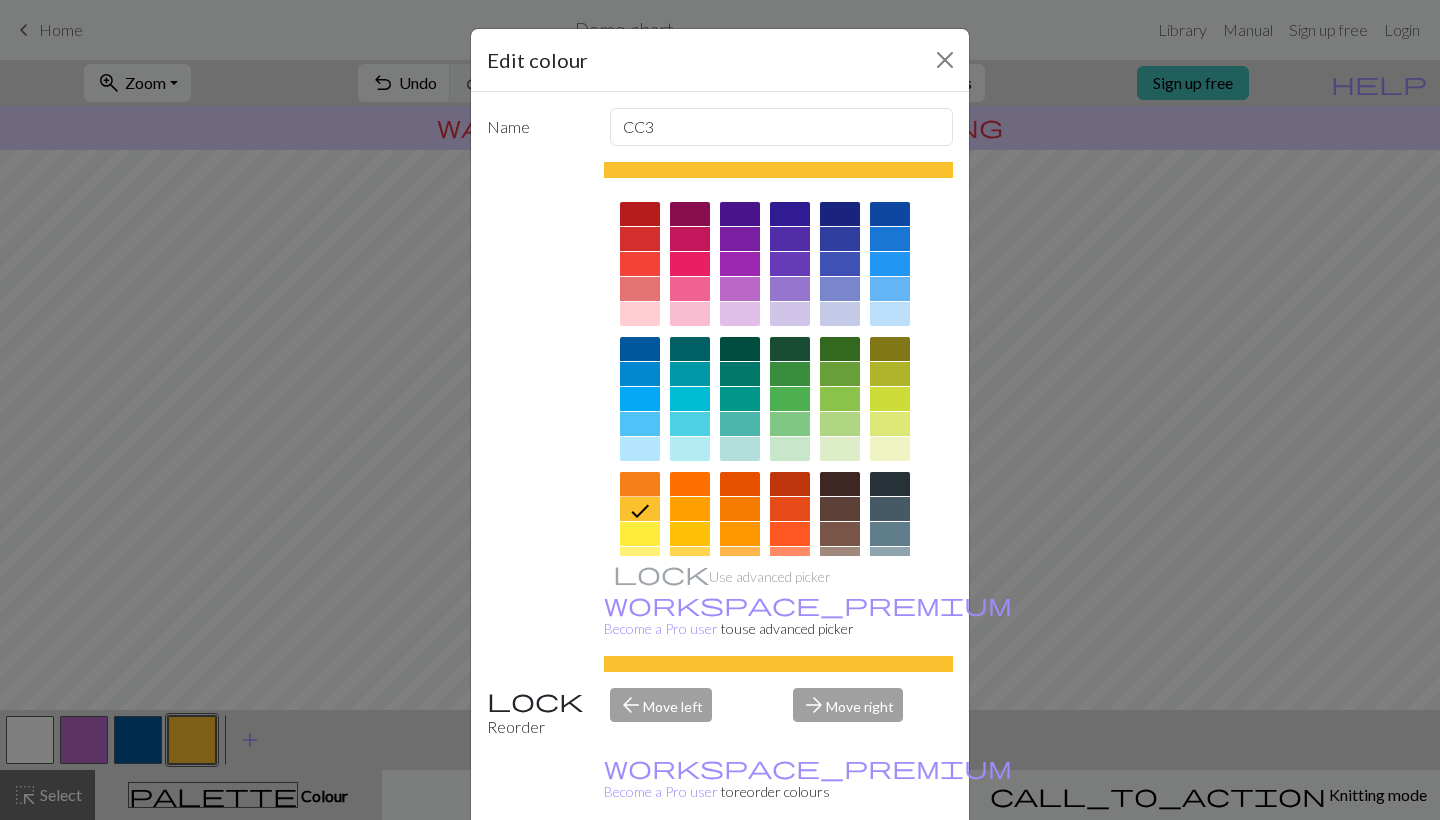 click at bounding box center (640, 484) 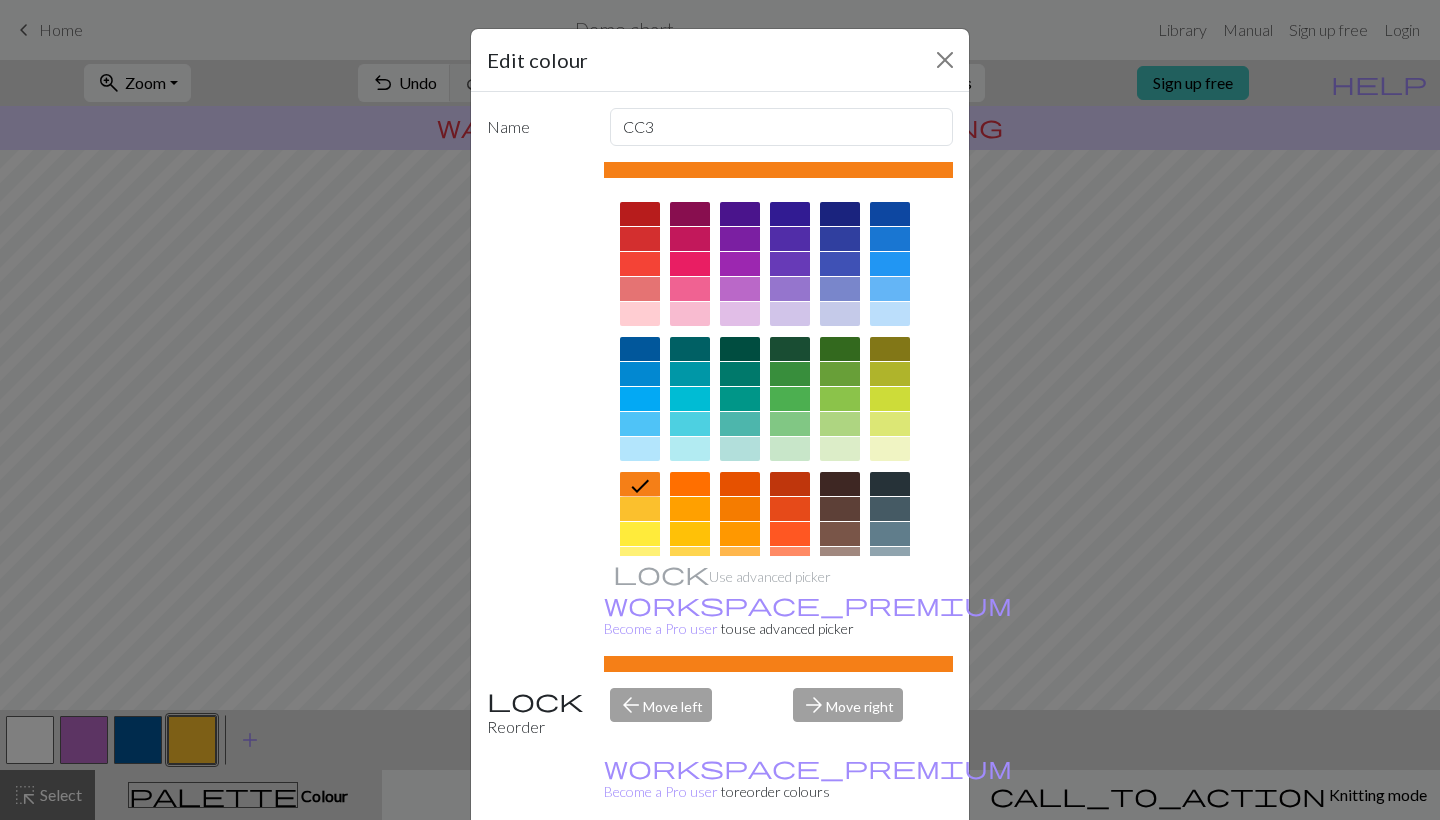 click on "Done" at bounding box center [840, 871] 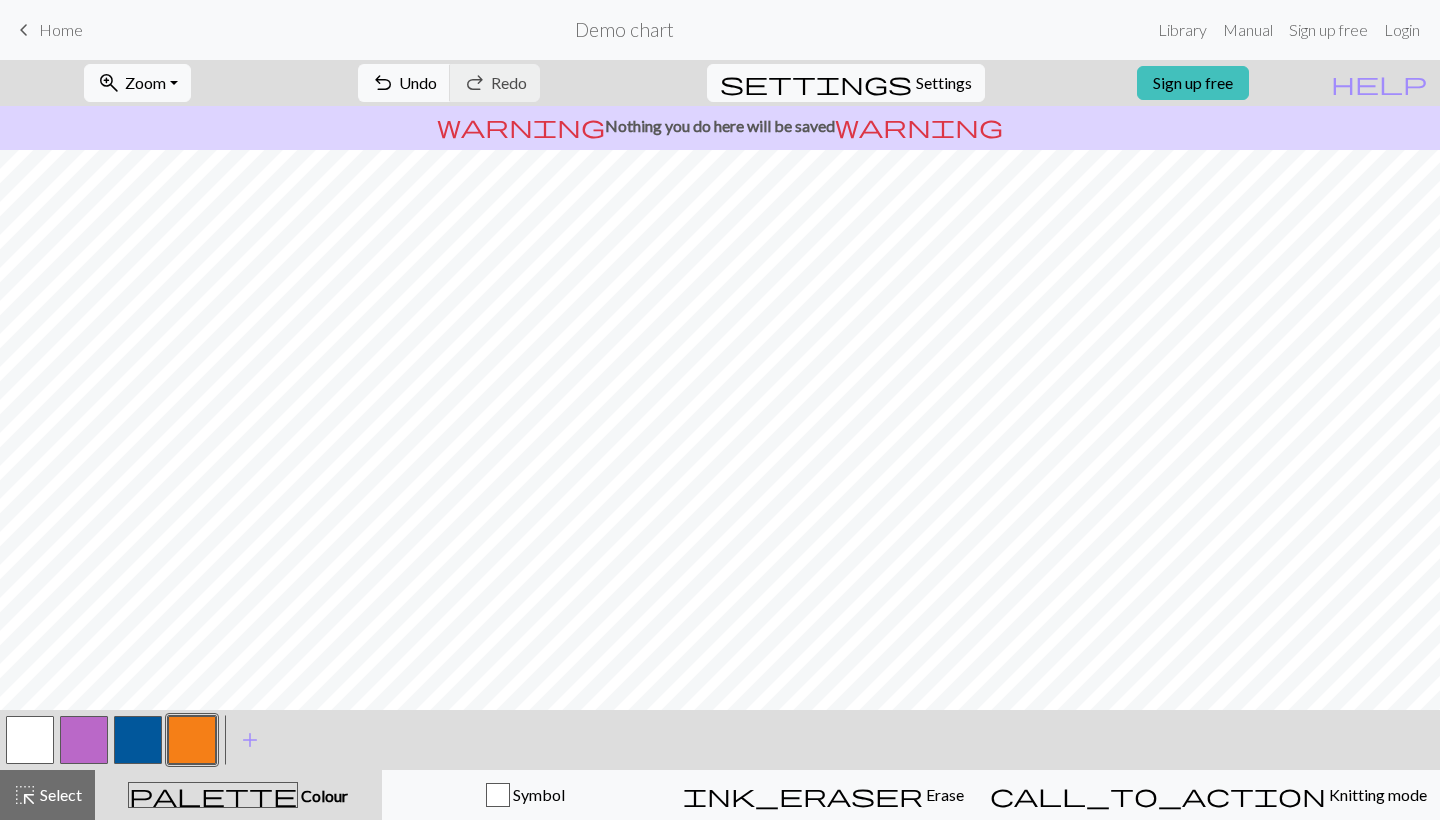 click at bounding box center [30, 740] 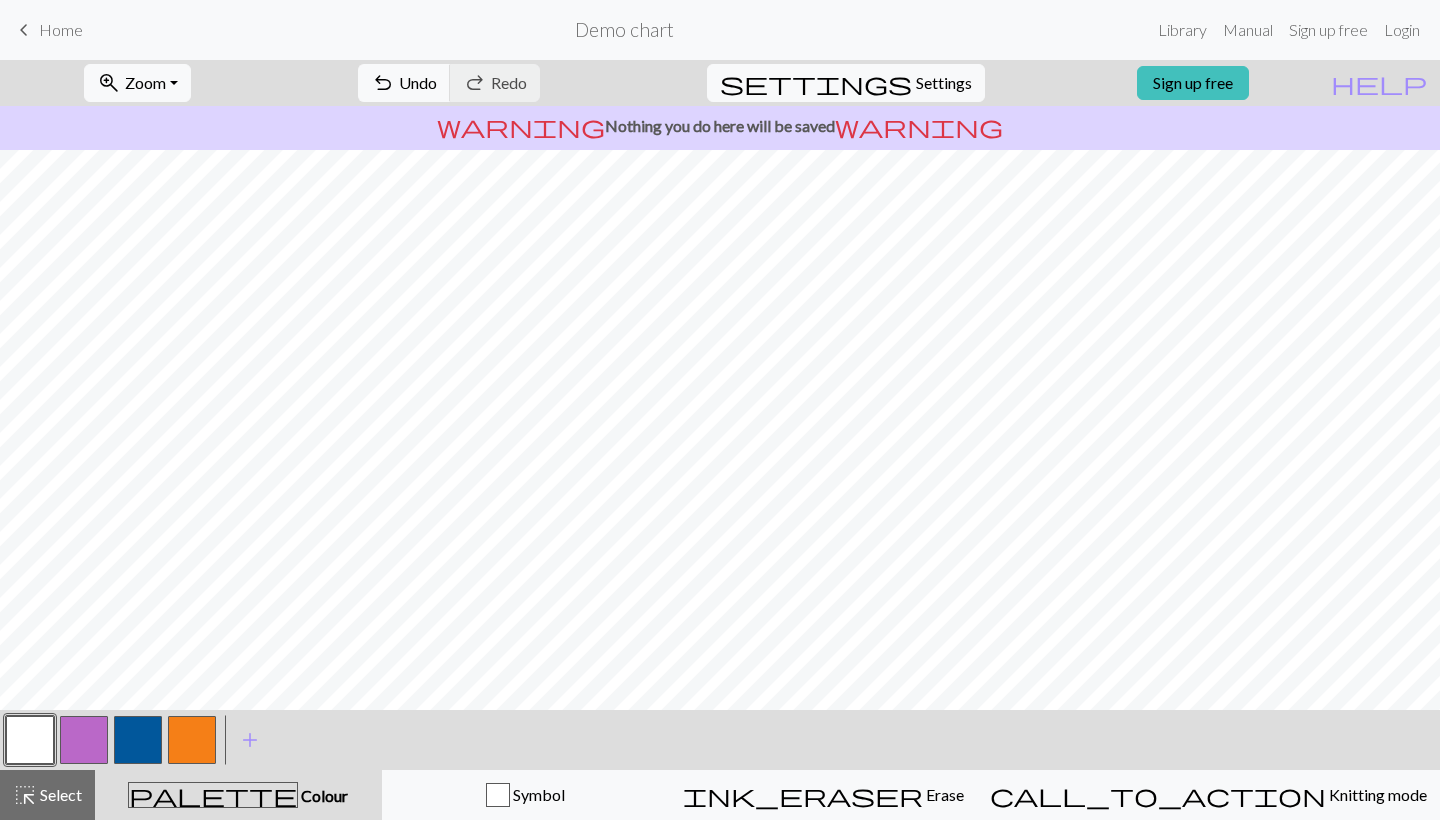 click at bounding box center [192, 740] 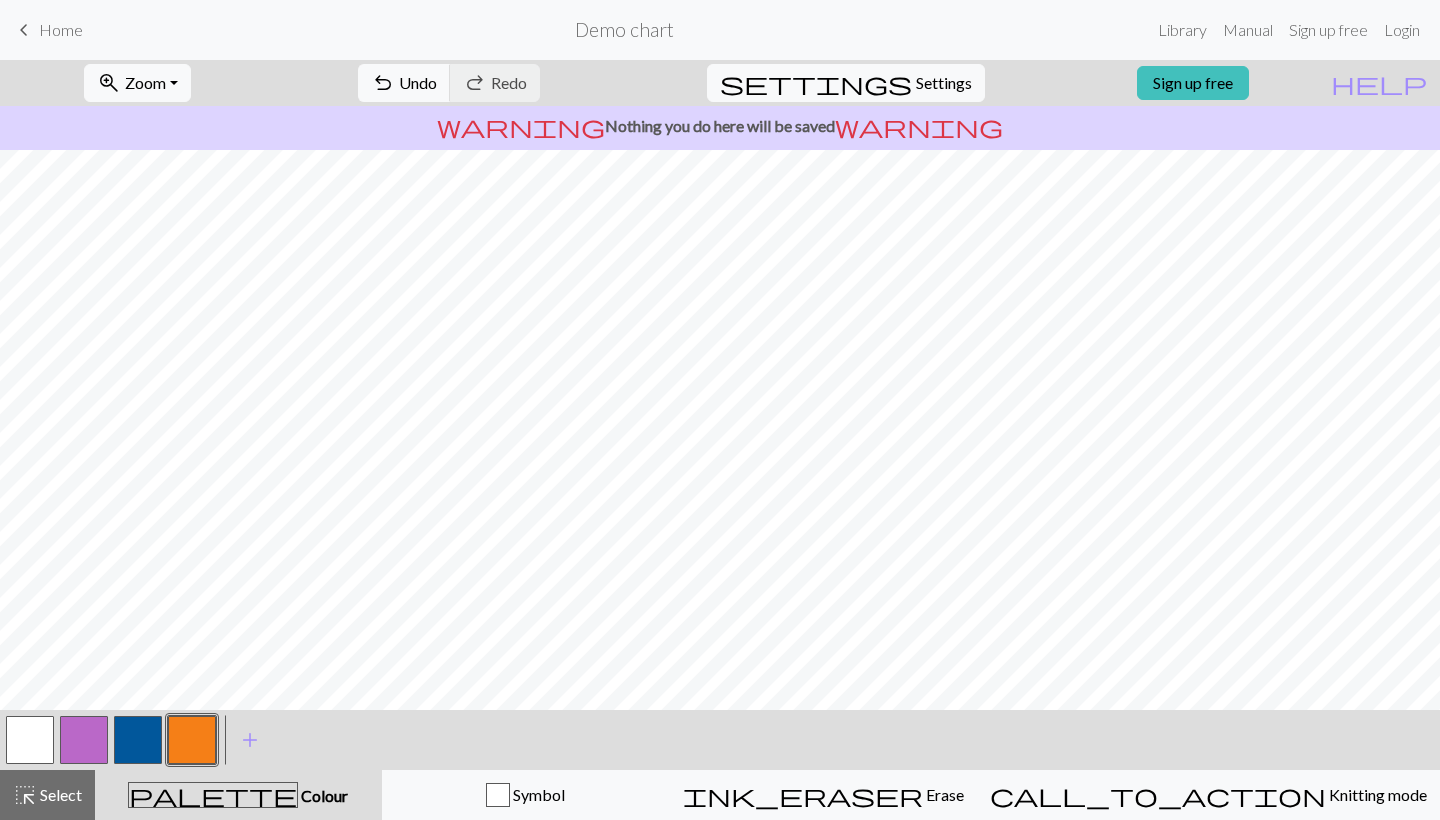 click at bounding box center (138, 740) 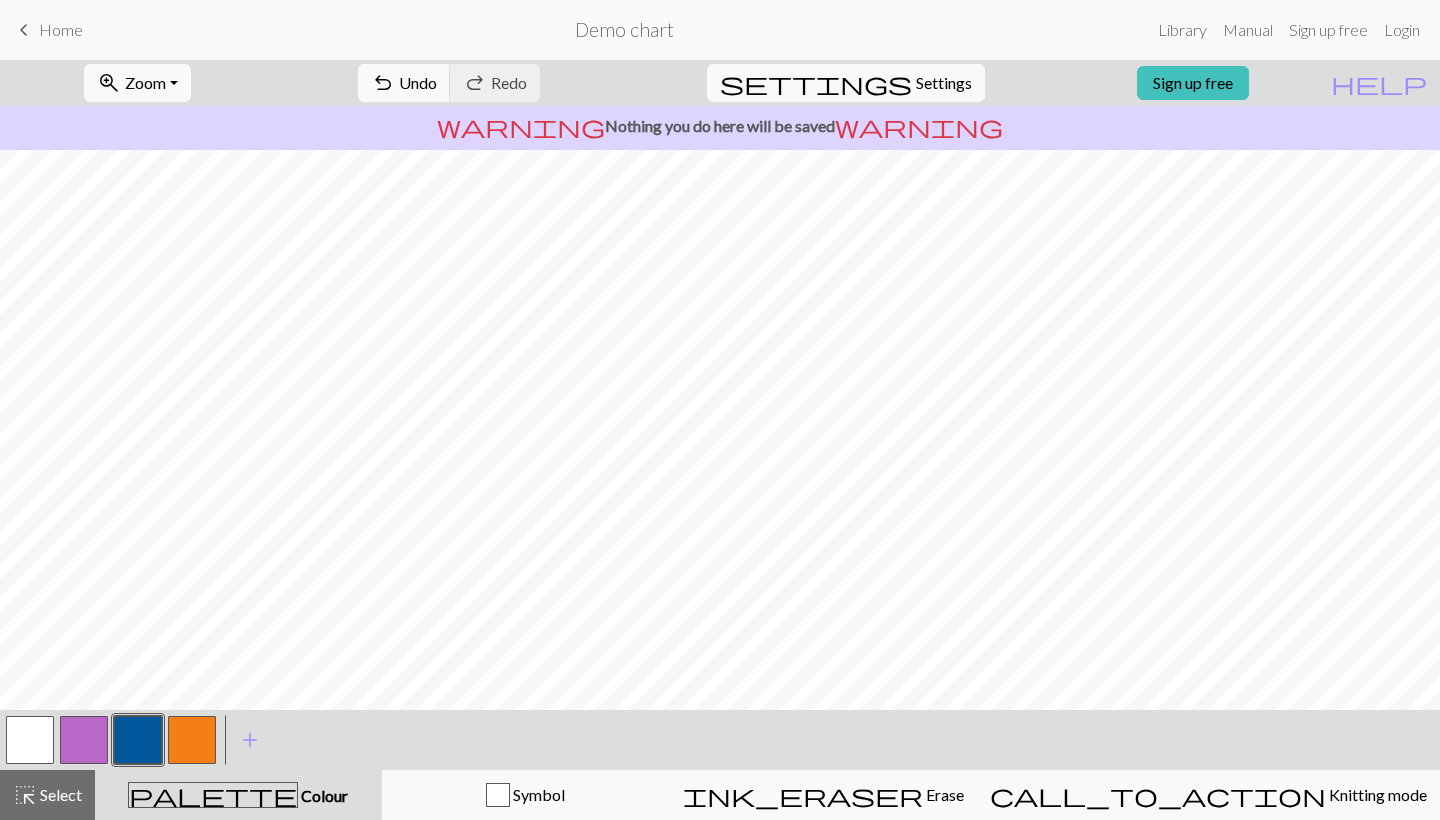 click at bounding box center [30, 740] 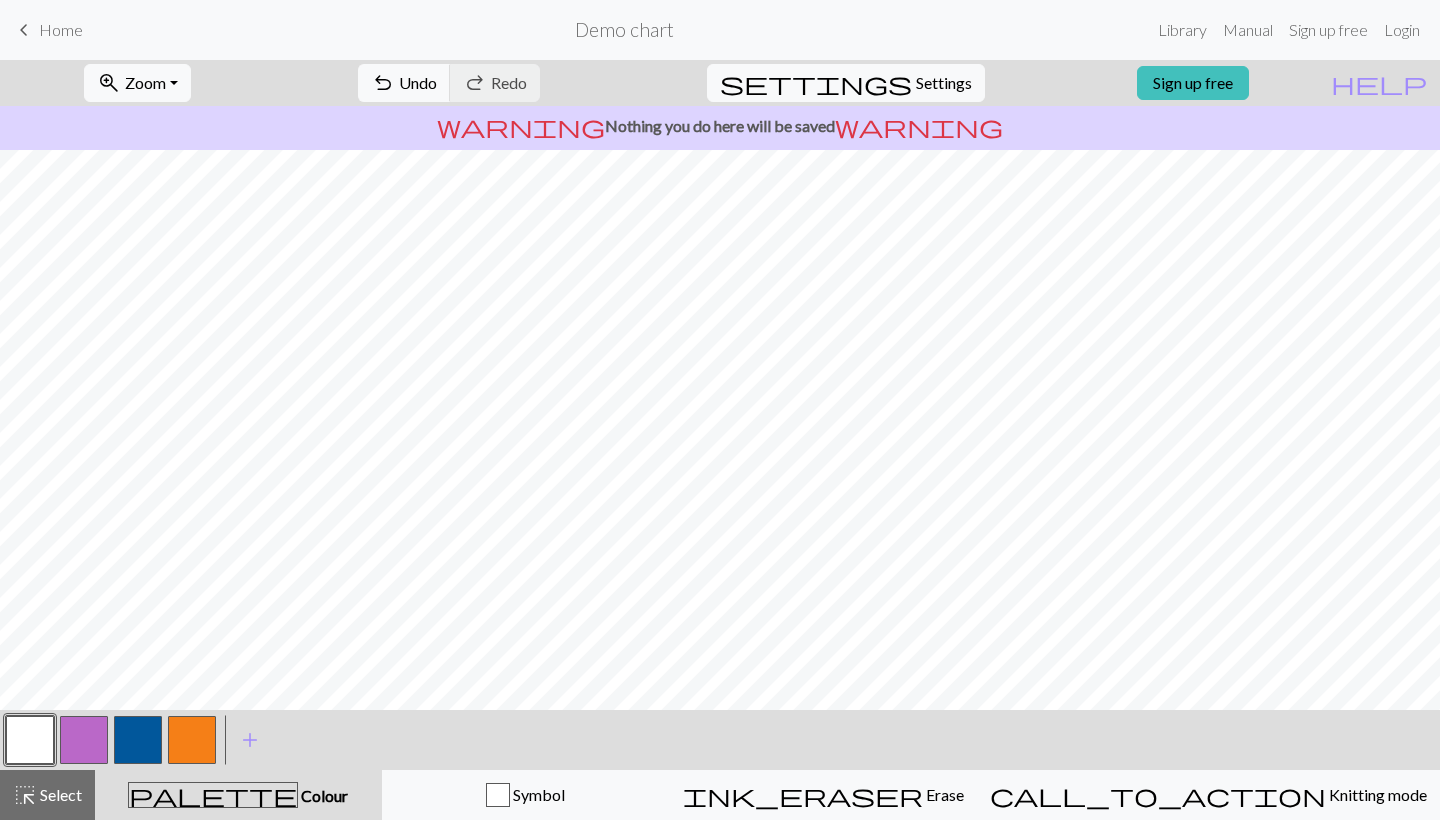 click at bounding box center [192, 740] 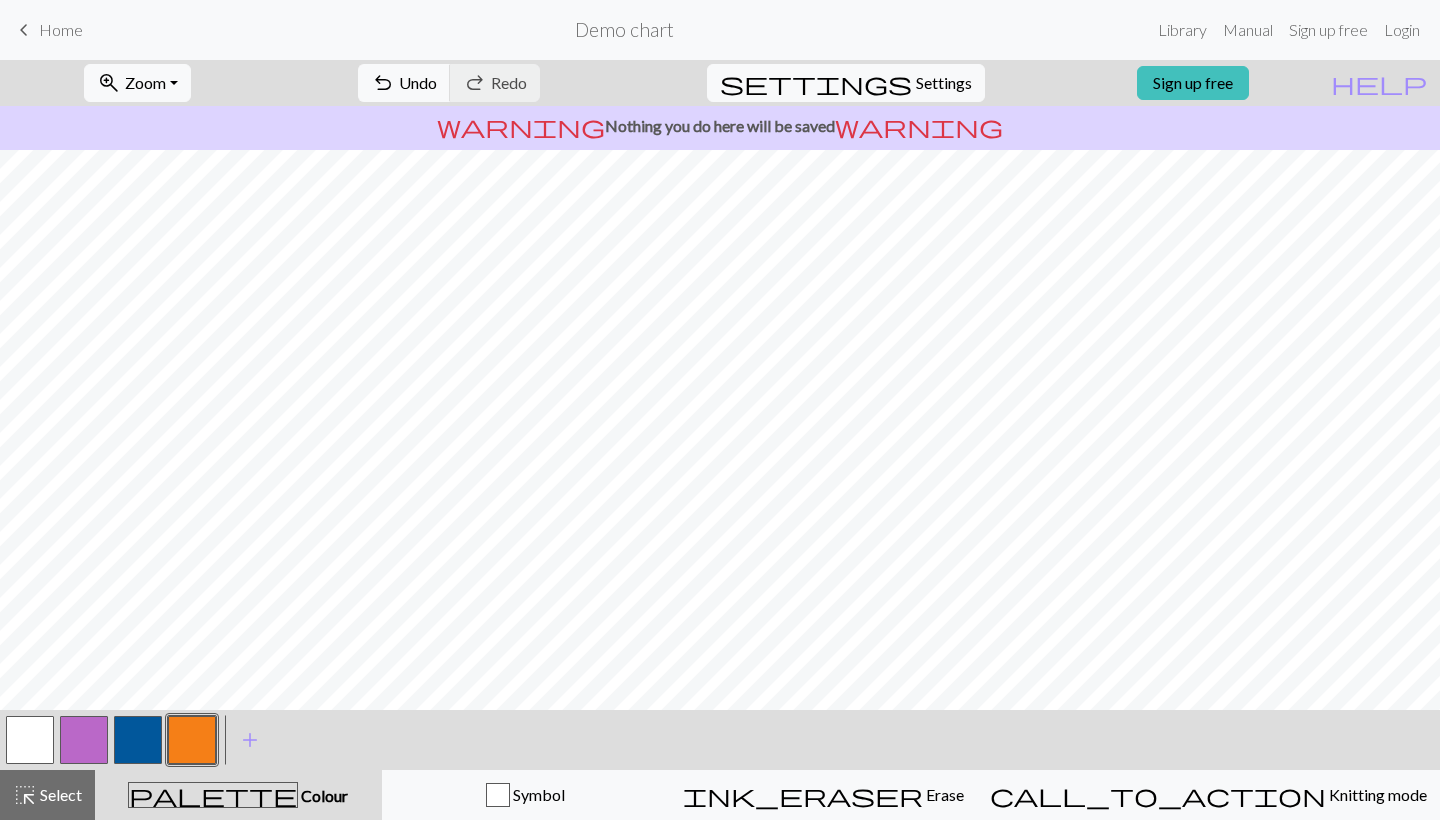click at bounding box center [30, 740] 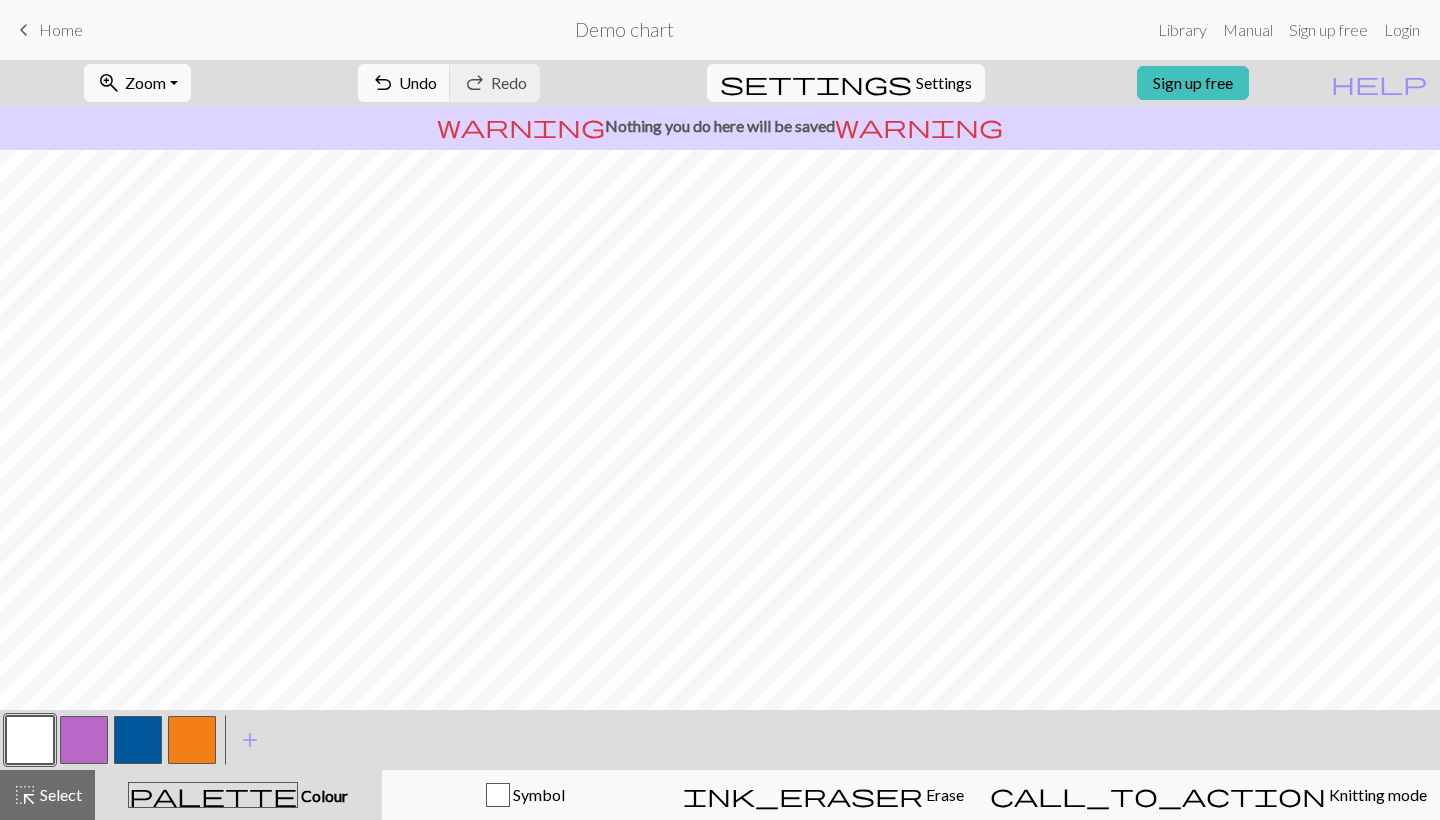 click at bounding box center (192, 740) 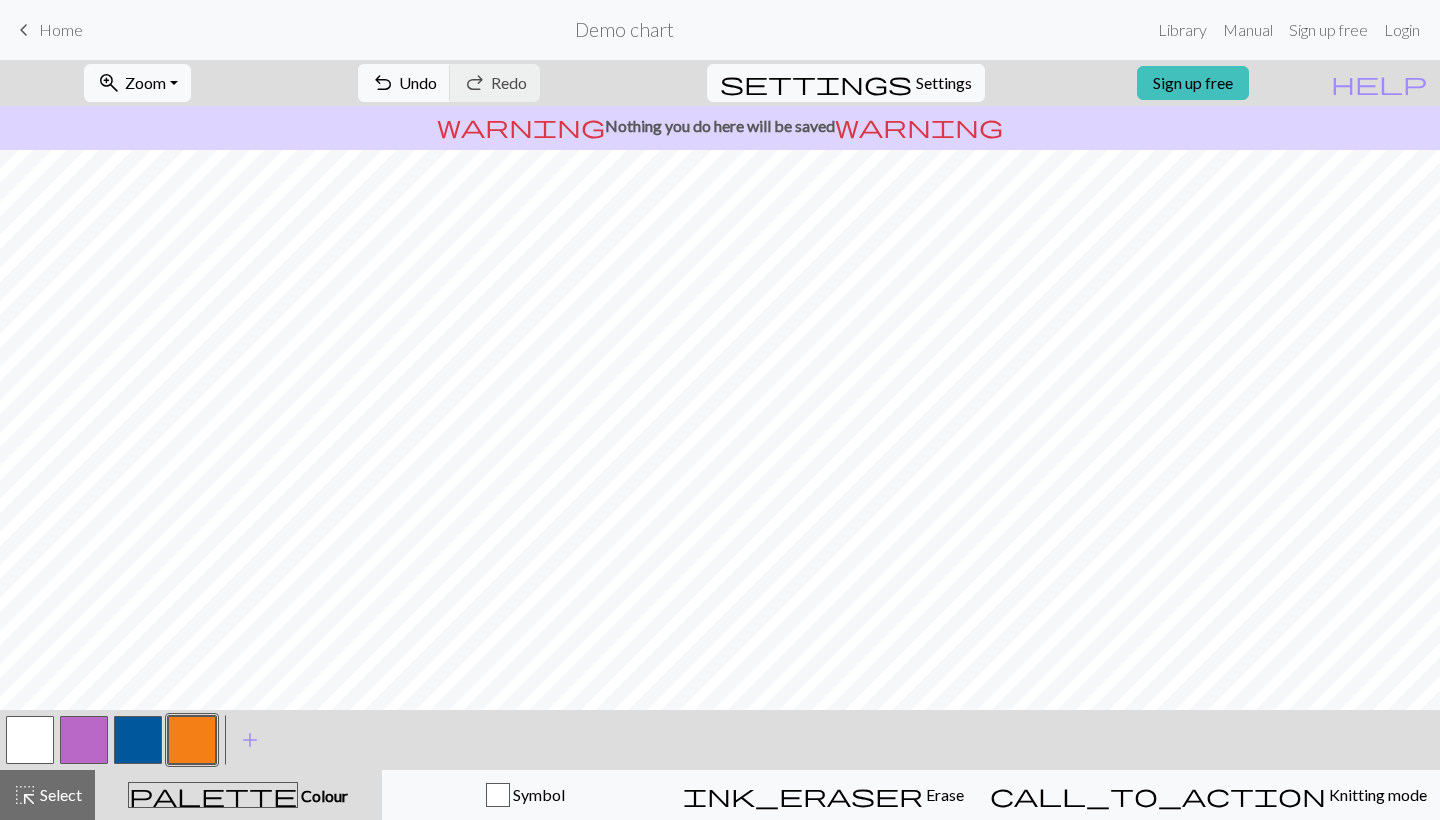 click at bounding box center (138, 740) 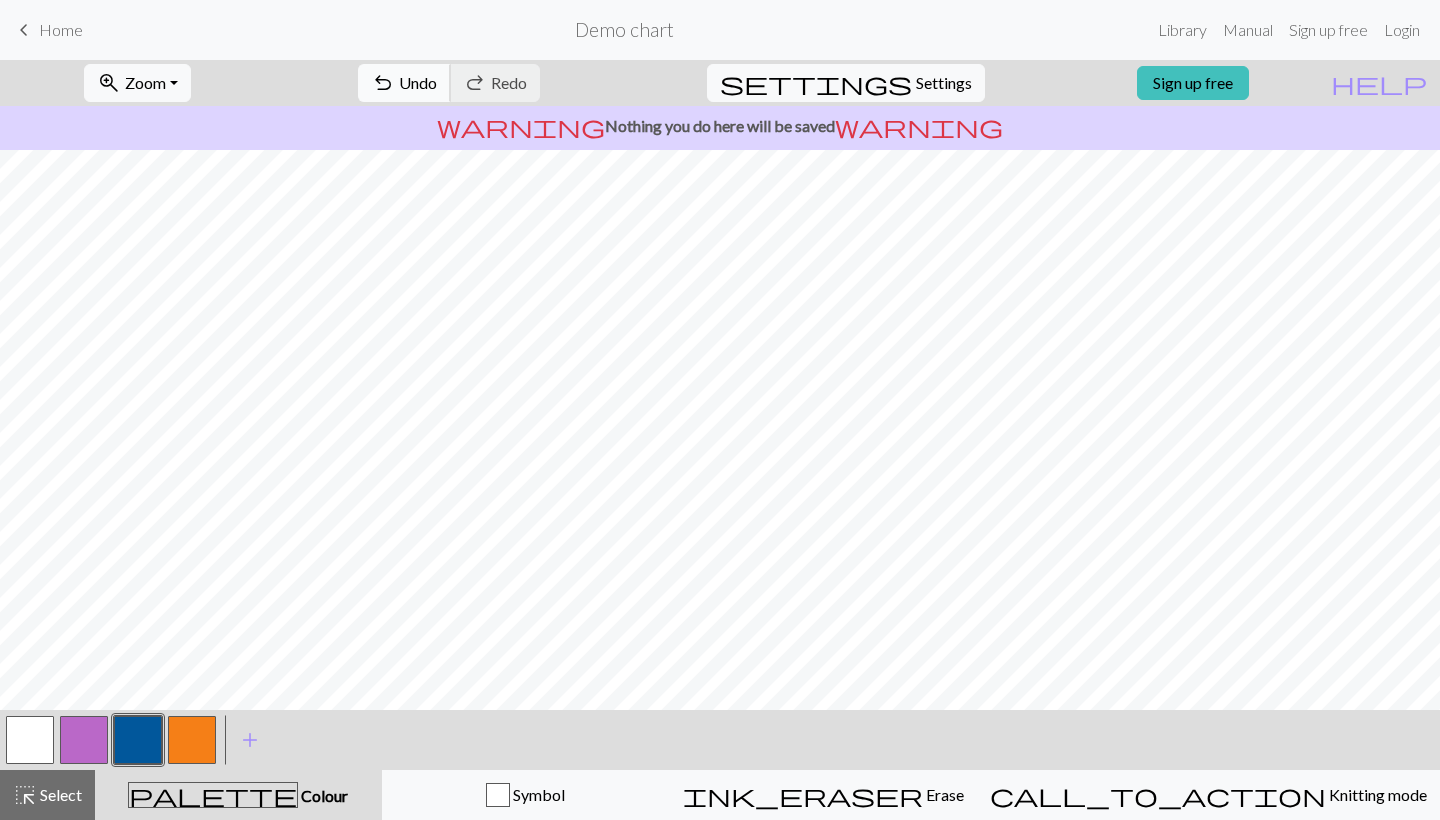 click on "undo Undo Undo" at bounding box center [404, 83] 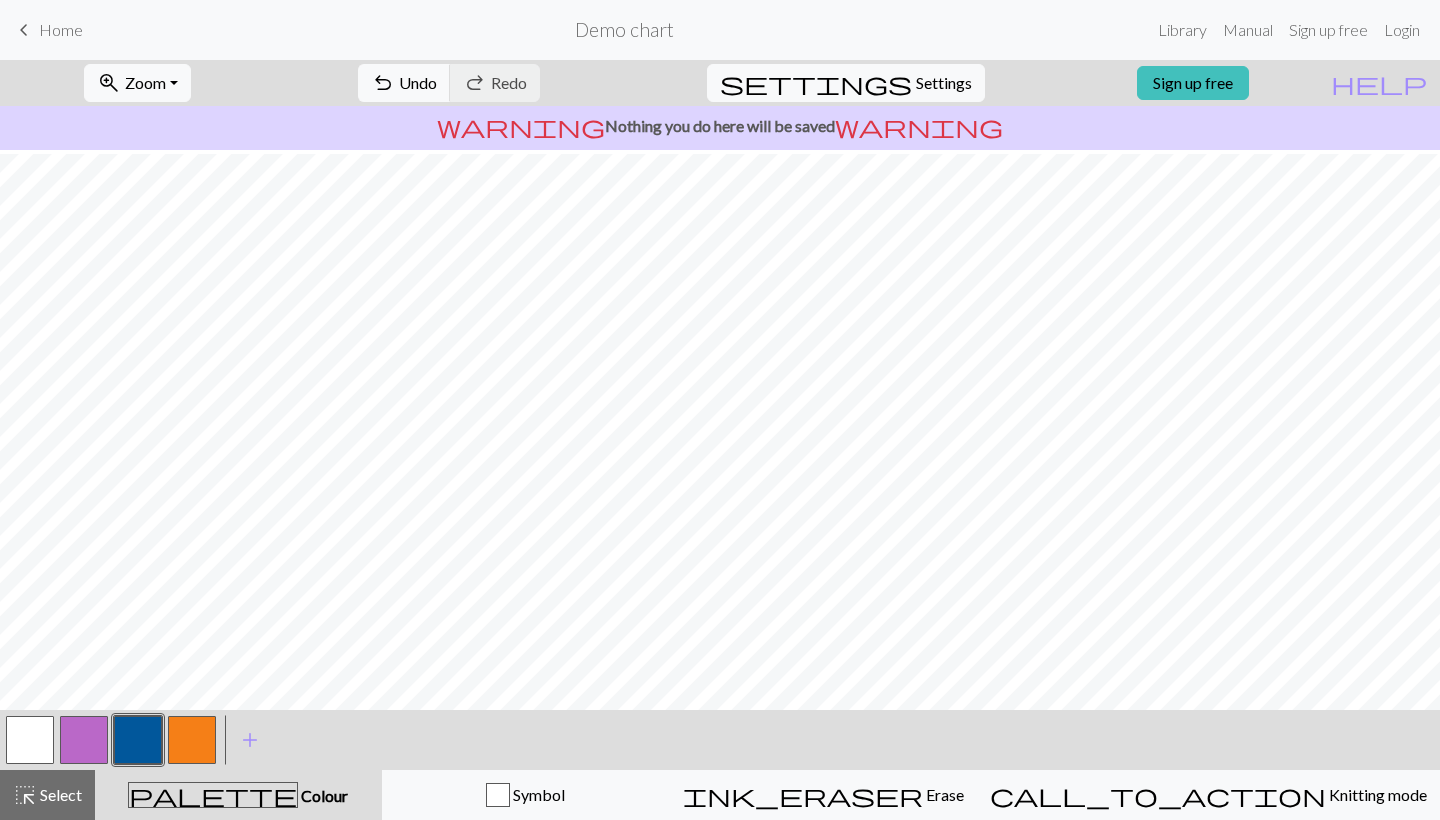 scroll, scrollTop: 158, scrollLeft: 0, axis: vertical 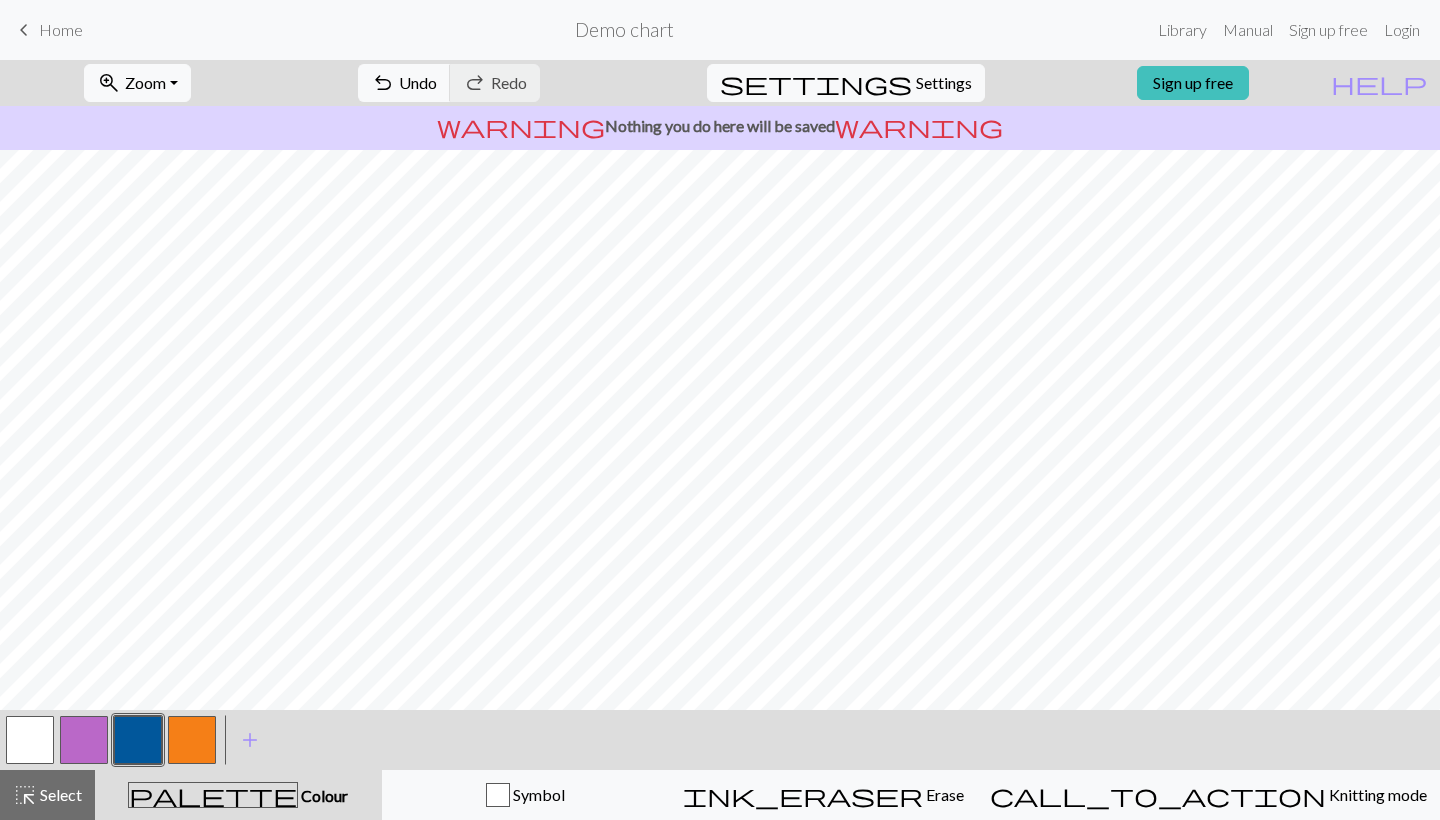 click at bounding box center [84, 740] 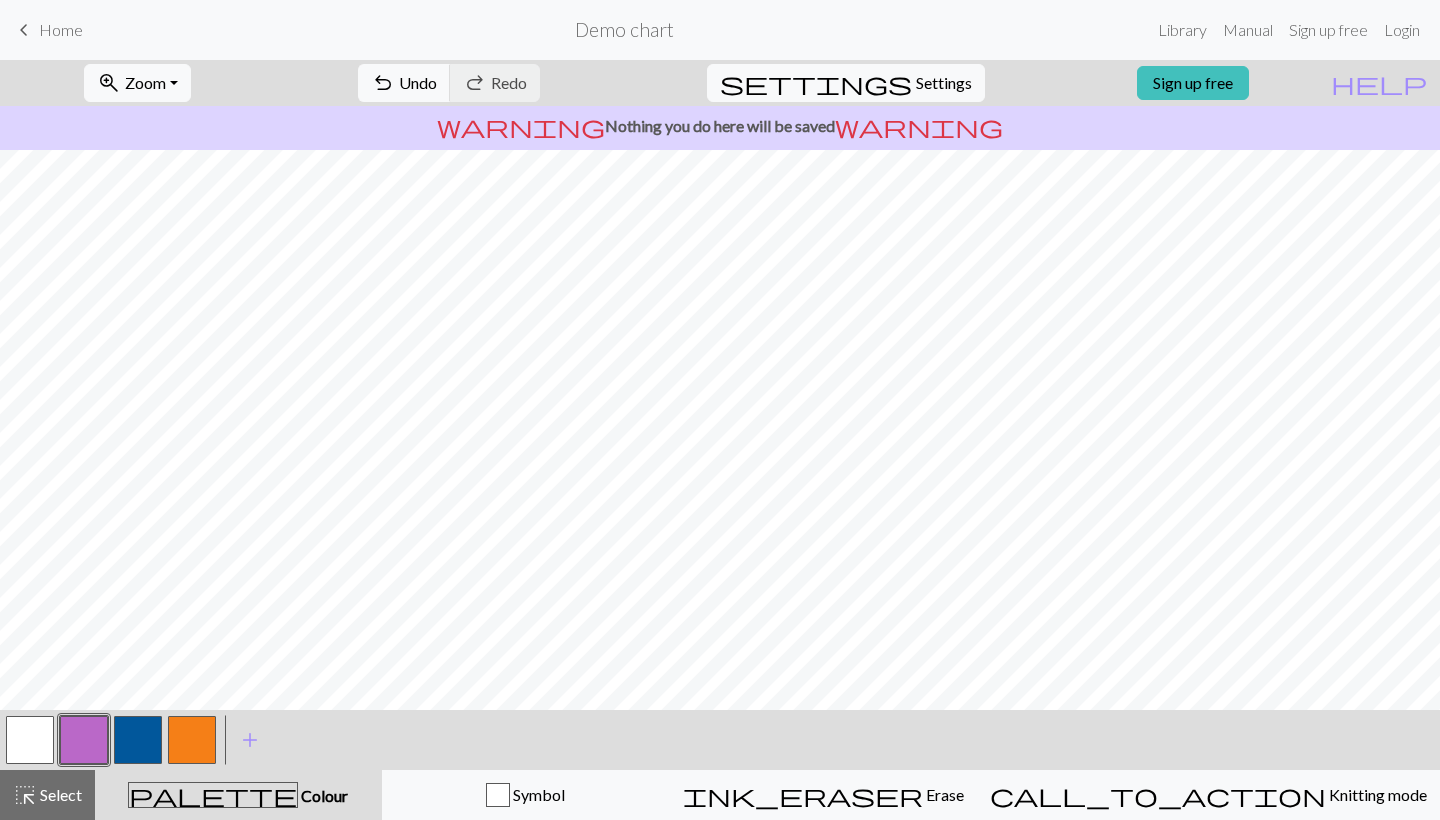 click at bounding box center [84, 740] 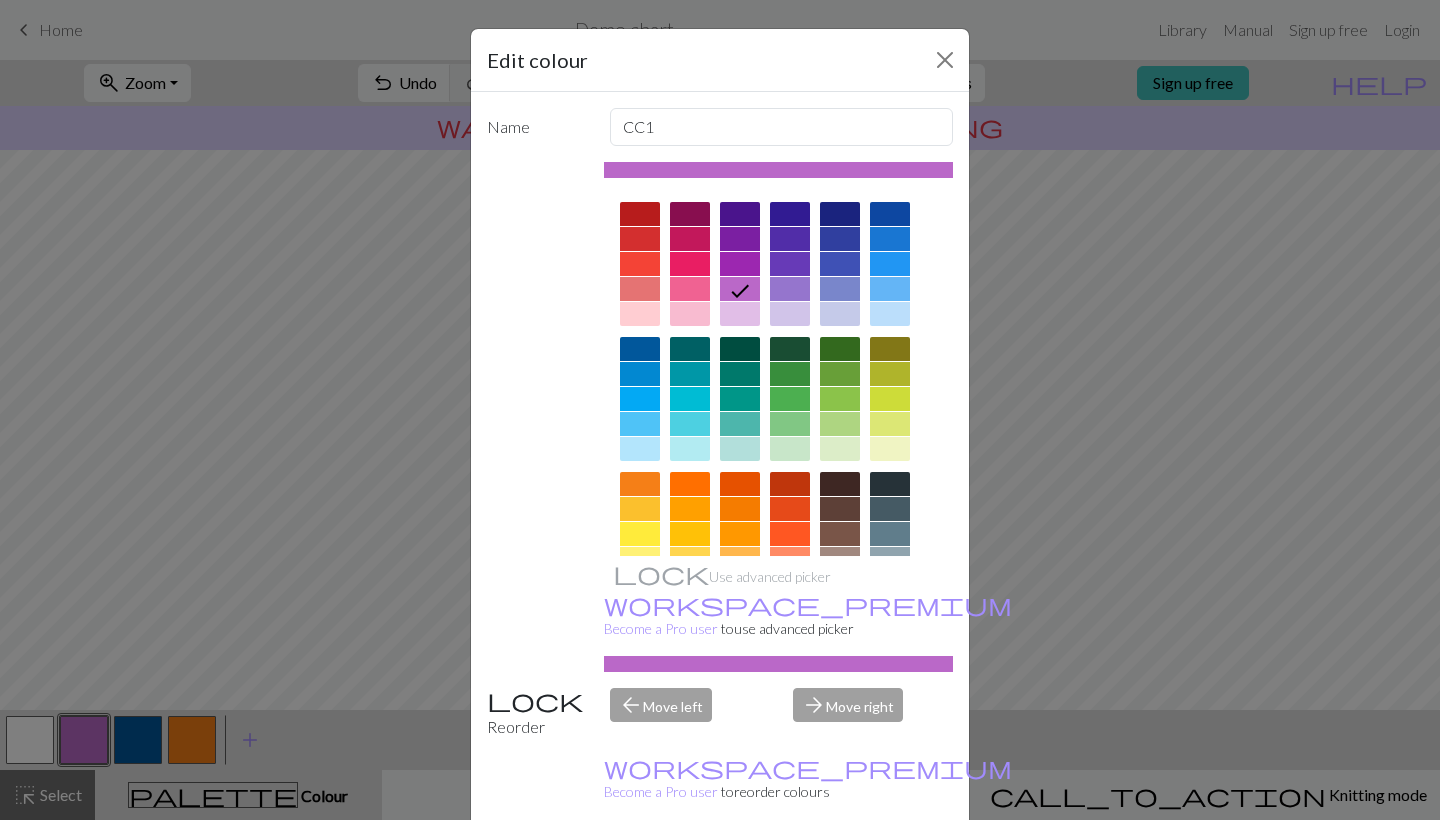 click on "Done" at bounding box center [840, 871] 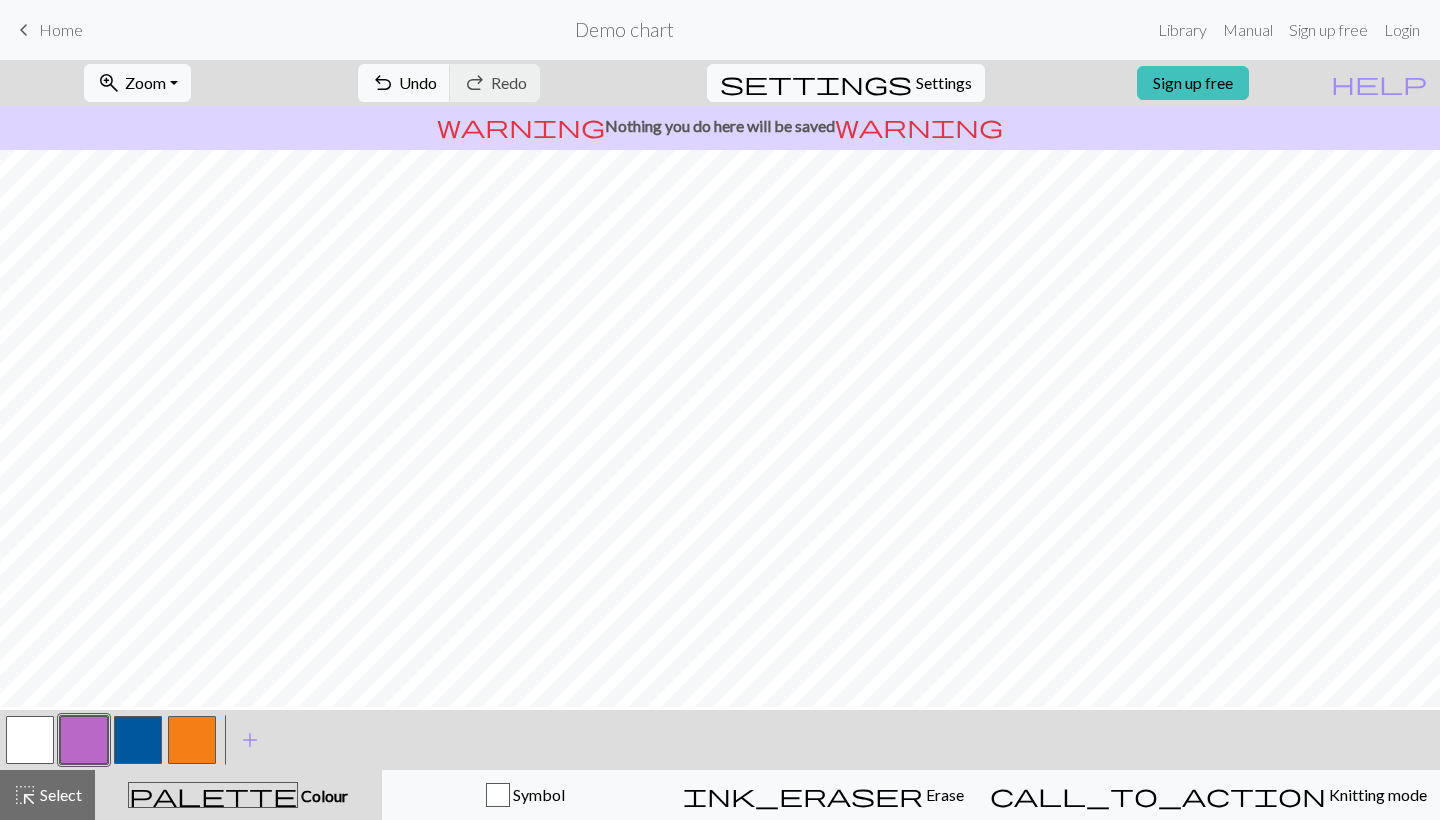 scroll, scrollTop: 312, scrollLeft: 0, axis: vertical 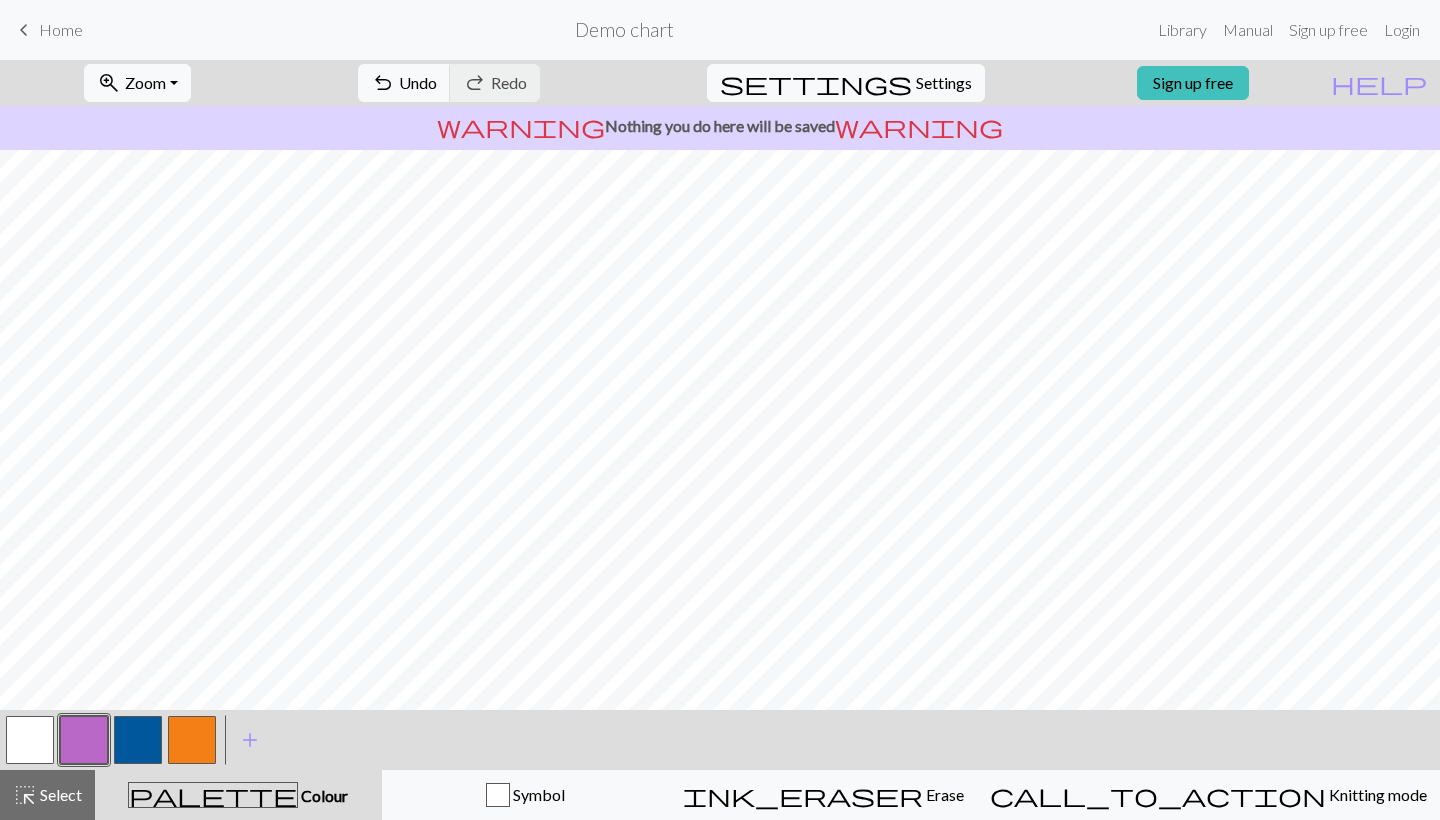 click at bounding box center (30, 740) 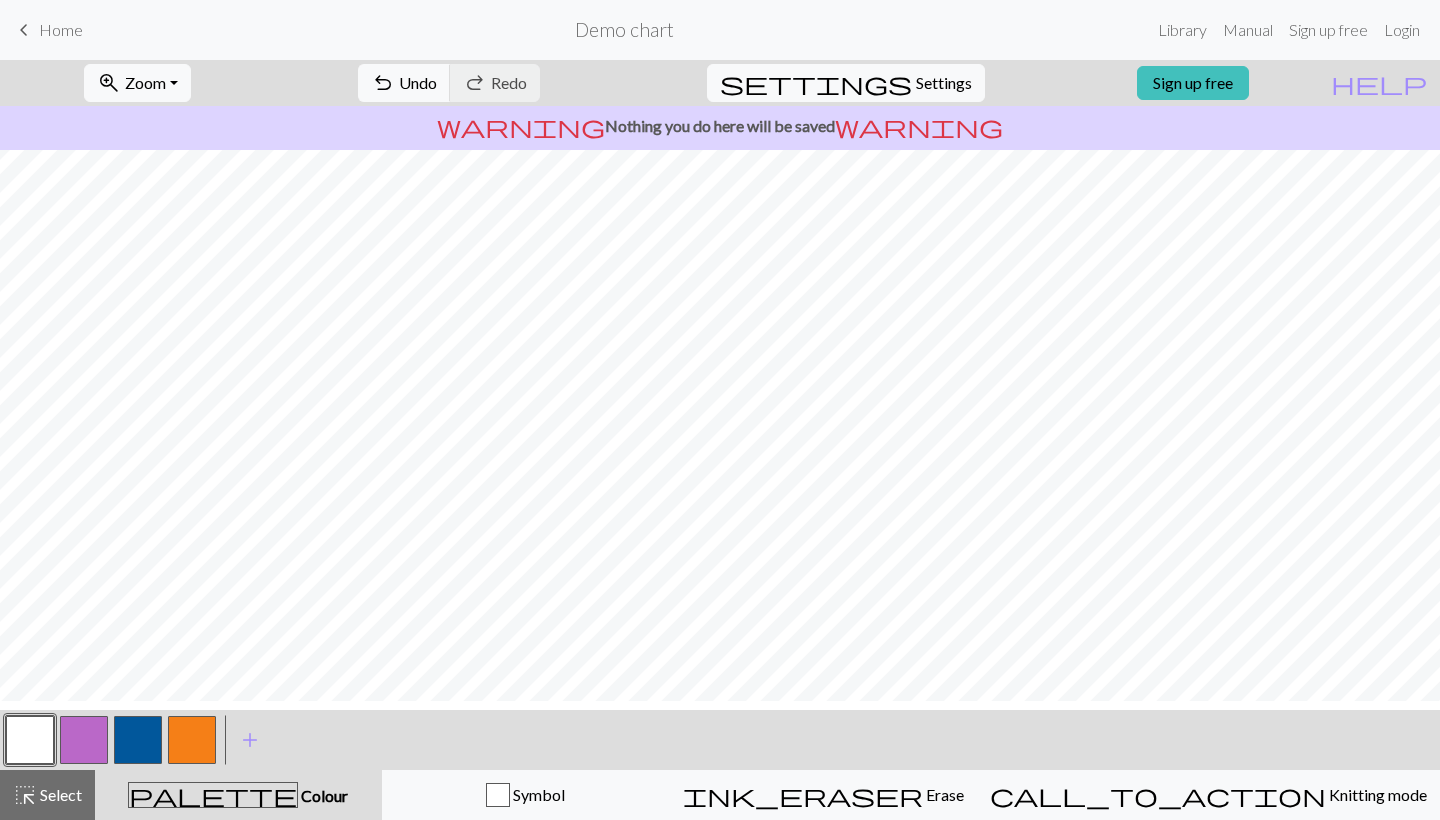 scroll, scrollTop: 196, scrollLeft: 0, axis: vertical 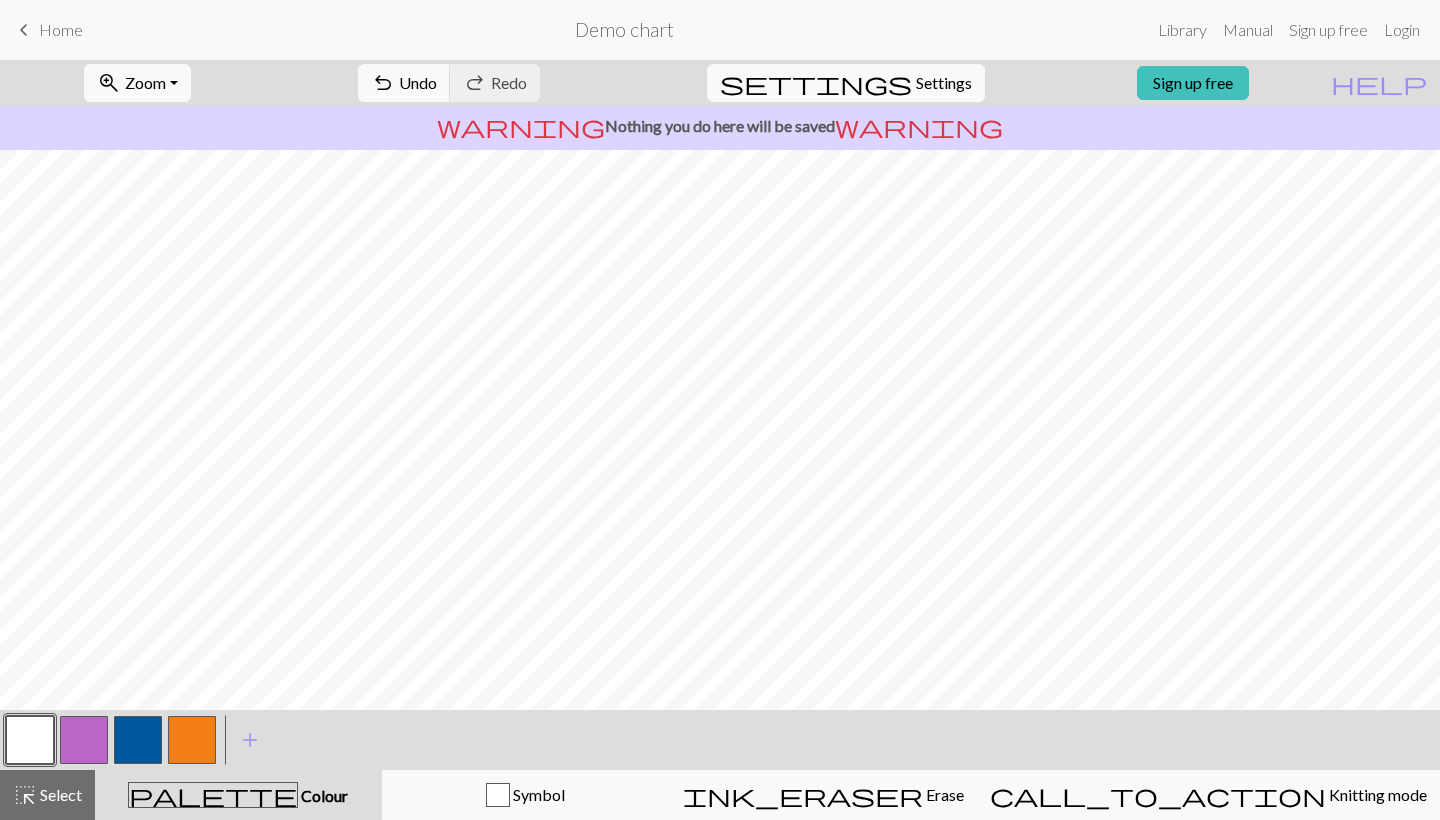click at bounding box center [30, 740] 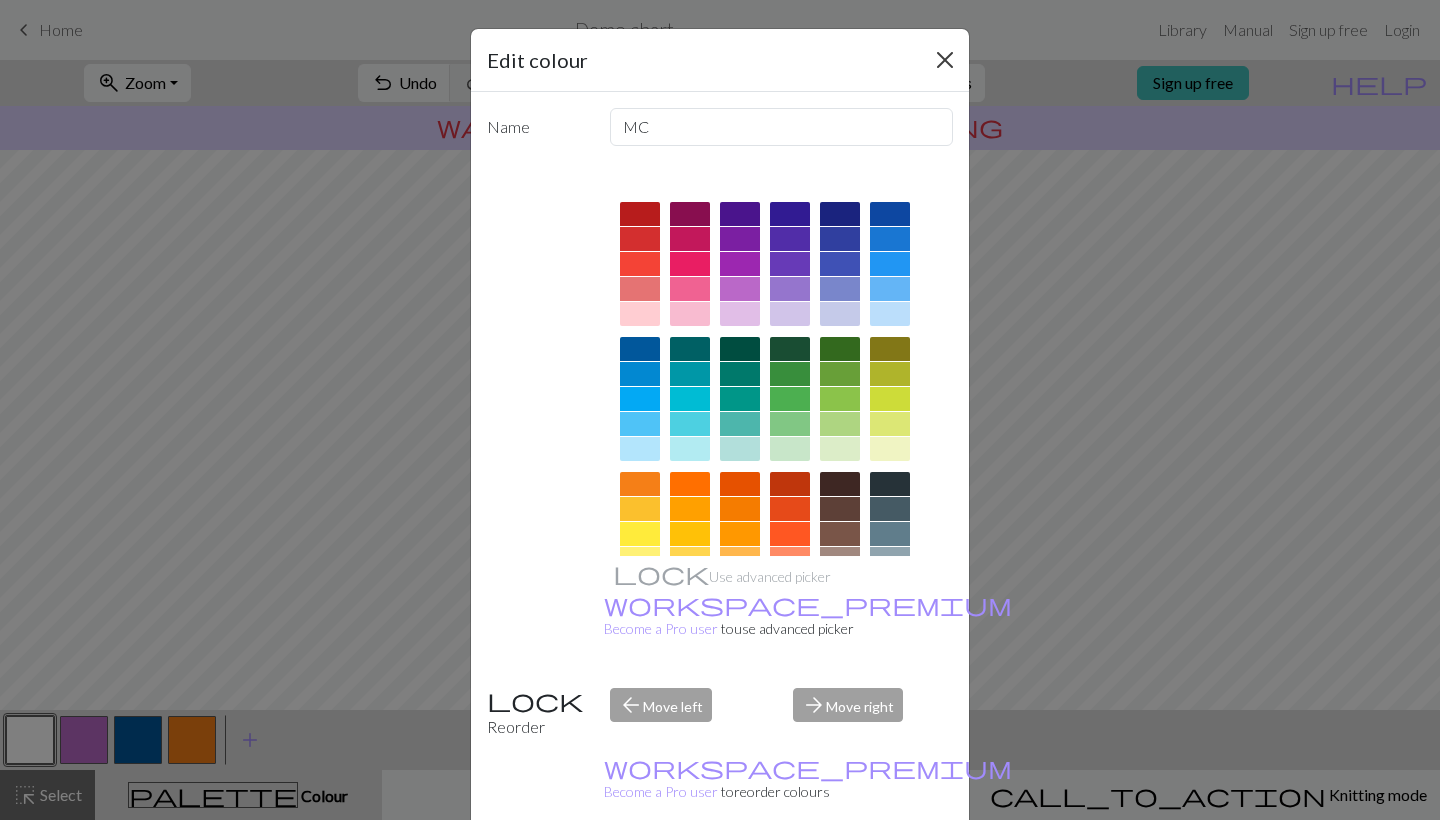 click at bounding box center (945, 60) 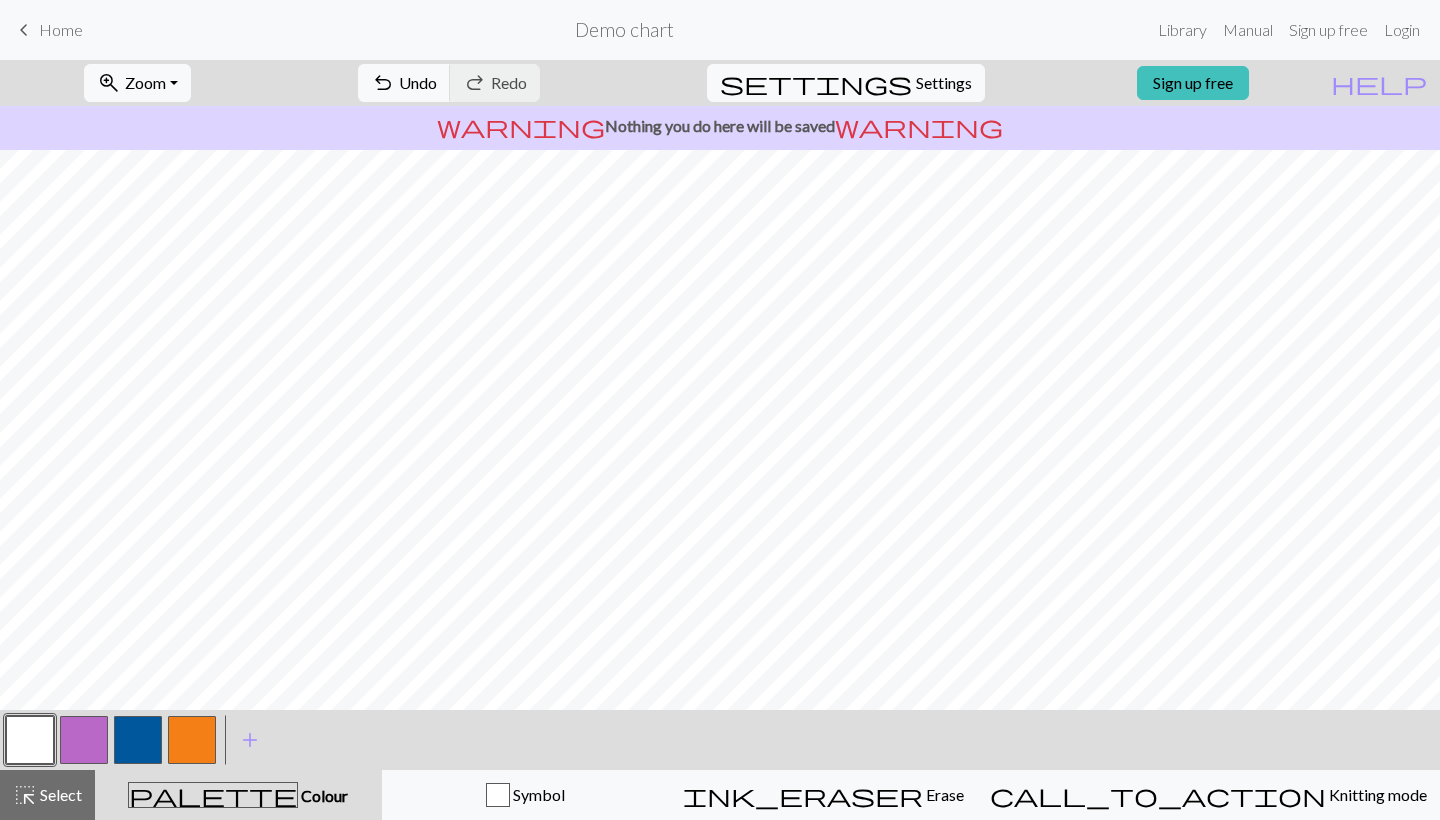 click at bounding box center [84, 740] 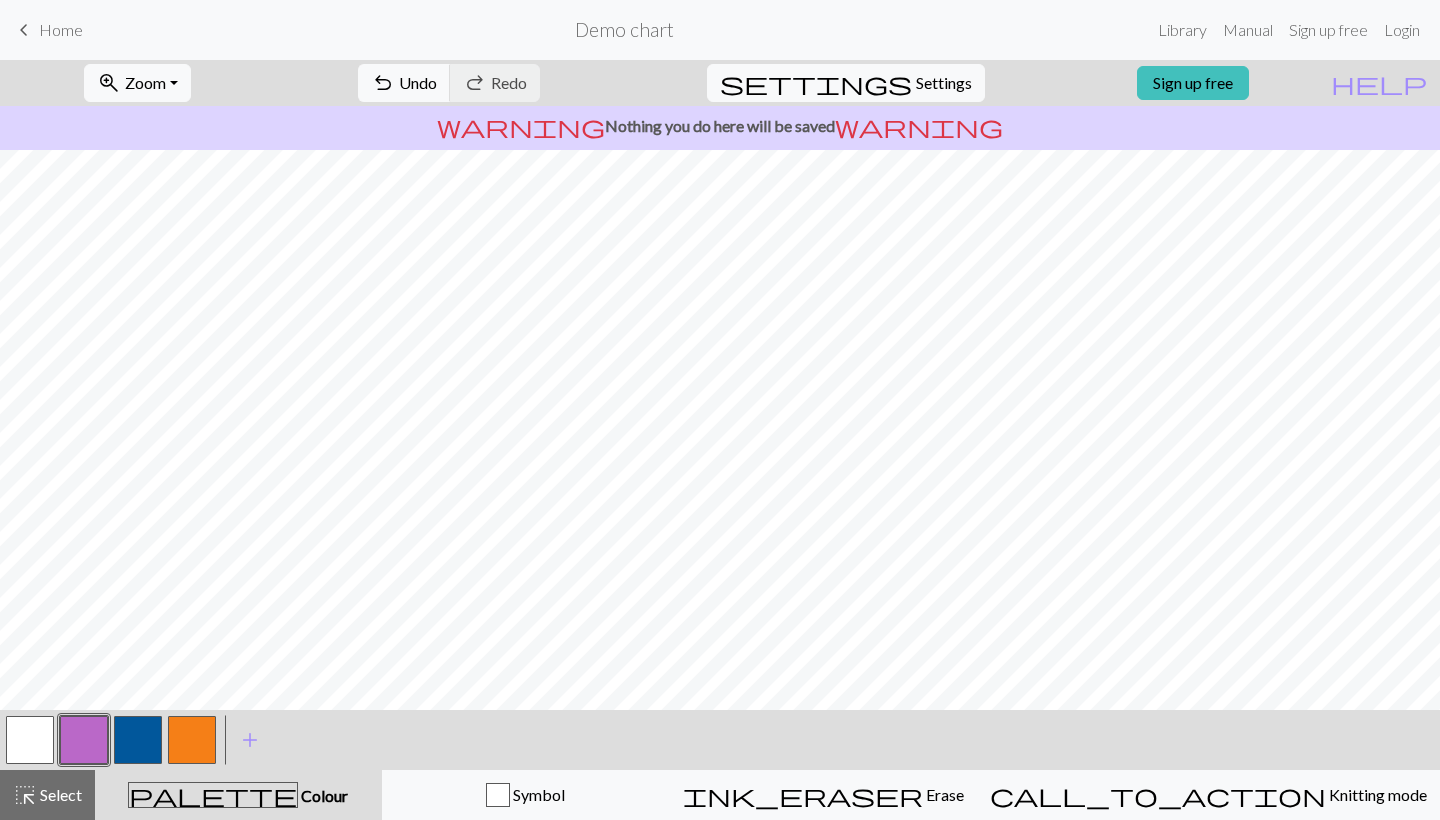 click at bounding box center (30, 740) 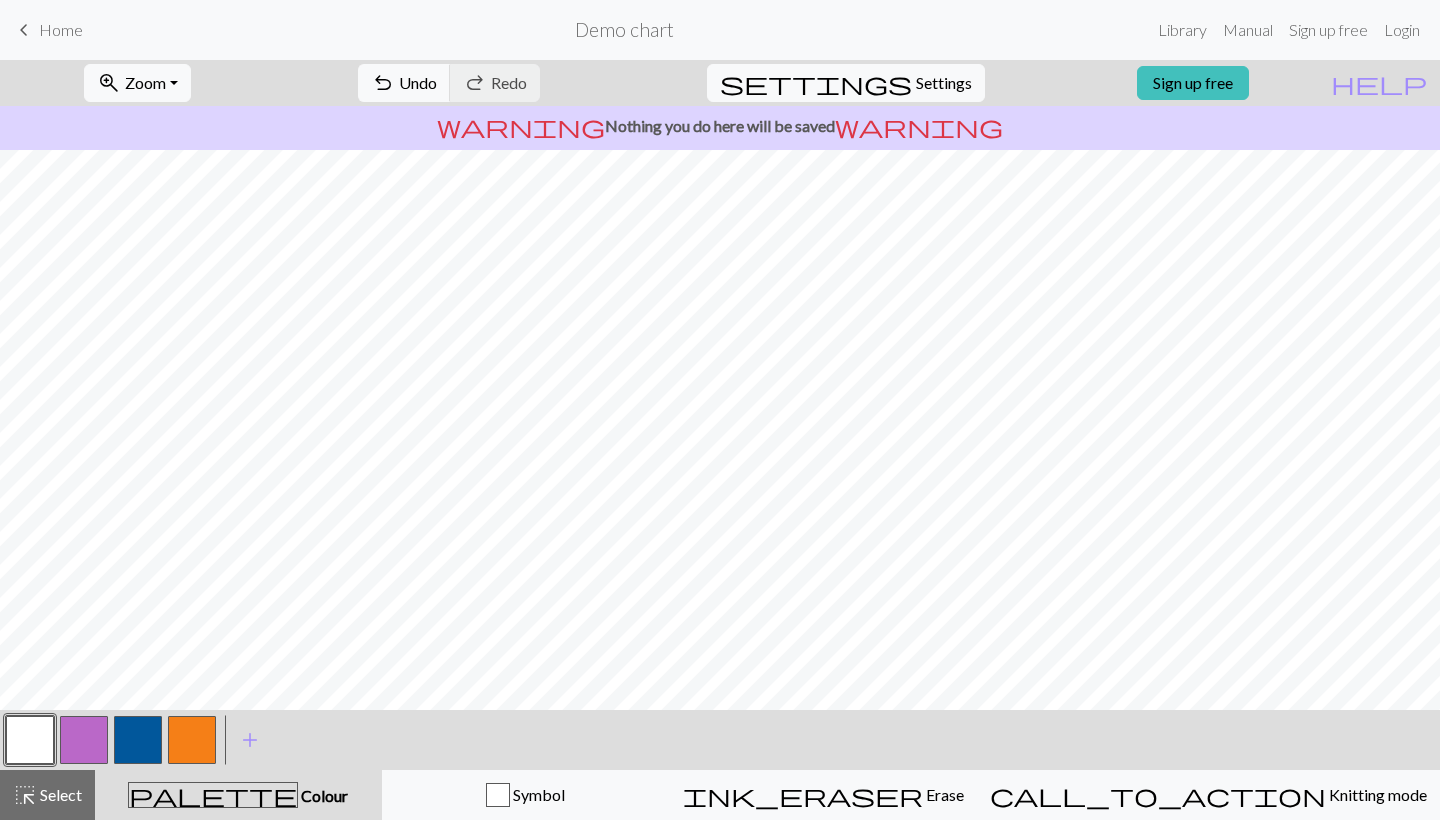 click at bounding box center (30, 740) 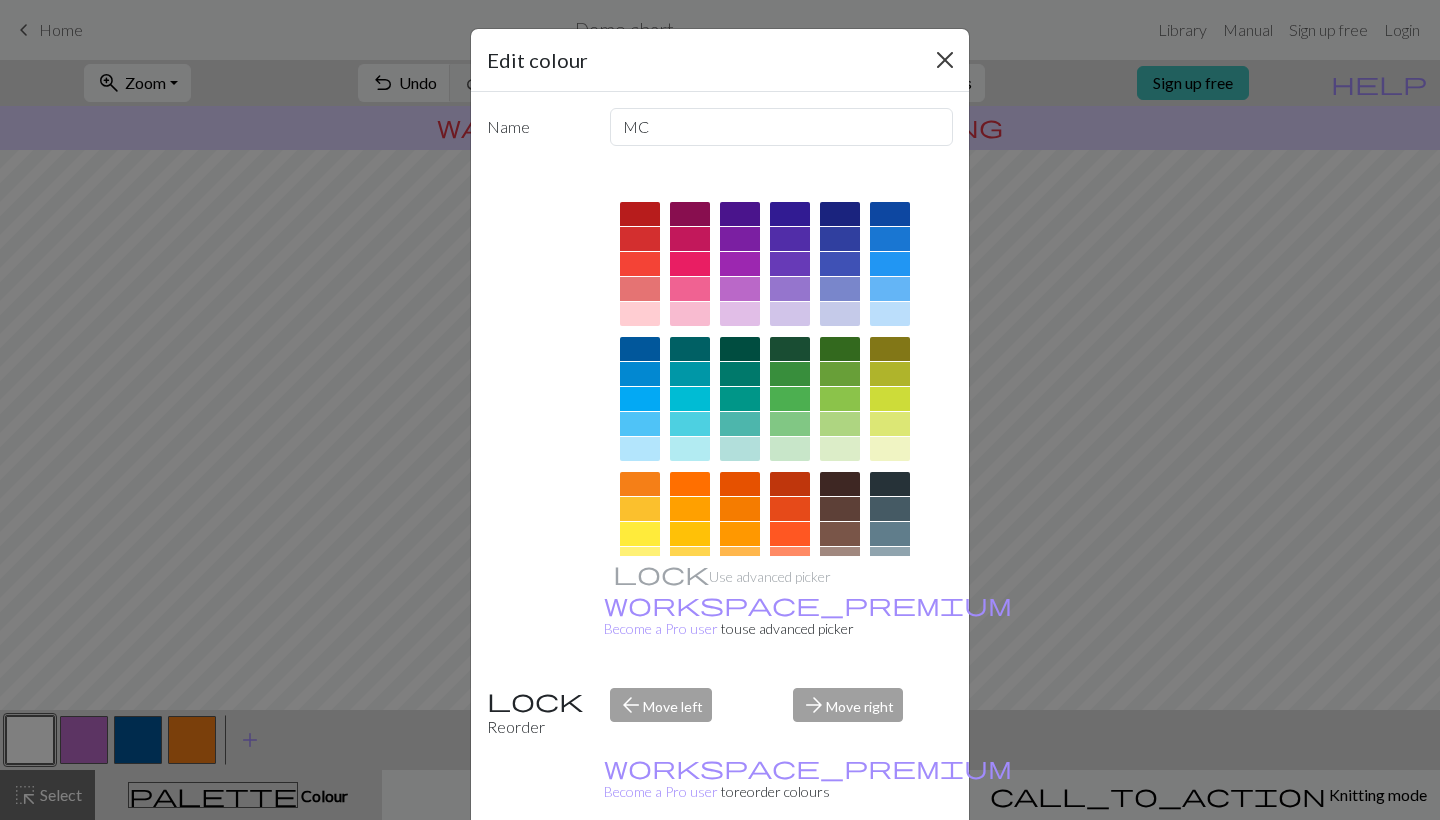 click at bounding box center (945, 60) 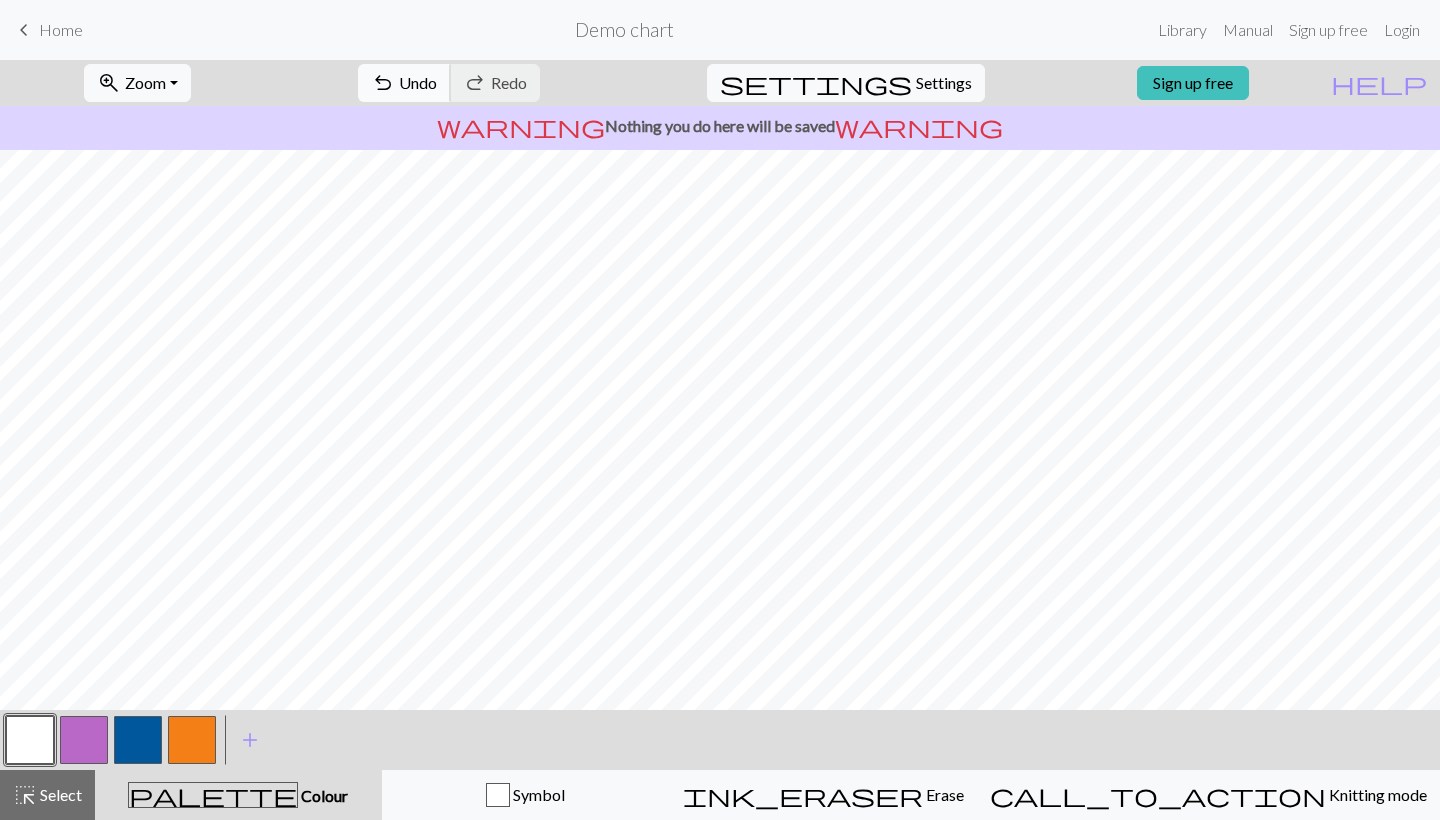click on "undo" at bounding box center (383, 83) 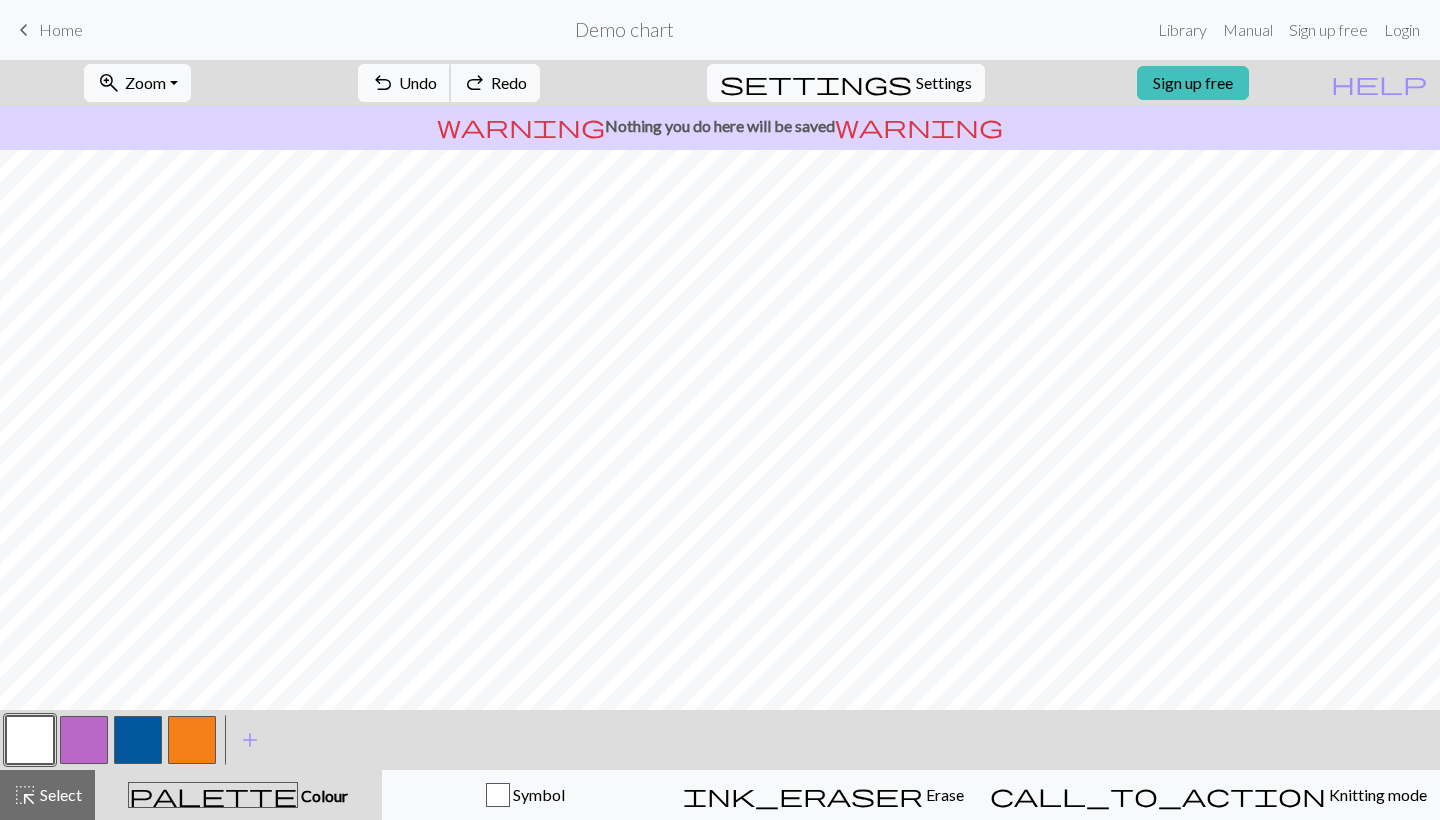 click on "undo" at bounding box center (383, 83) 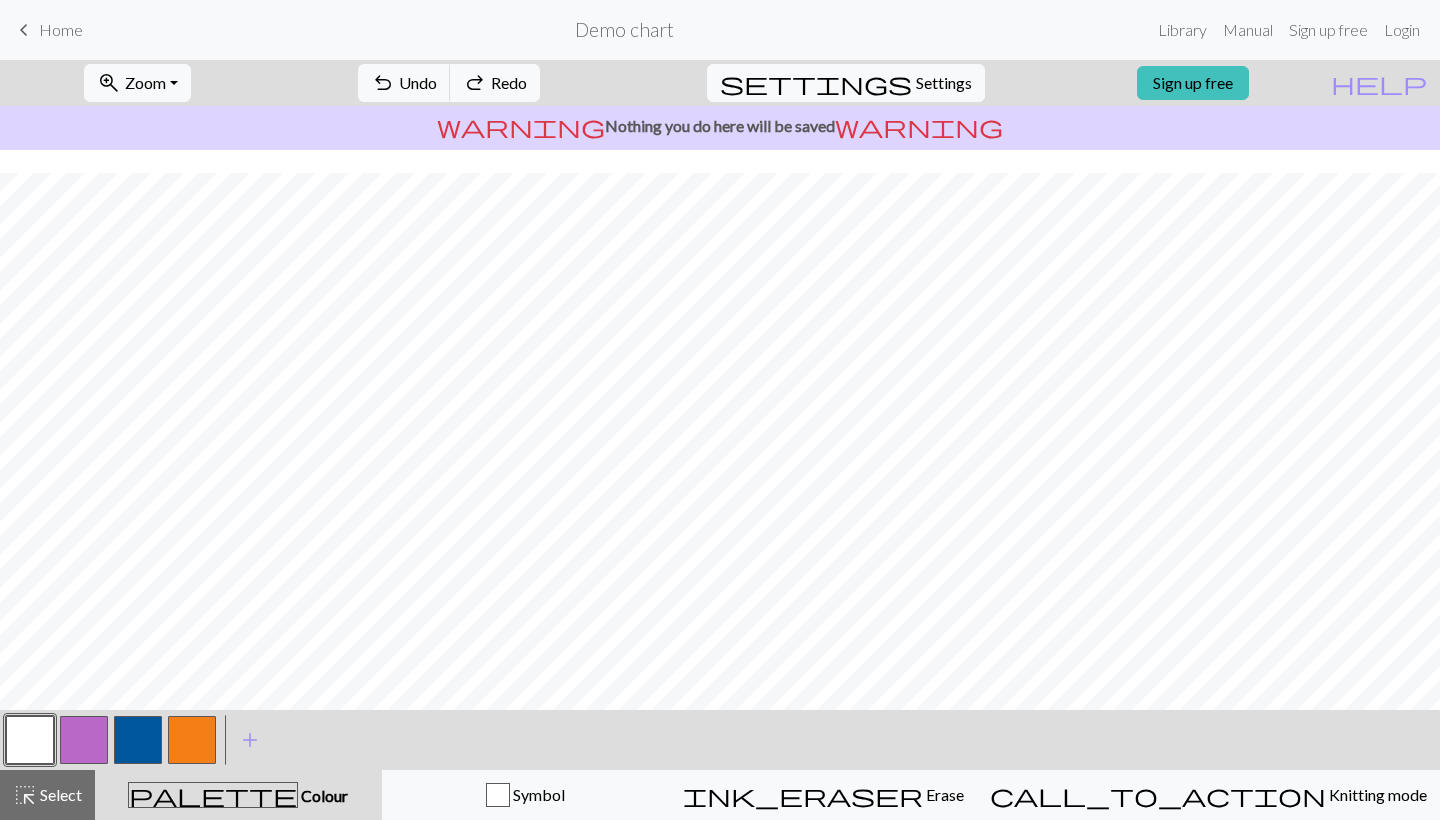 scroll, scrollTop: 0, scrollLeft: 0, axis: both 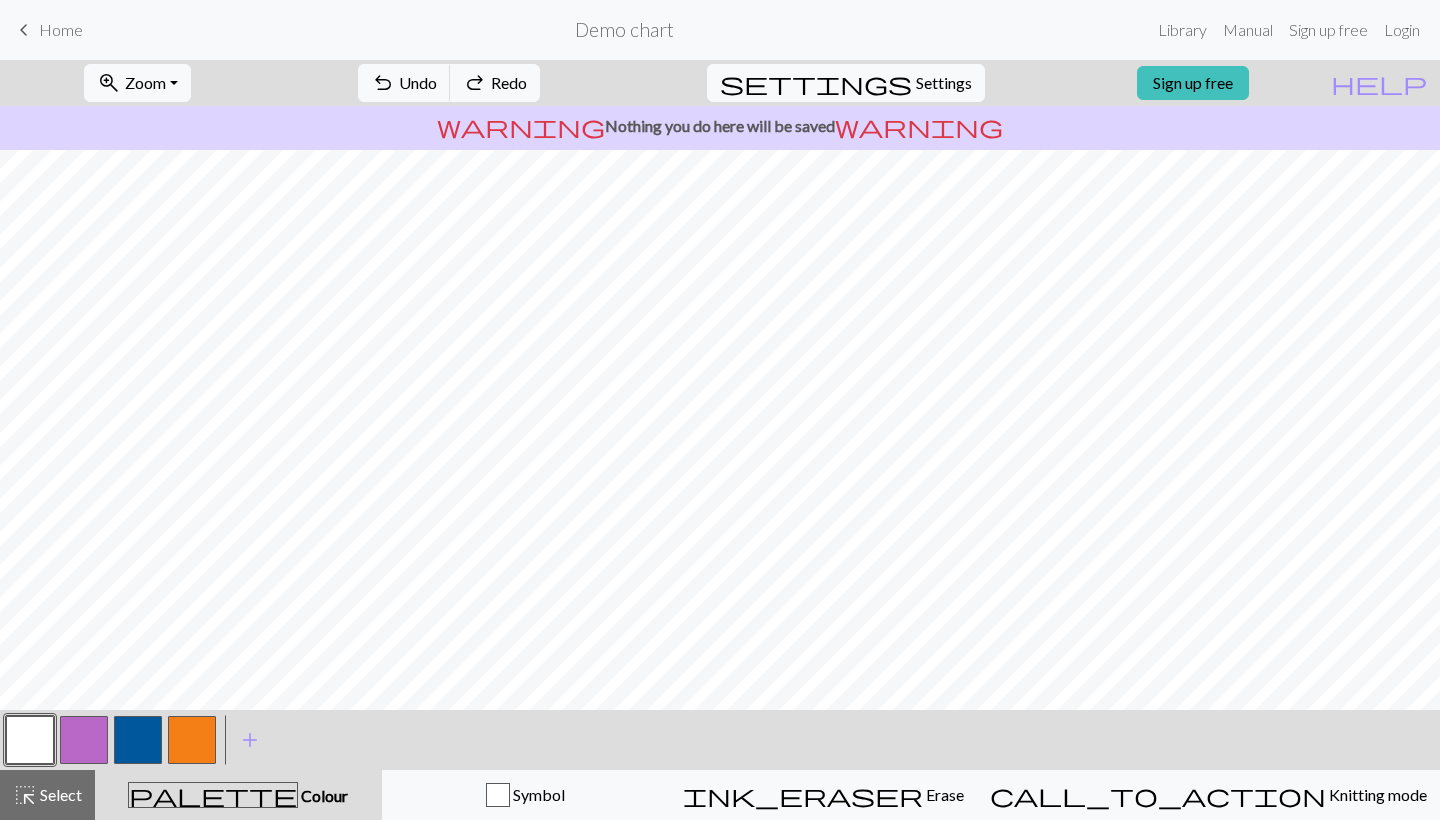 click at bounding box center (84, 740) 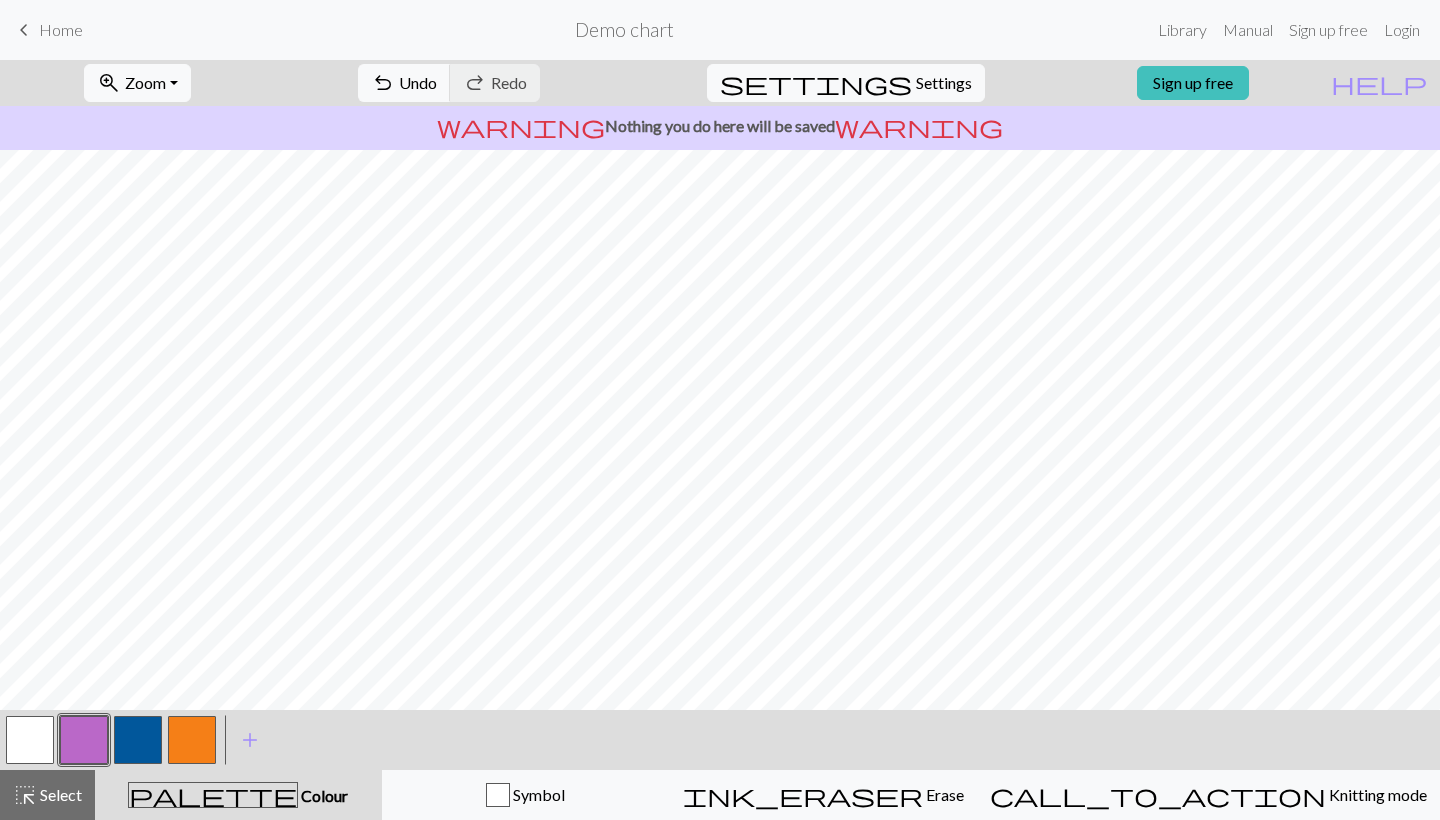 click at bounding box center (30, 740) 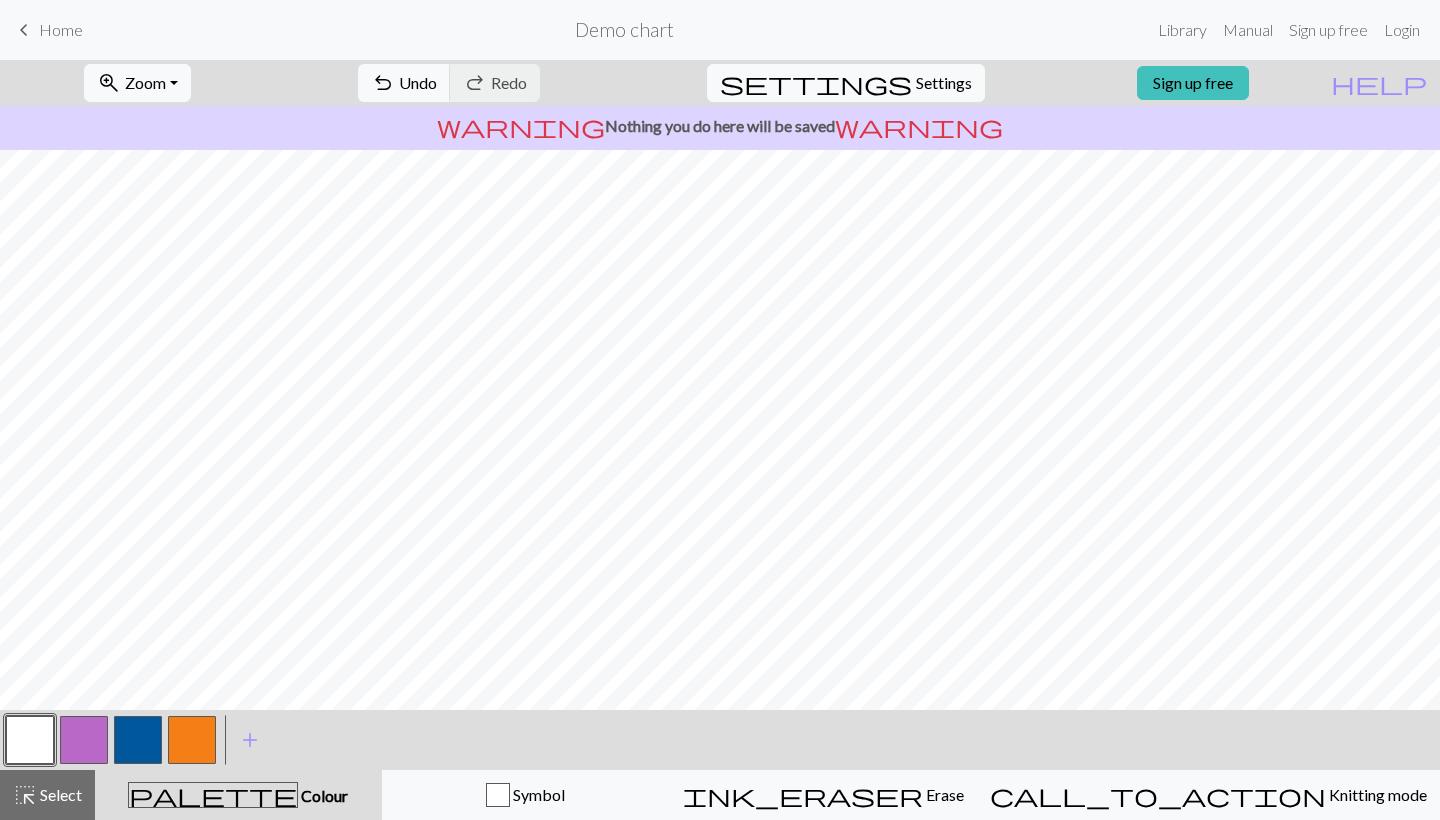 click on "< >" at bounding box center (111, 740) 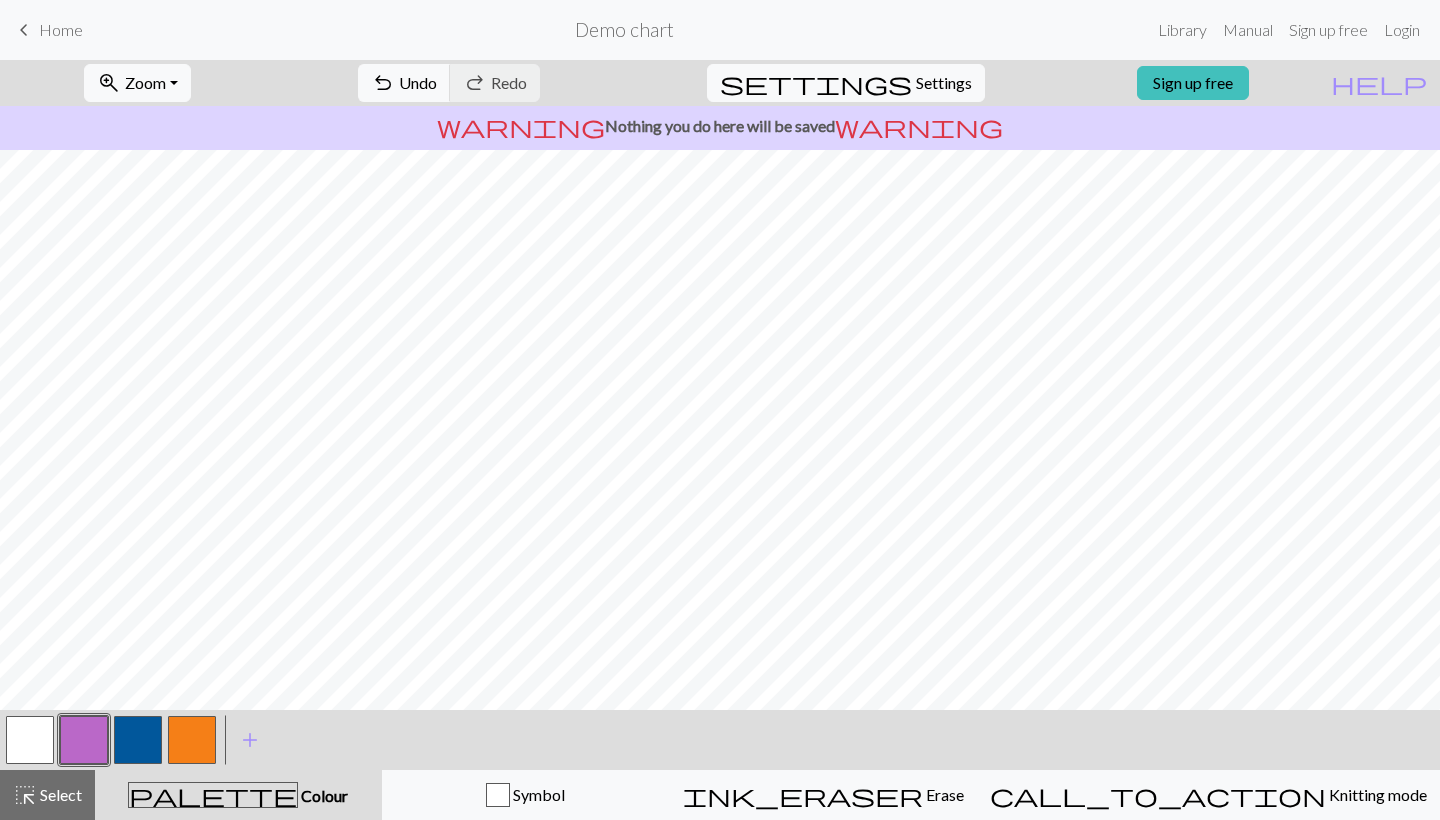 scroll, scrollTop: 0, scrollLeft: 0, axis: both 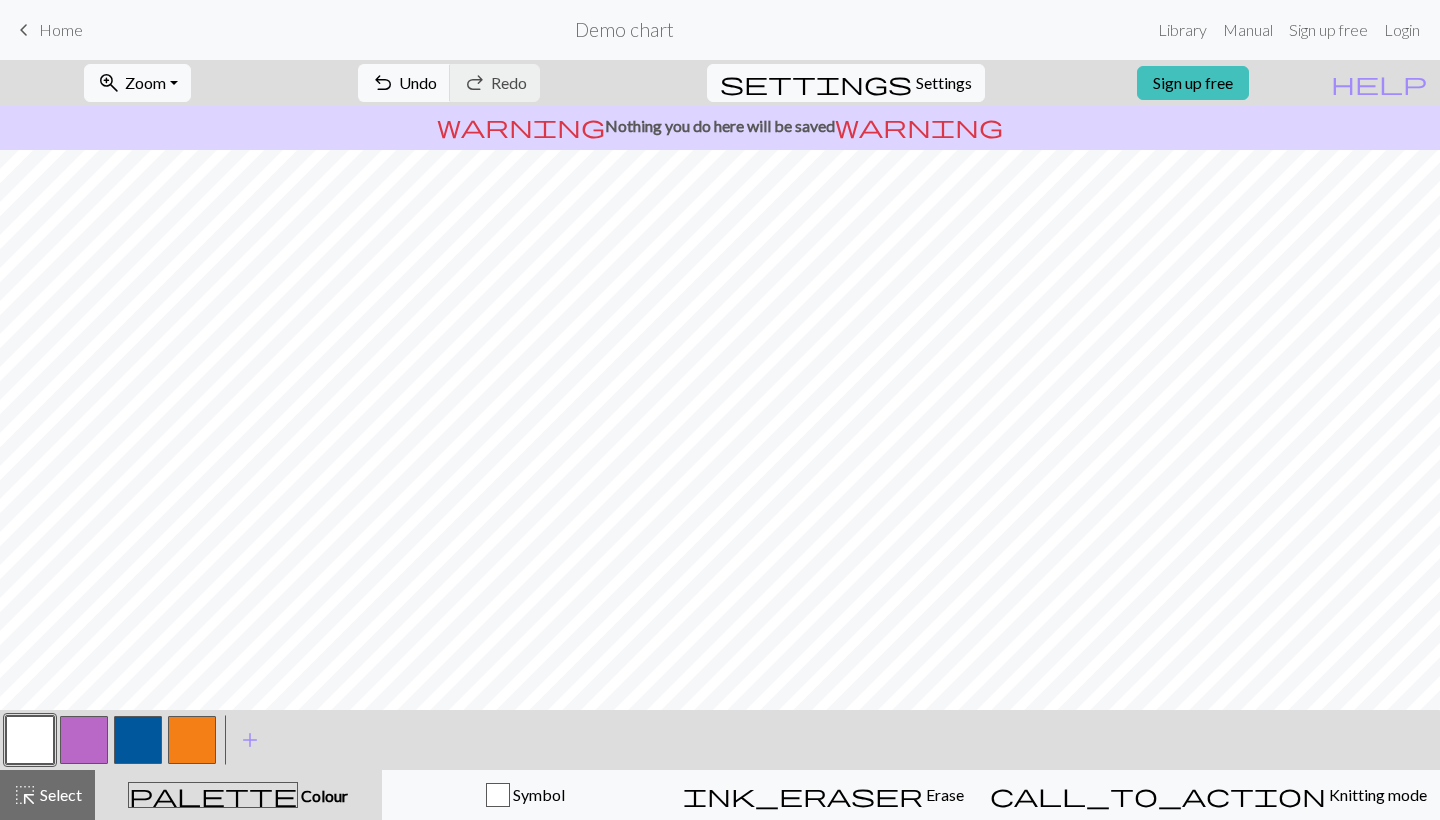 click at bounding box center [192, 740] 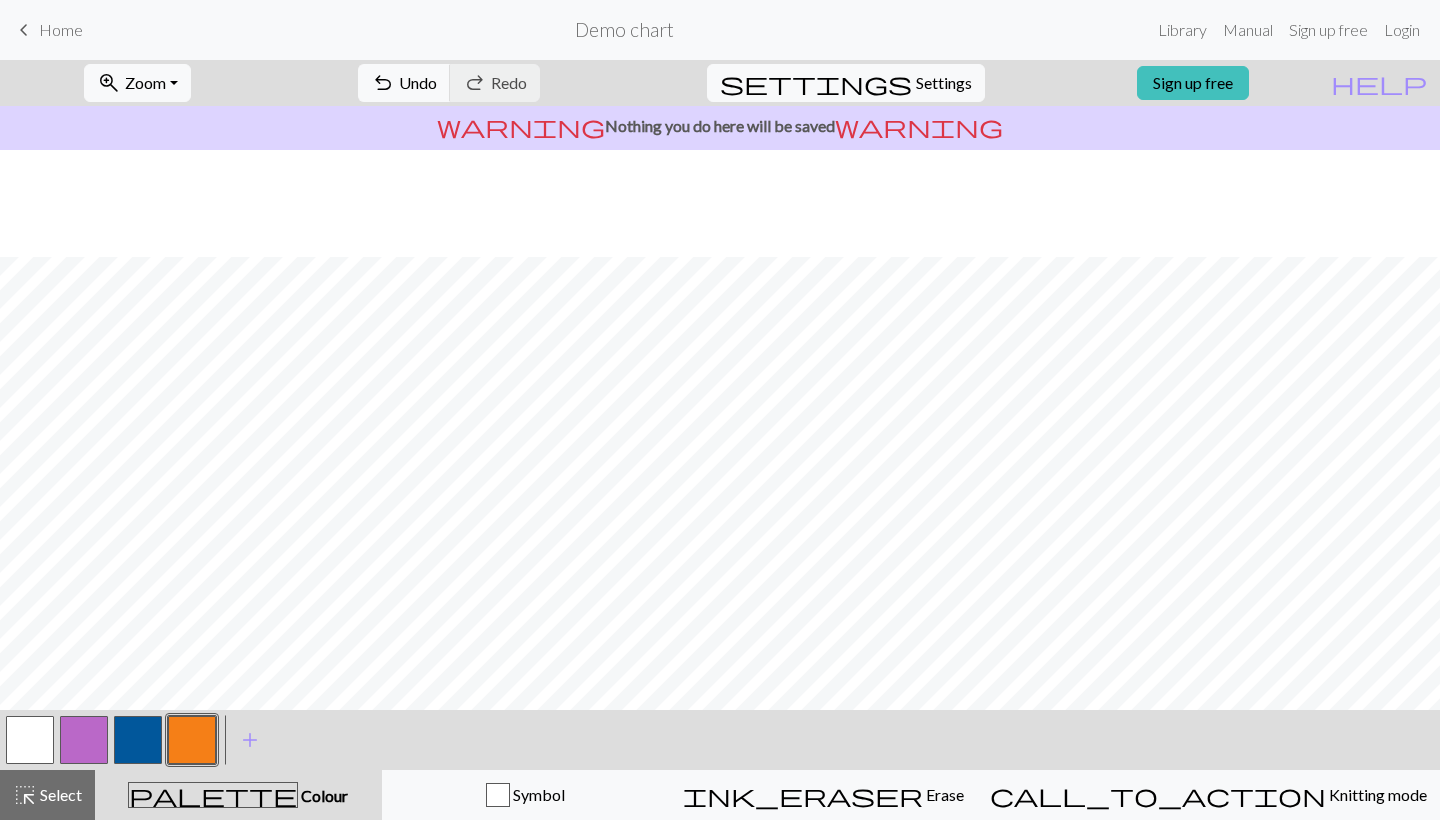 scroll, scrollTop: 0, scrollLeft: 0, axis: both 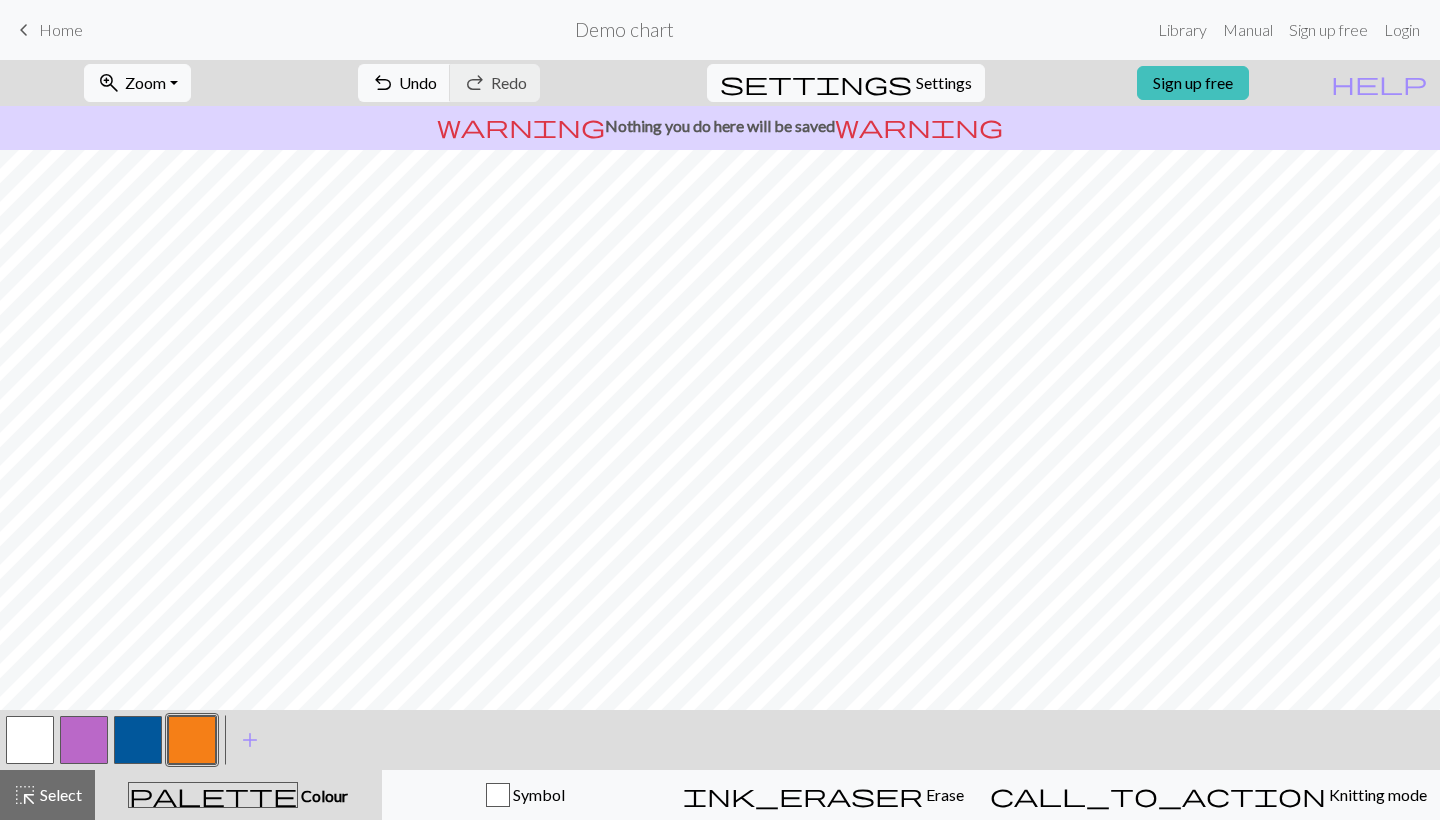 click at bounding box center (84, 740) 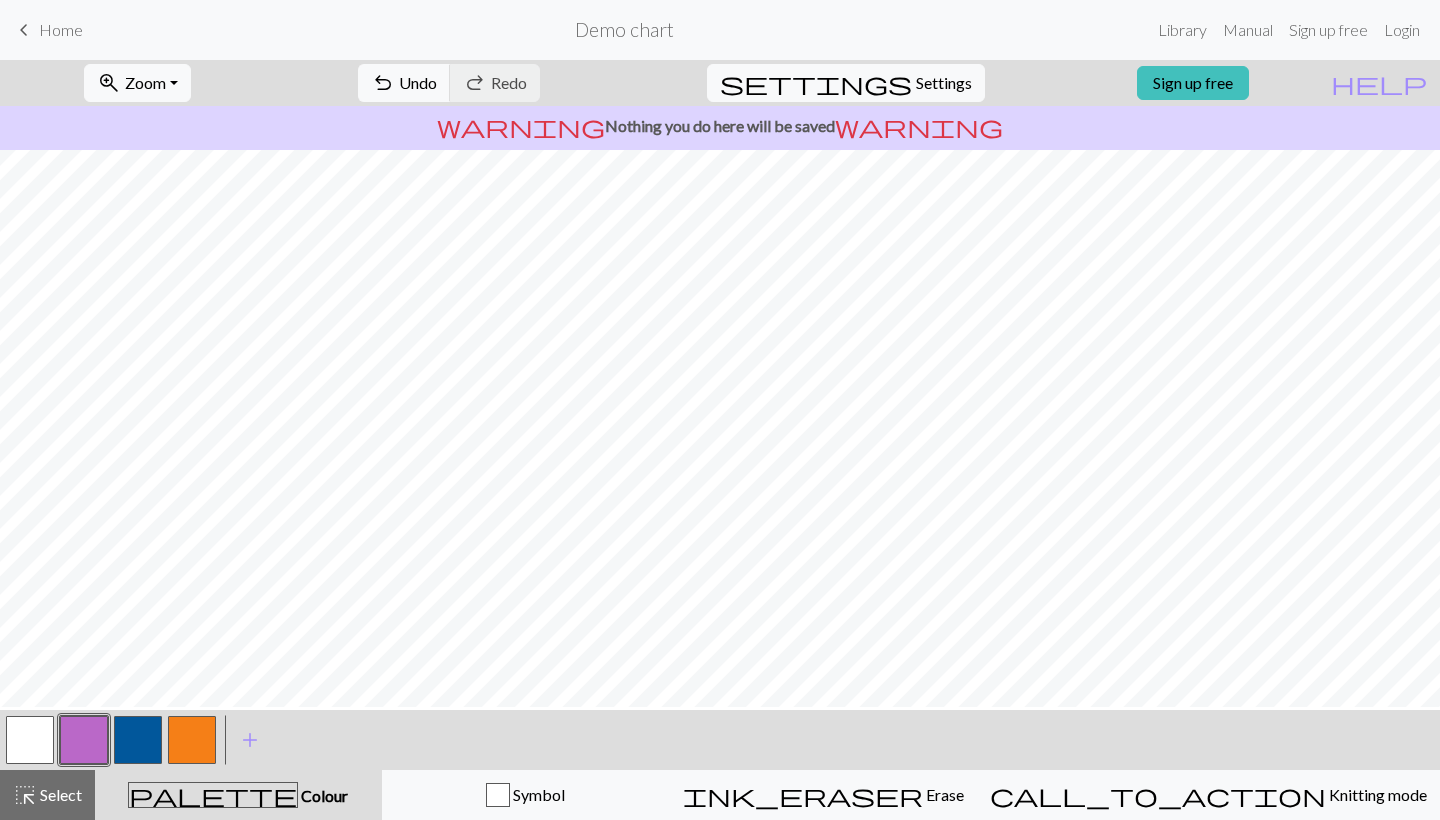 scroll, scrollTop: 59, scrollLeft: 0, axis: vertical 